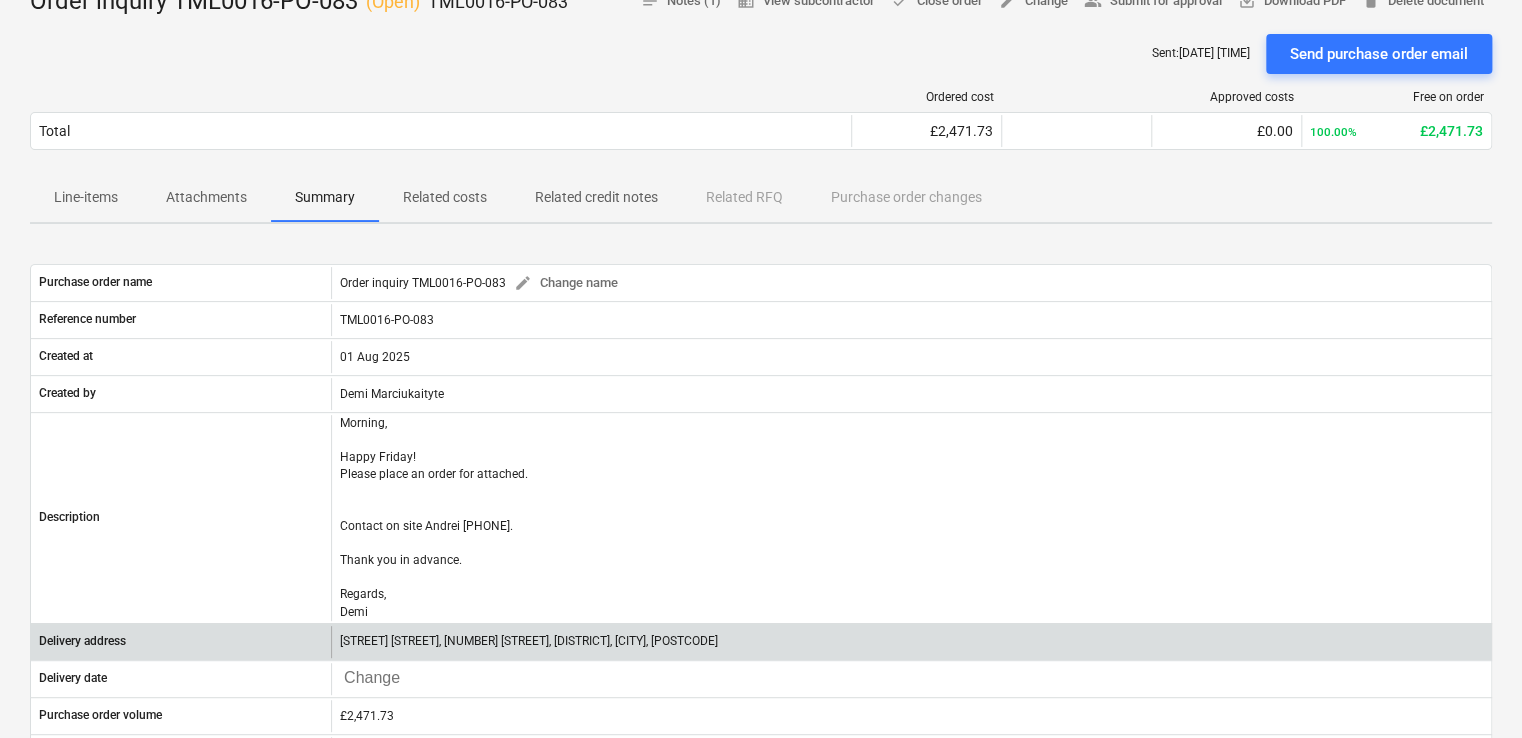 scroll, scrollTop: 300, scrollLeft: 0, axis: vertical 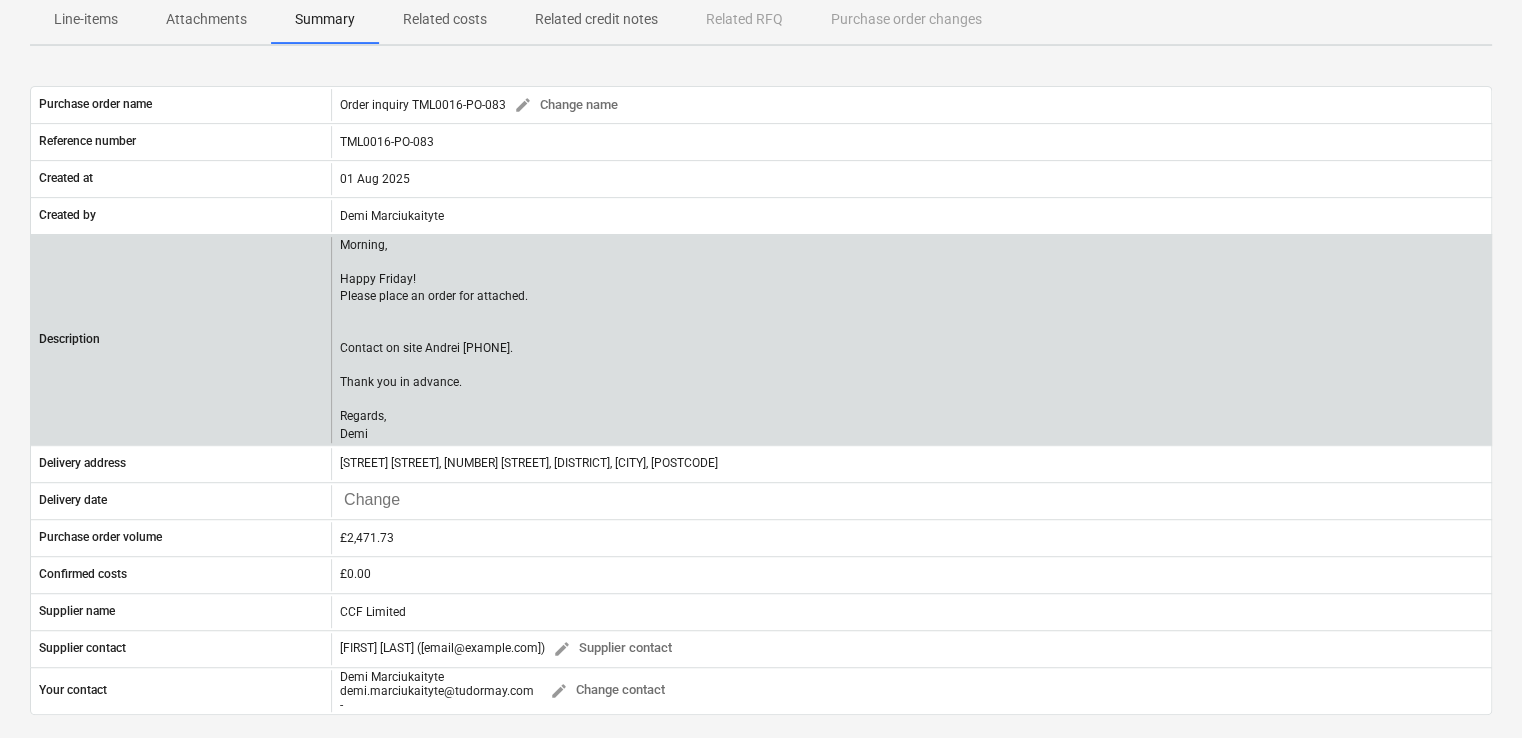 click on "Morning,
Happy Friday!
Please place an order for attached.
Contact on site Andrei [PHONE].
Thank you in advance.
Regards,
Demi" at bounding box center [435, 340] 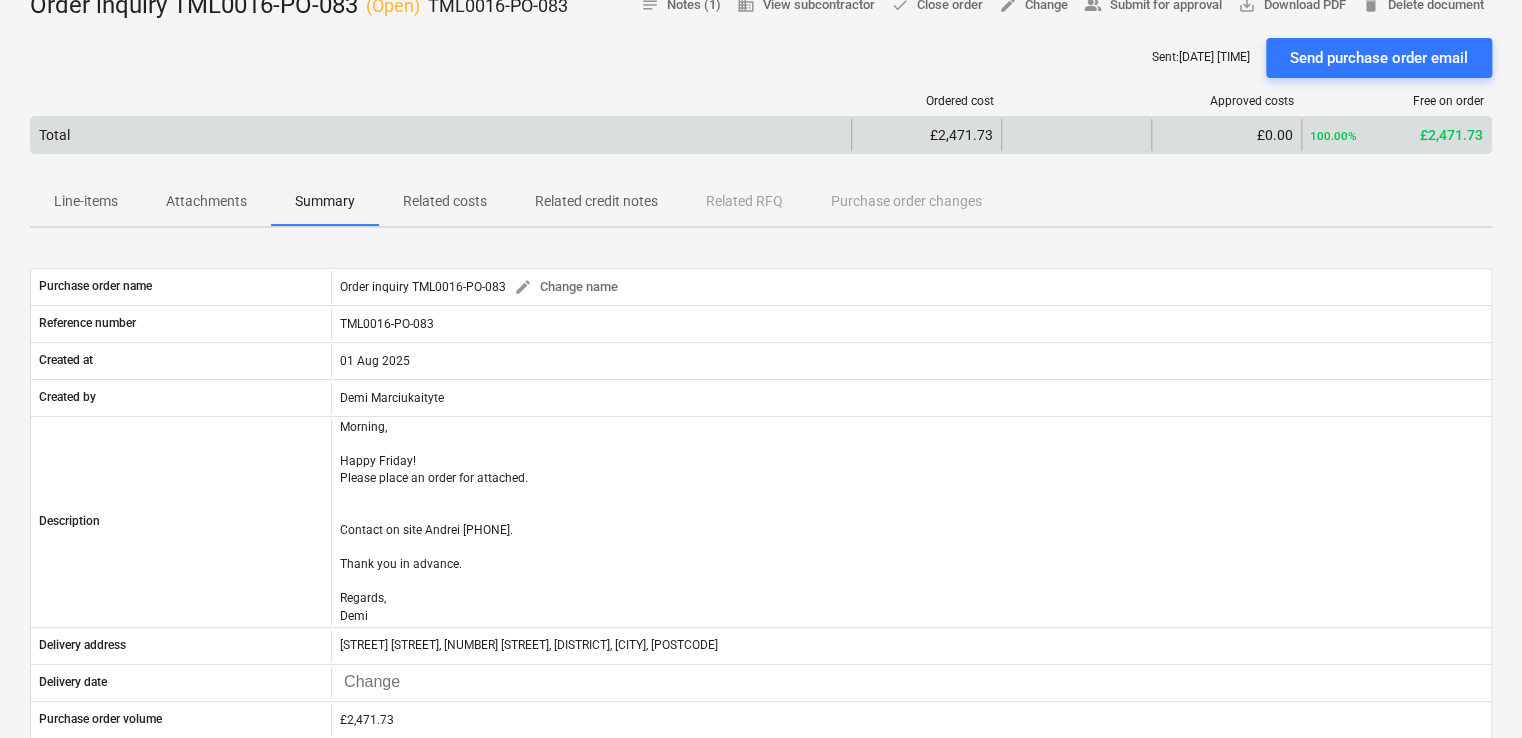 scroll, scrollTop: 0, scrollLeft: 0, axis: both 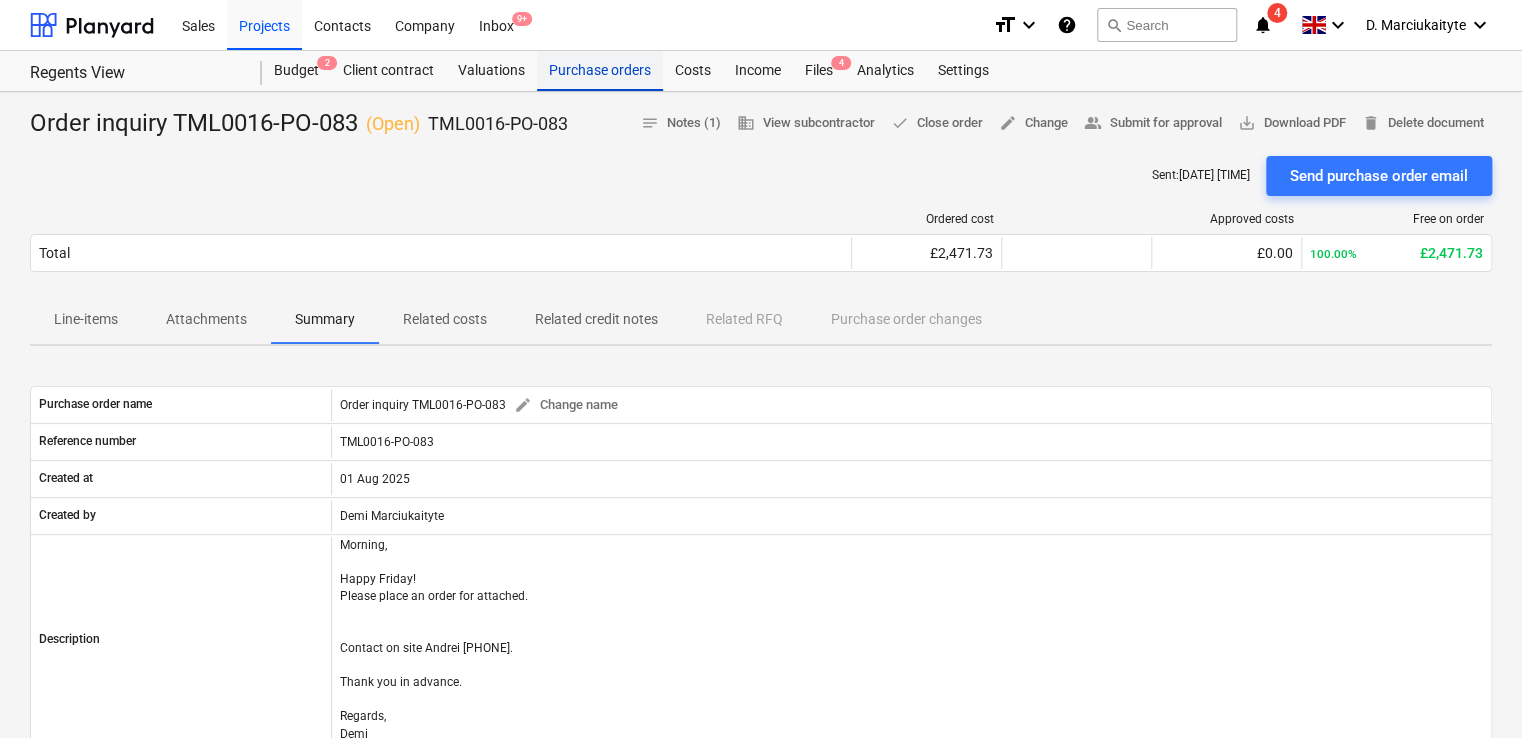 click on "Purchase orders" at bounding box center (600, 71) 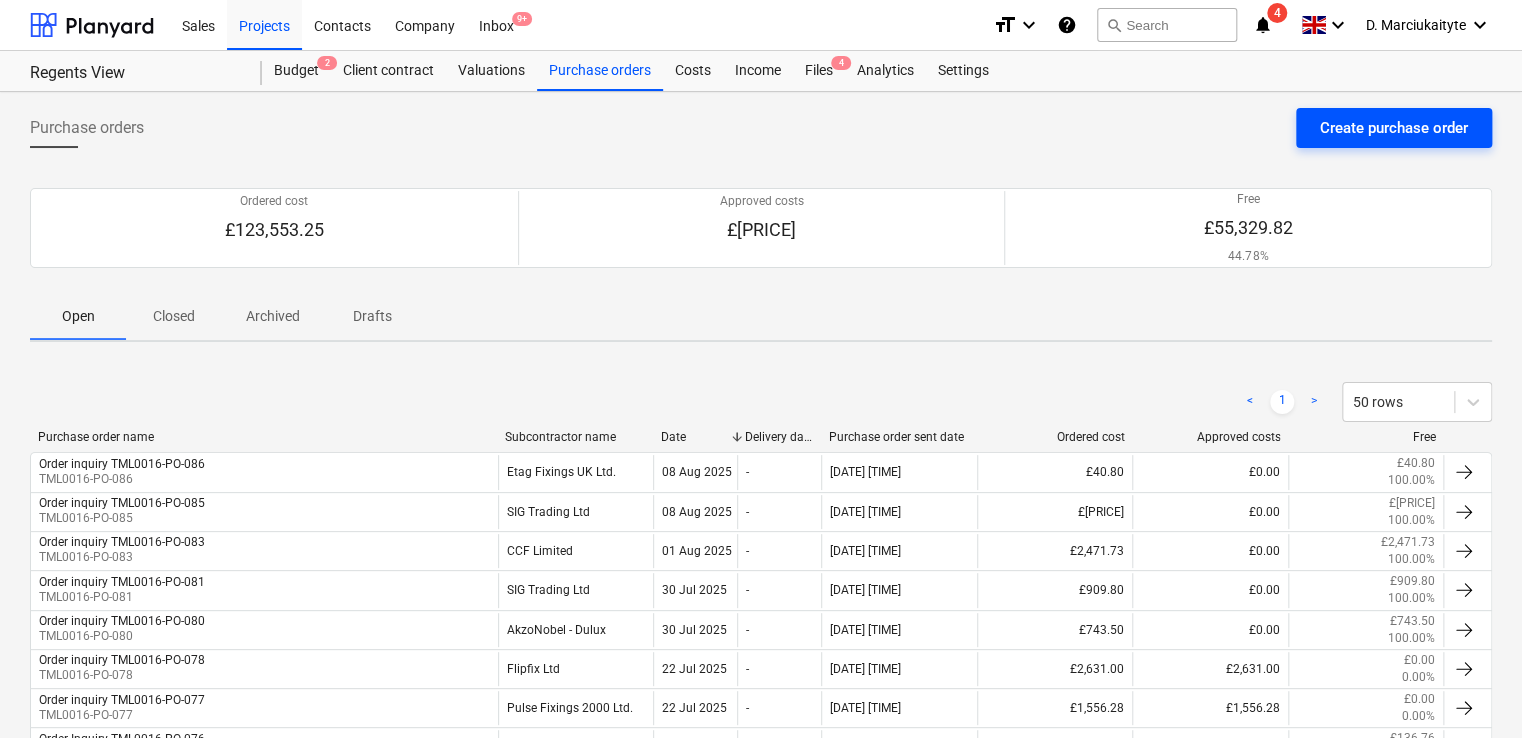 click on "Create purchase order" at bounding box center (1394, 128) 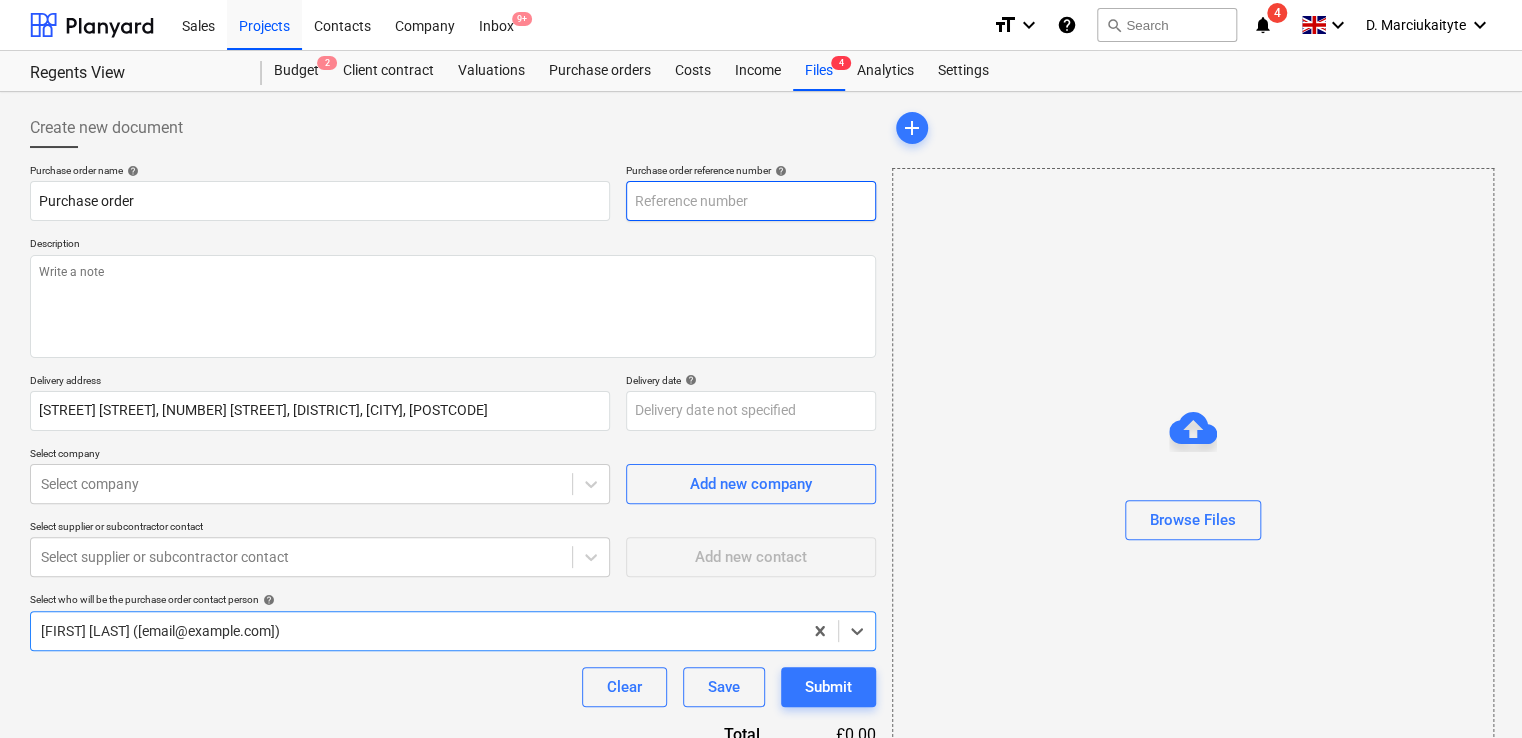 type on "x" 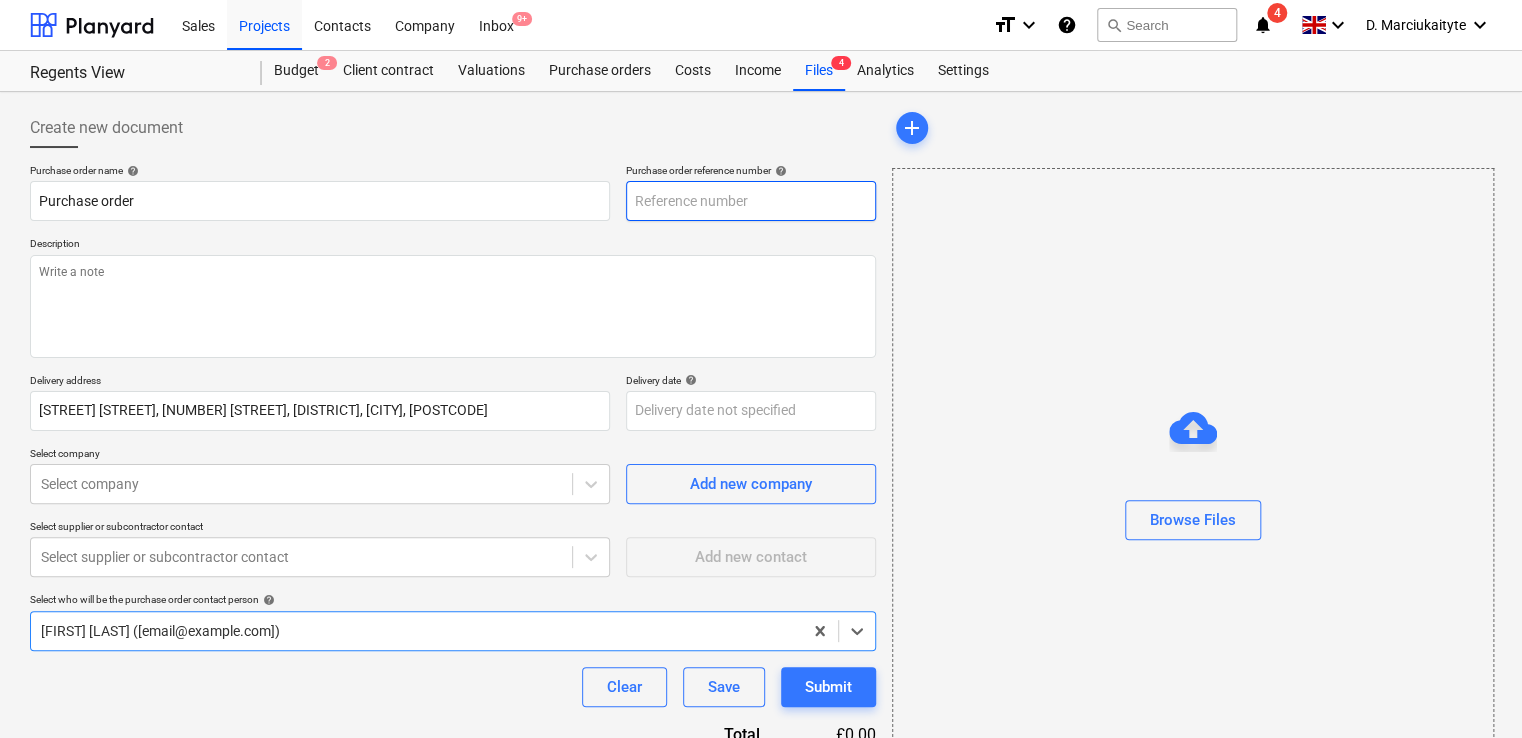 type on "TML0016-PO-098" 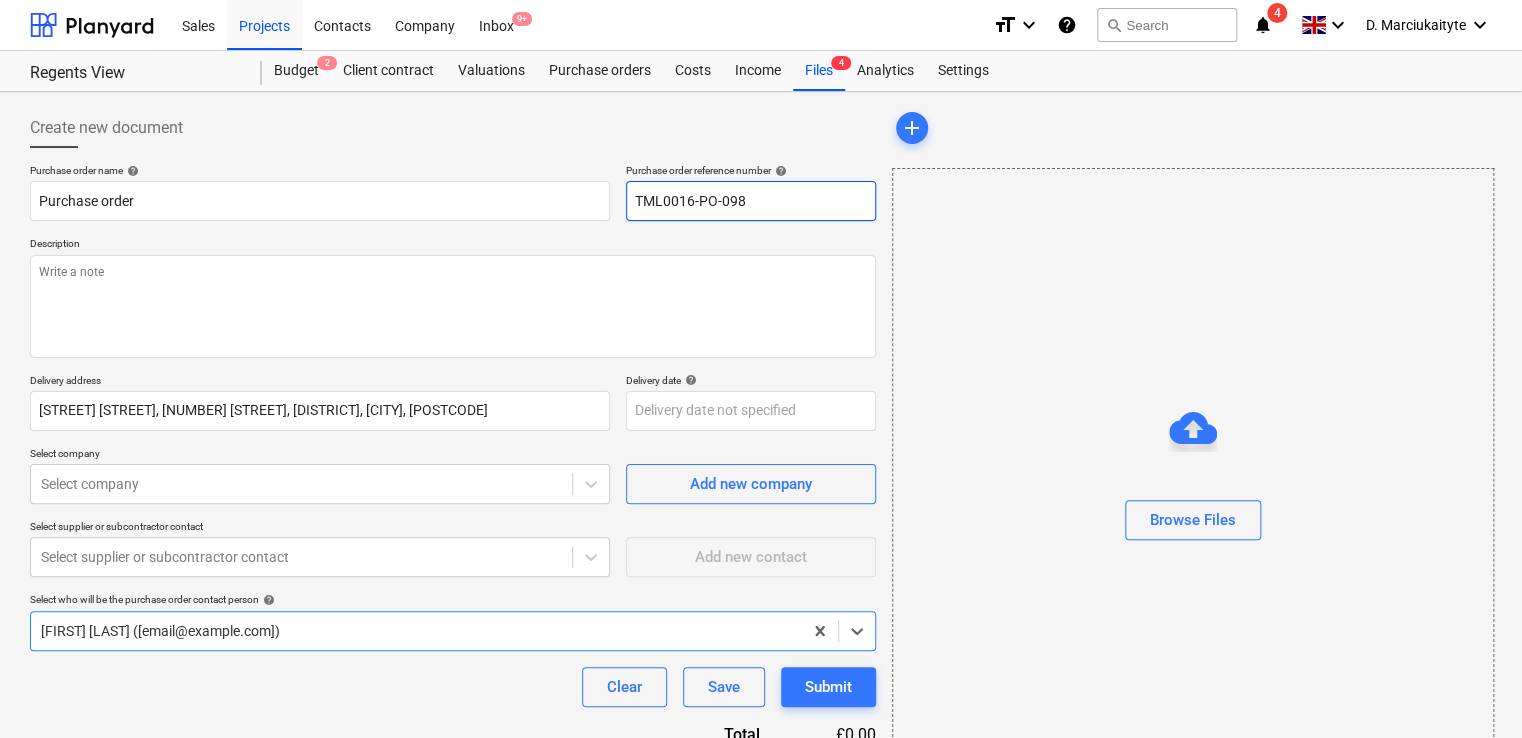 drag, startPoint x: 755, startPoint y: 202, endPoint x: 765, endPoint y: 195, distance: 12.206555 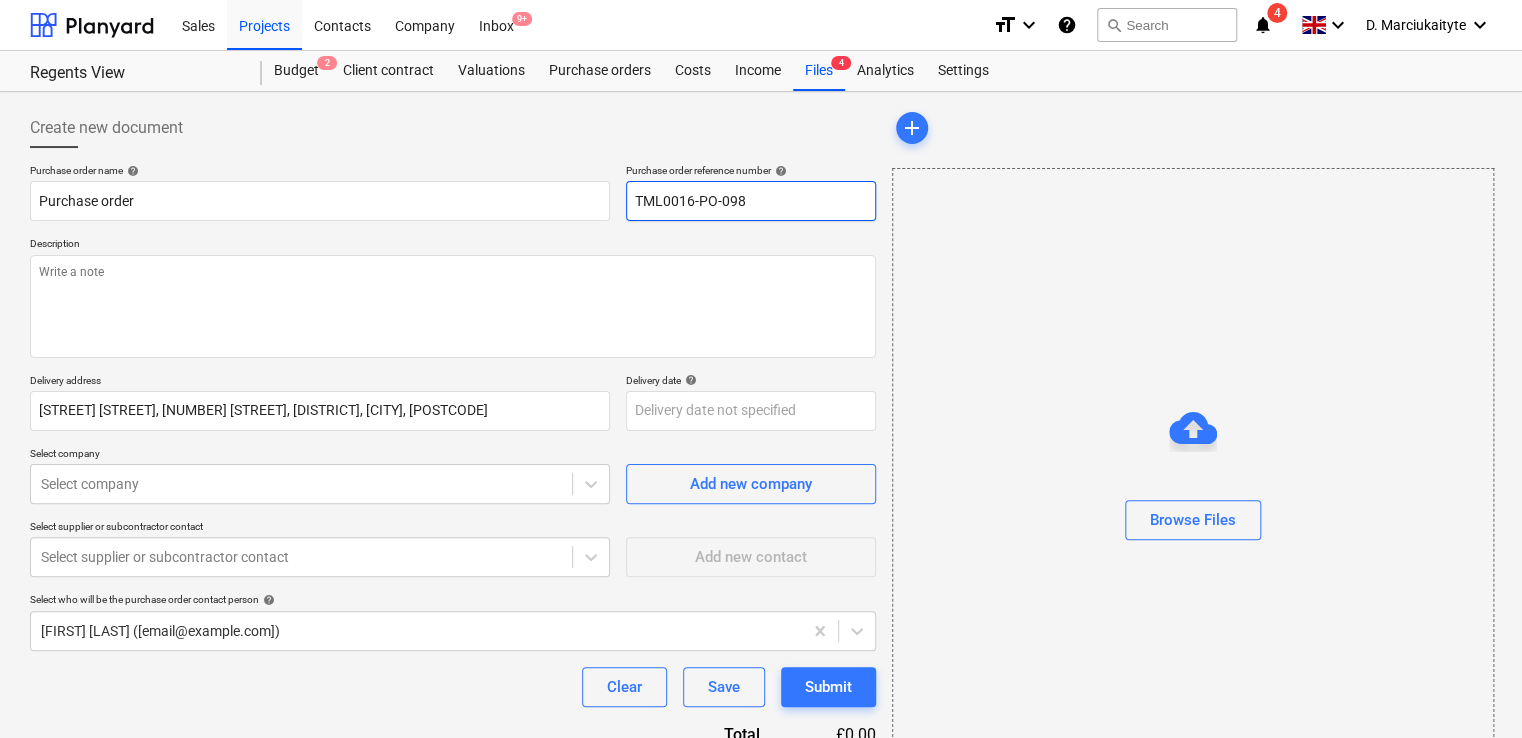type on "x" 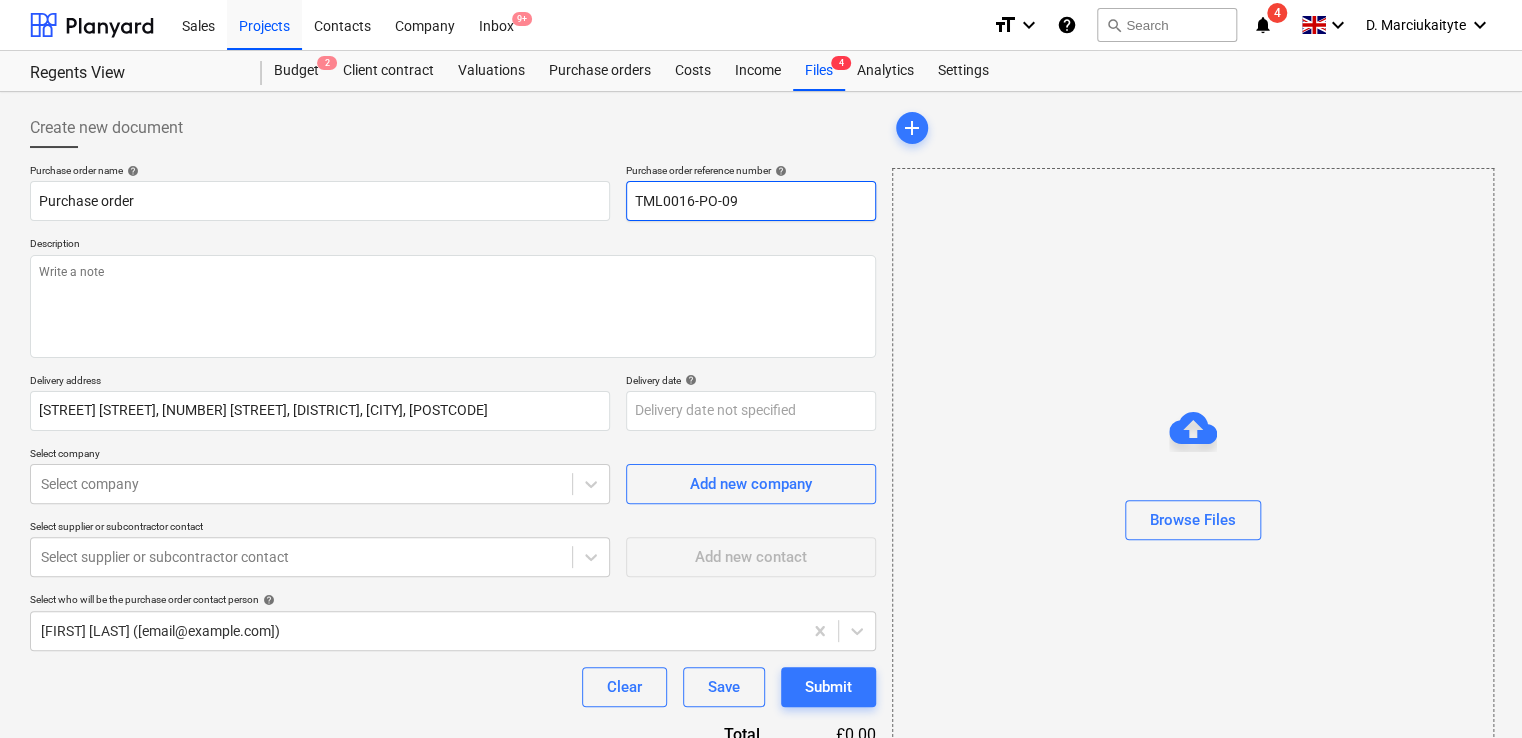 type on "x" 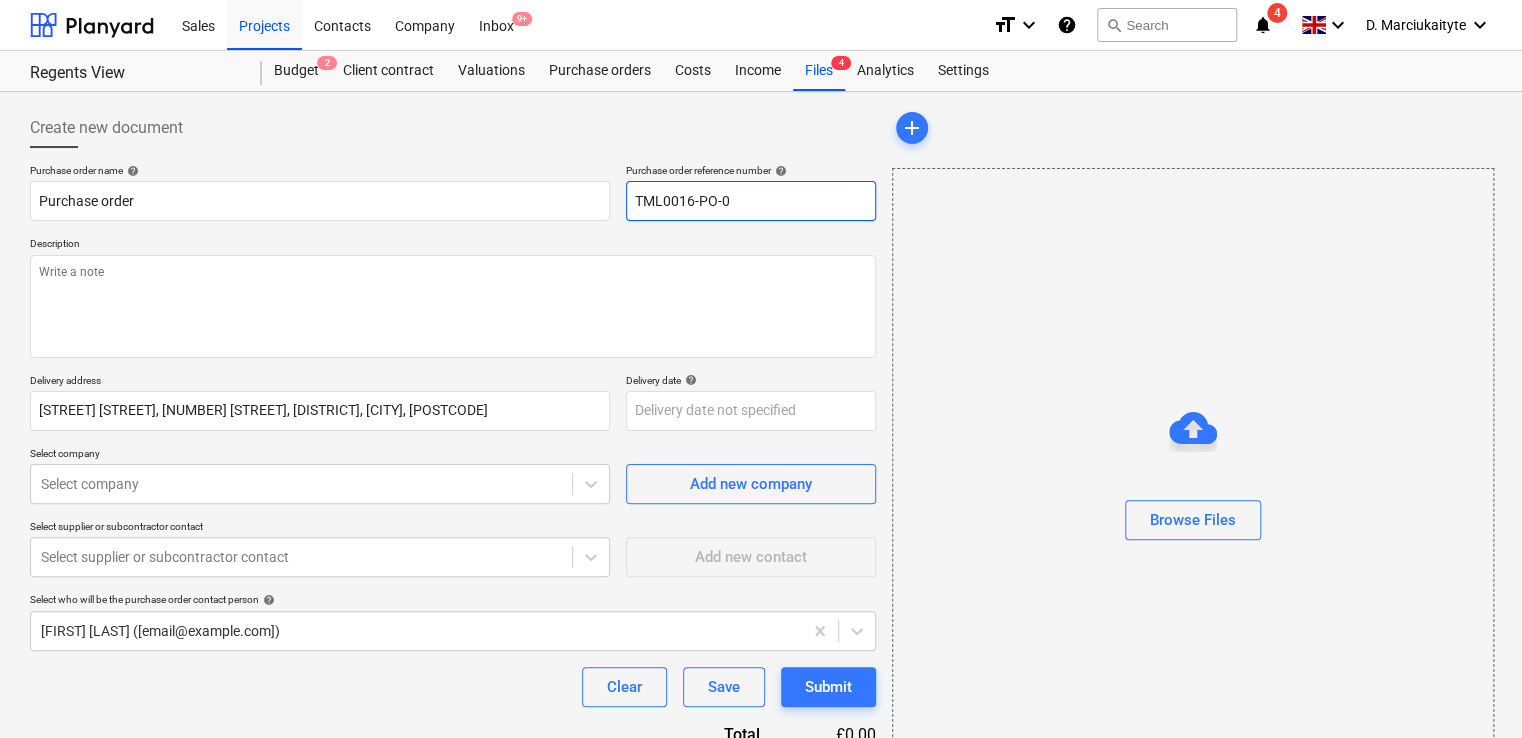 type on "x" 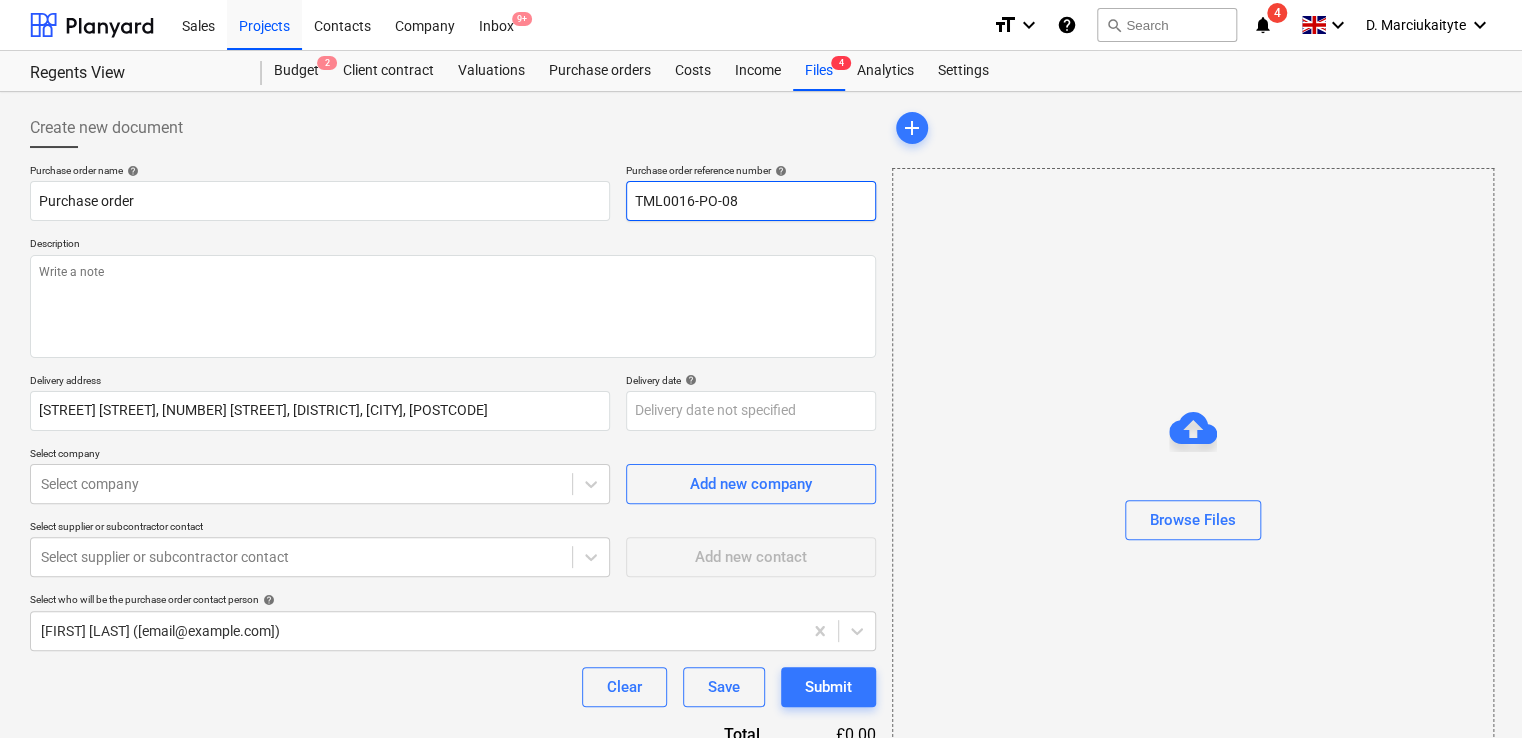 type on "x" 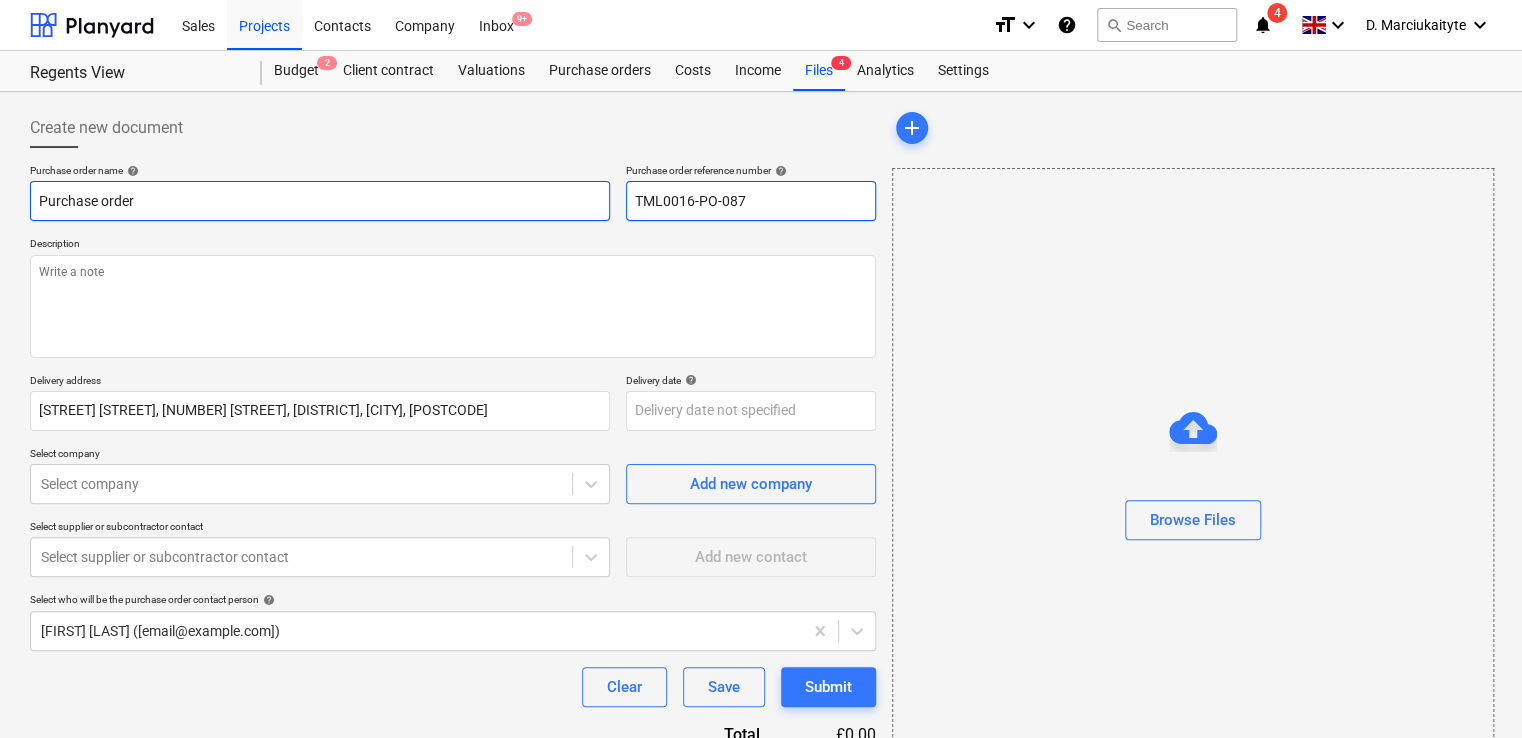 type on "TML0016-PO-087" 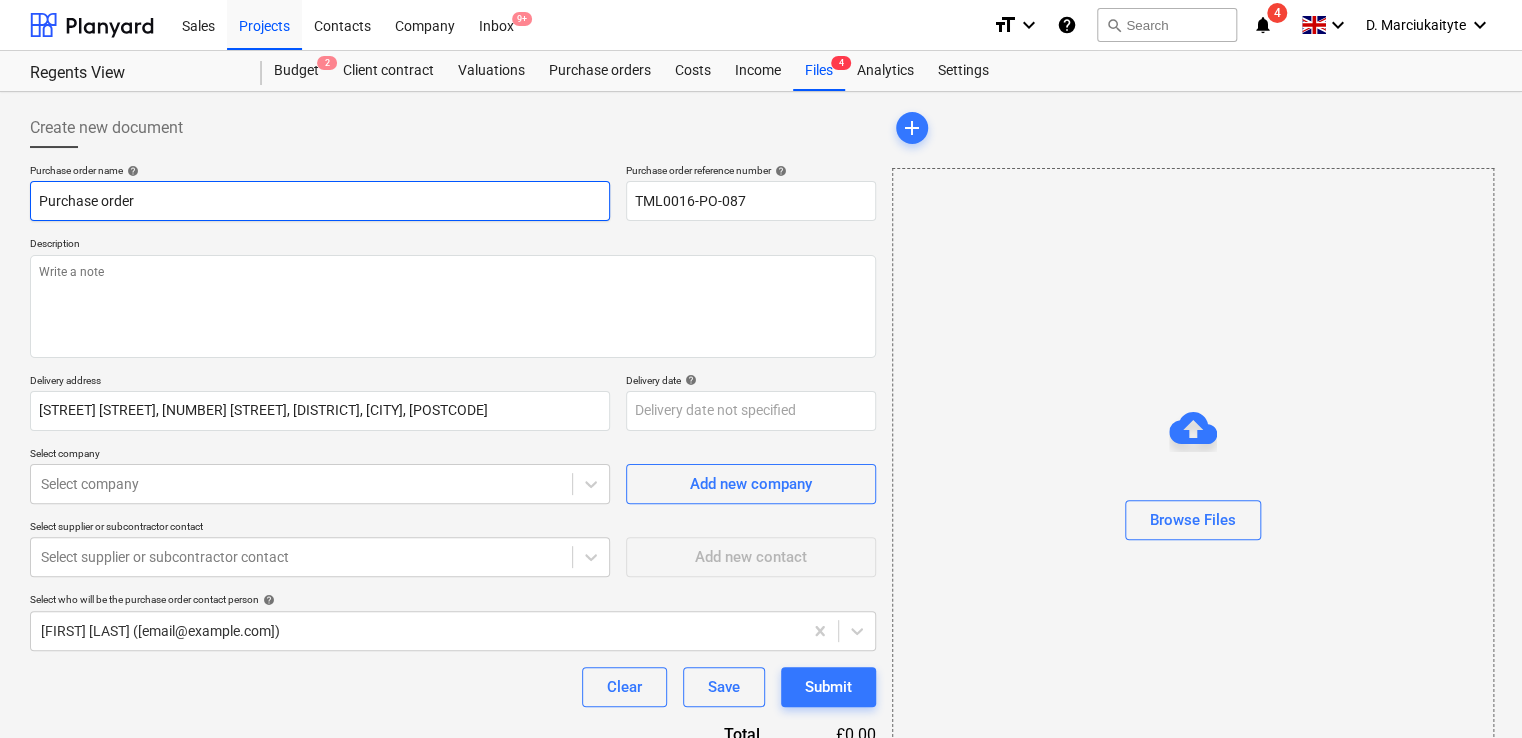 click on "Purchase order" at bounding box center (320, 201) 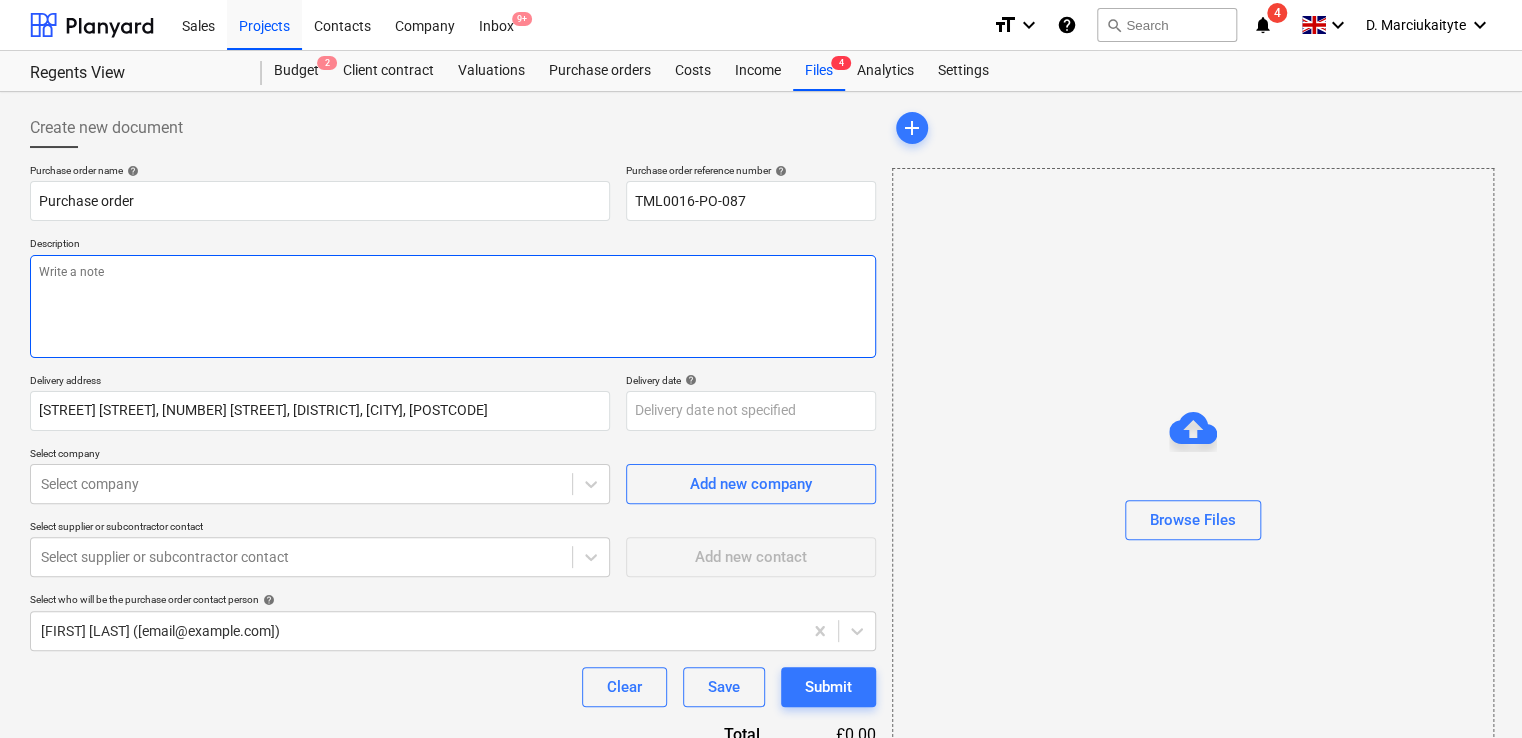 click at bounding box center (453, 306) 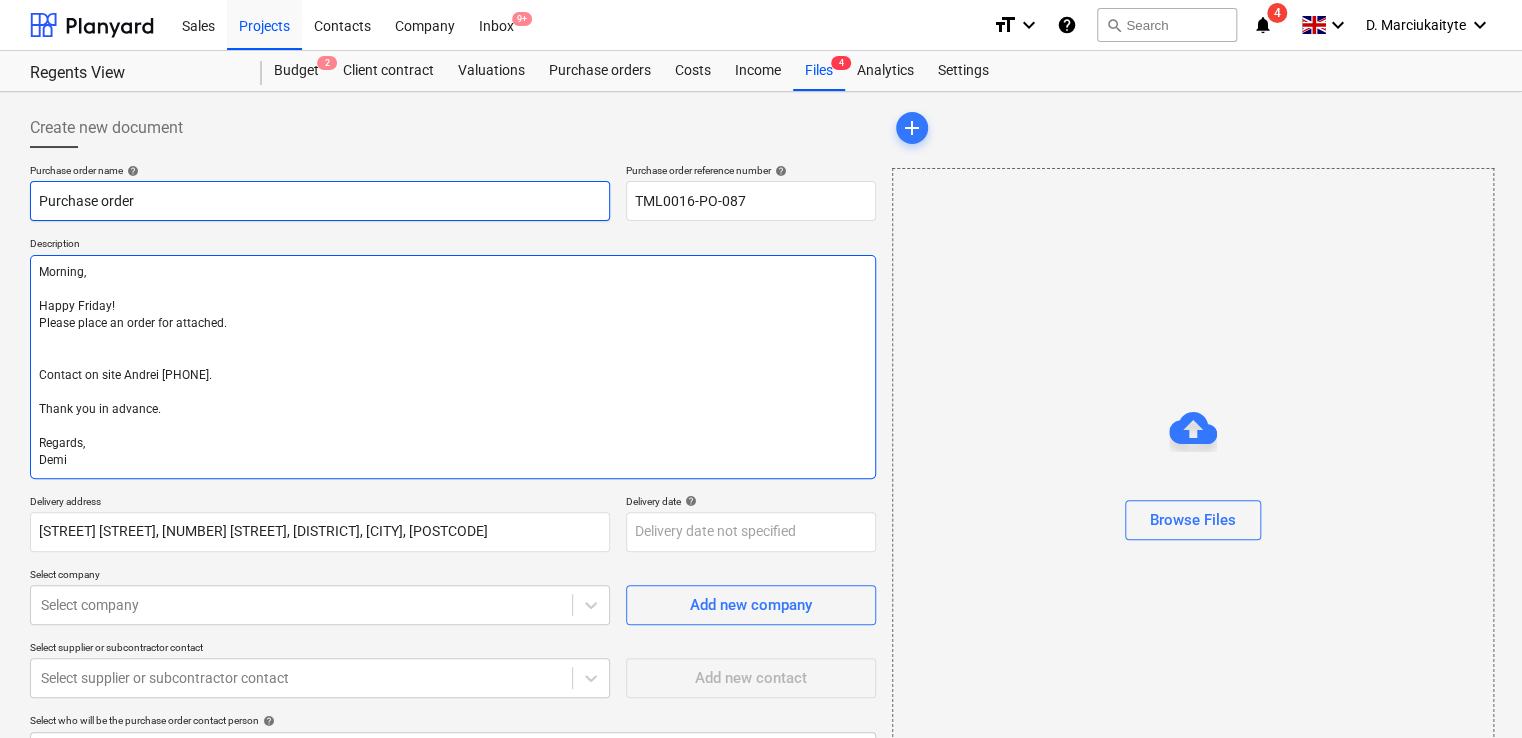 type on "Morning,
Happy Friday!
Please place an order for attached.
Contact on site Andrei [PHONE].
Thank you in advance.
Regards,
Demi" 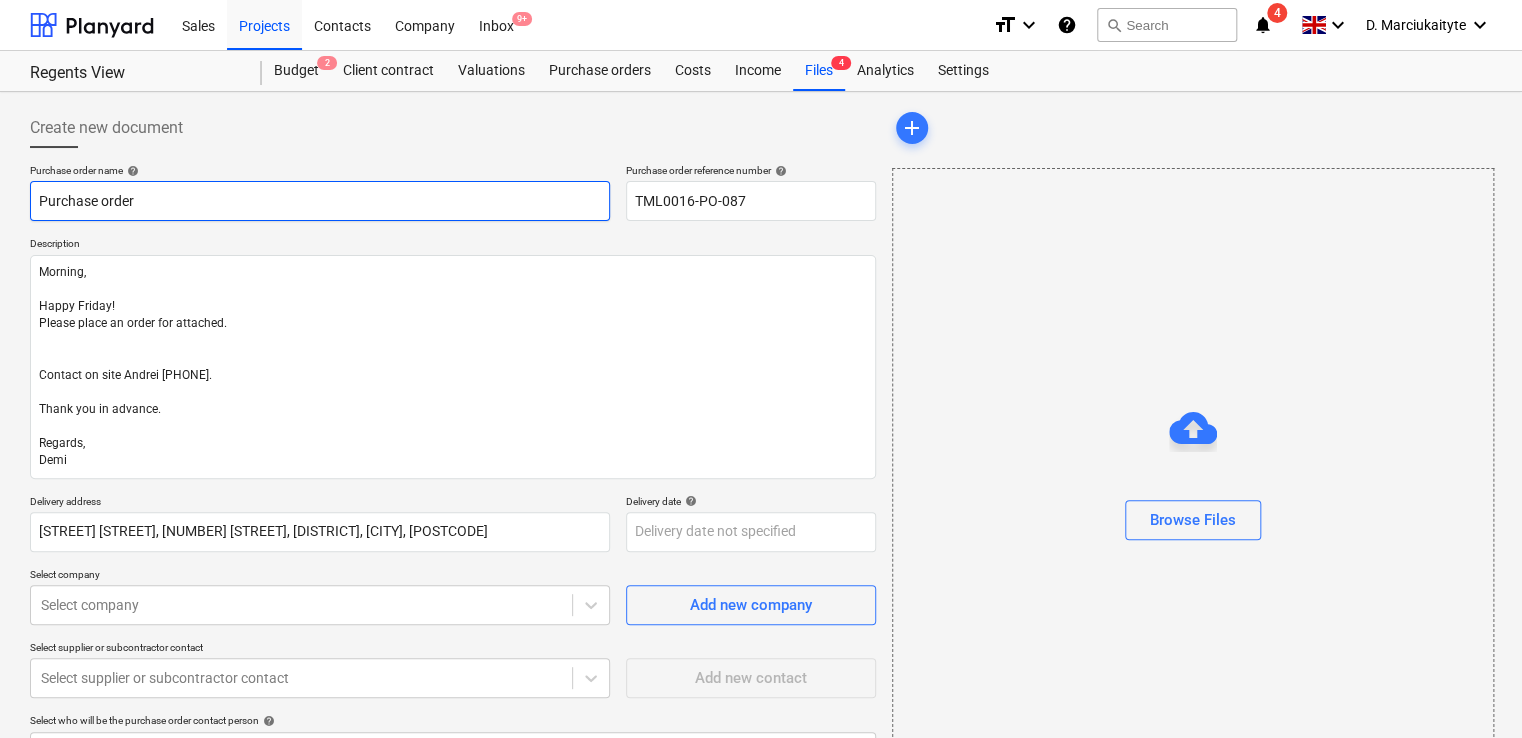 drag, startPoint x: 203, startPoint y: 192, endPoint x: -180, endPoint y: 174, distance: 383.42273 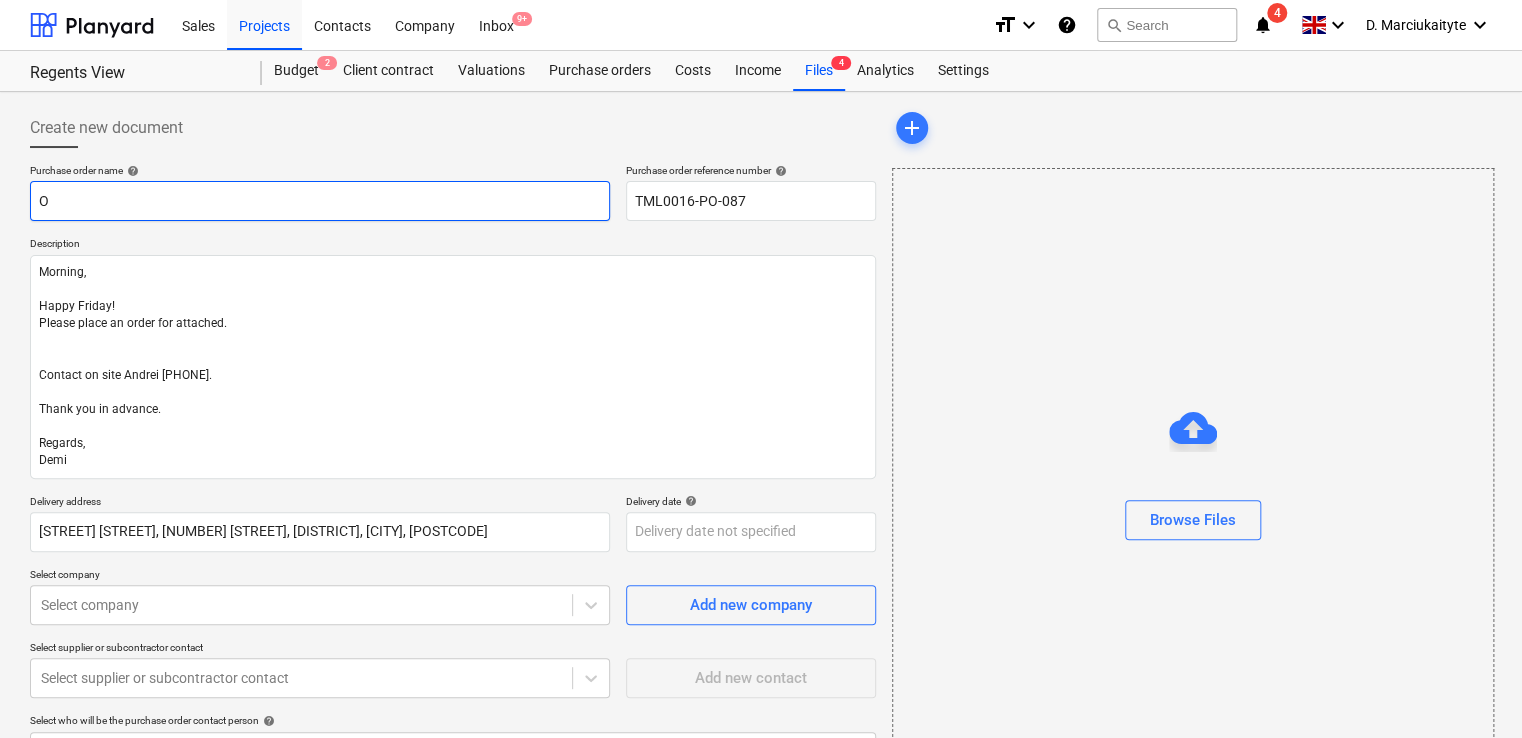 type on "x" 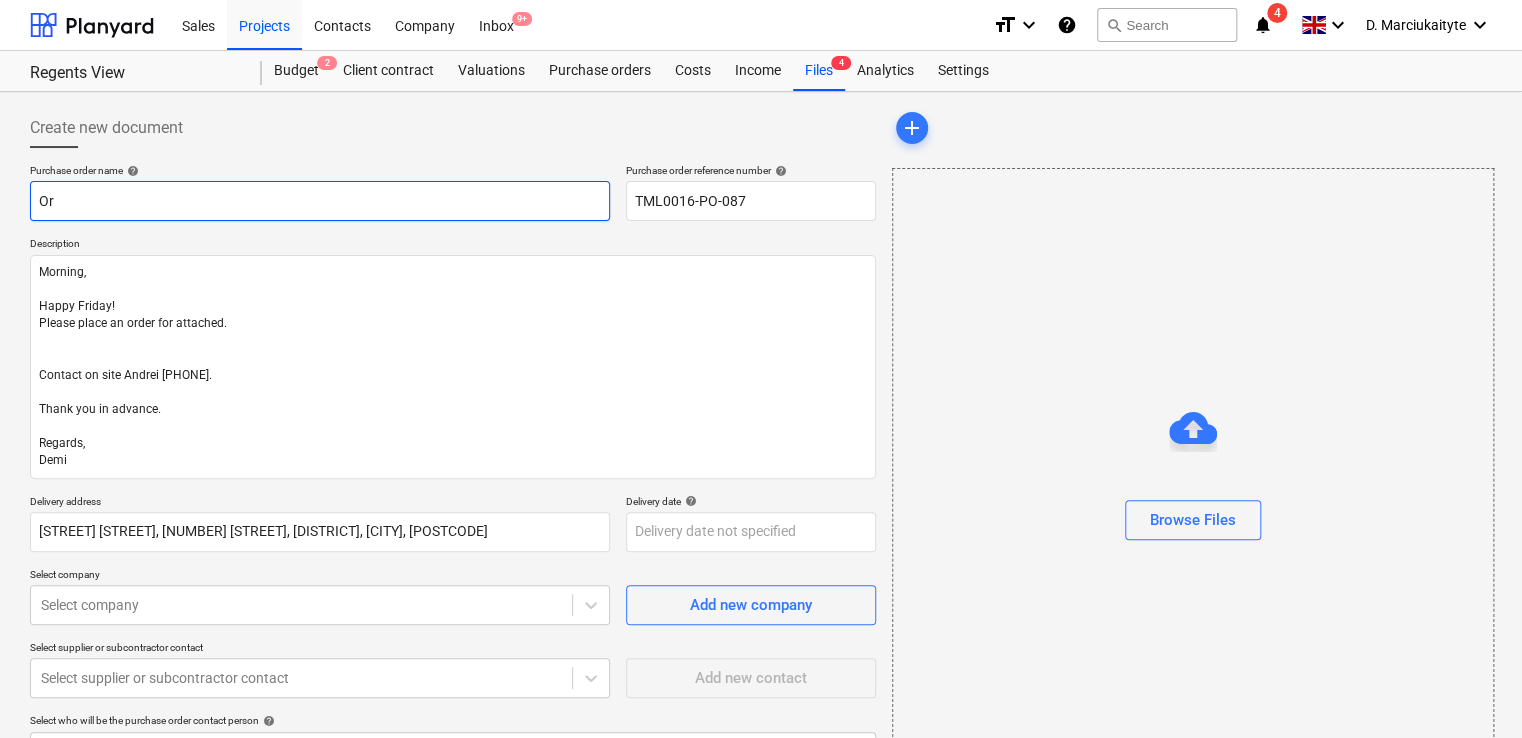 type on "x" 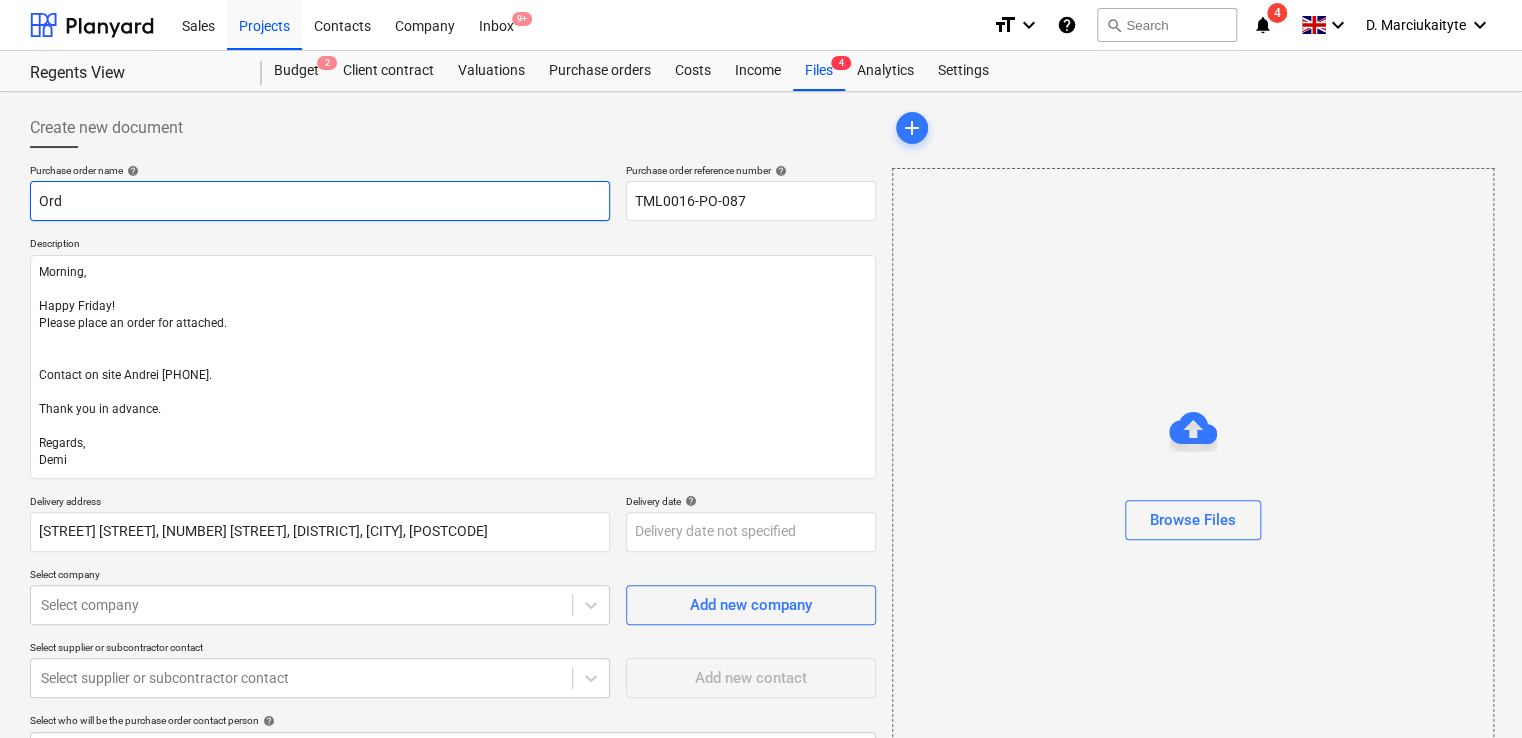 type on "x" 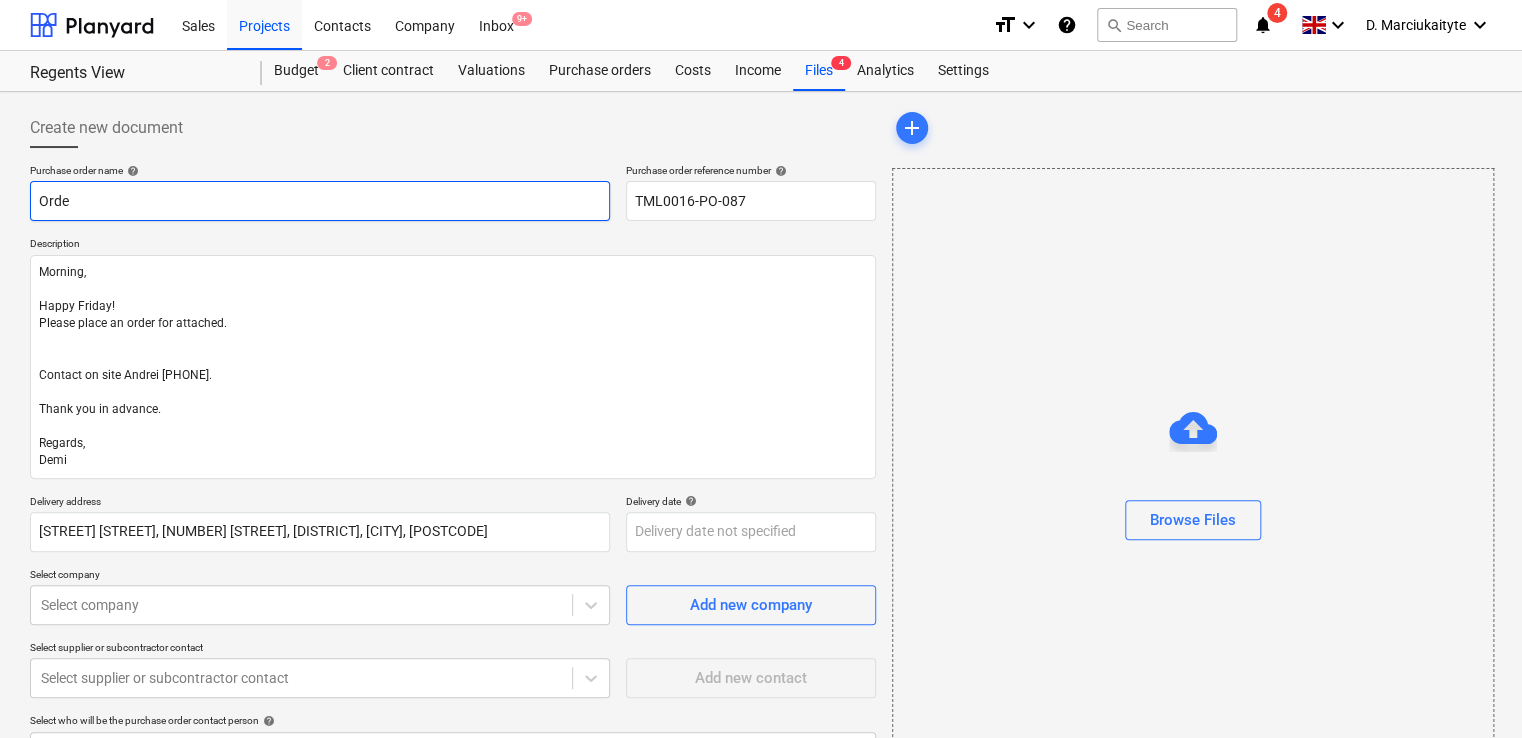 type on "x" 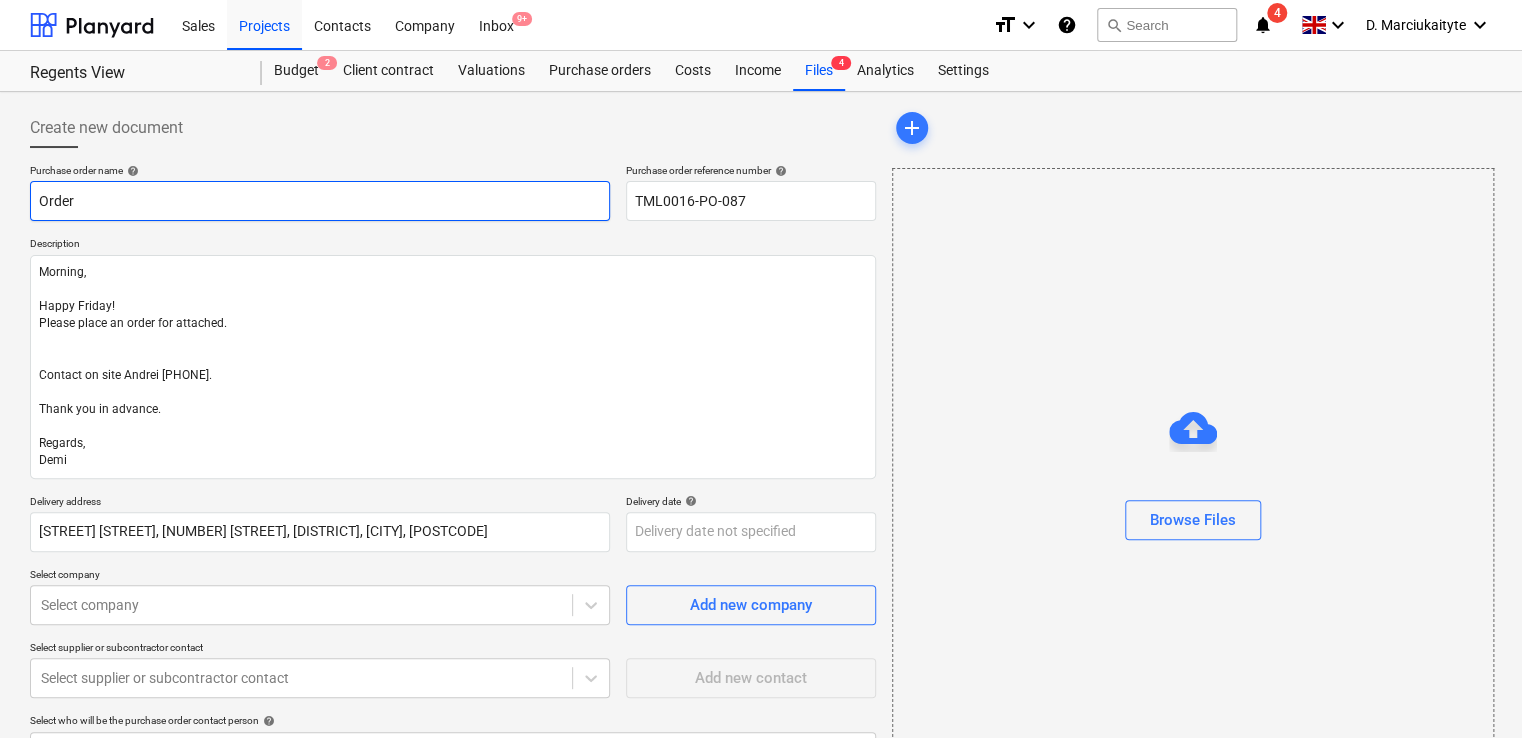 type on "x" 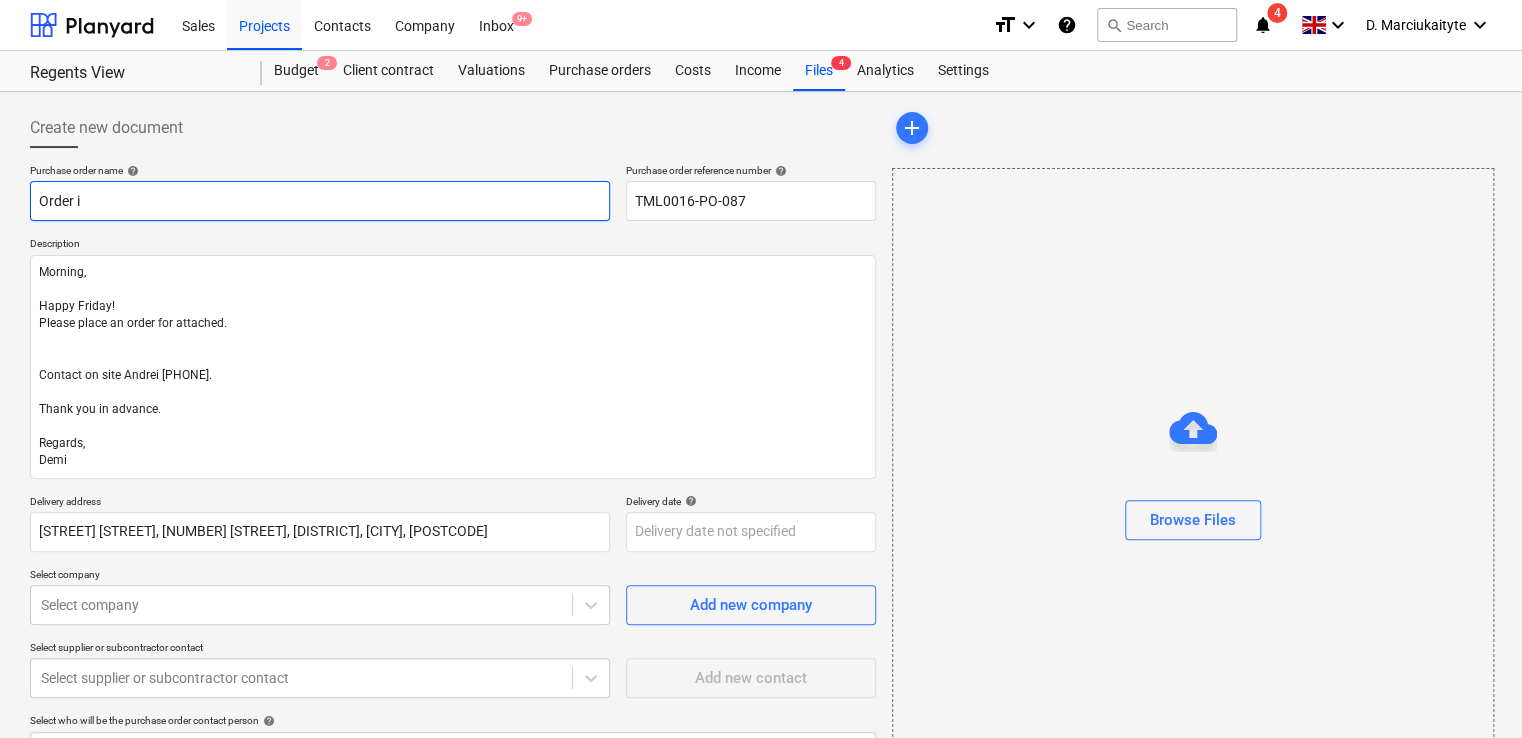 type on "x" 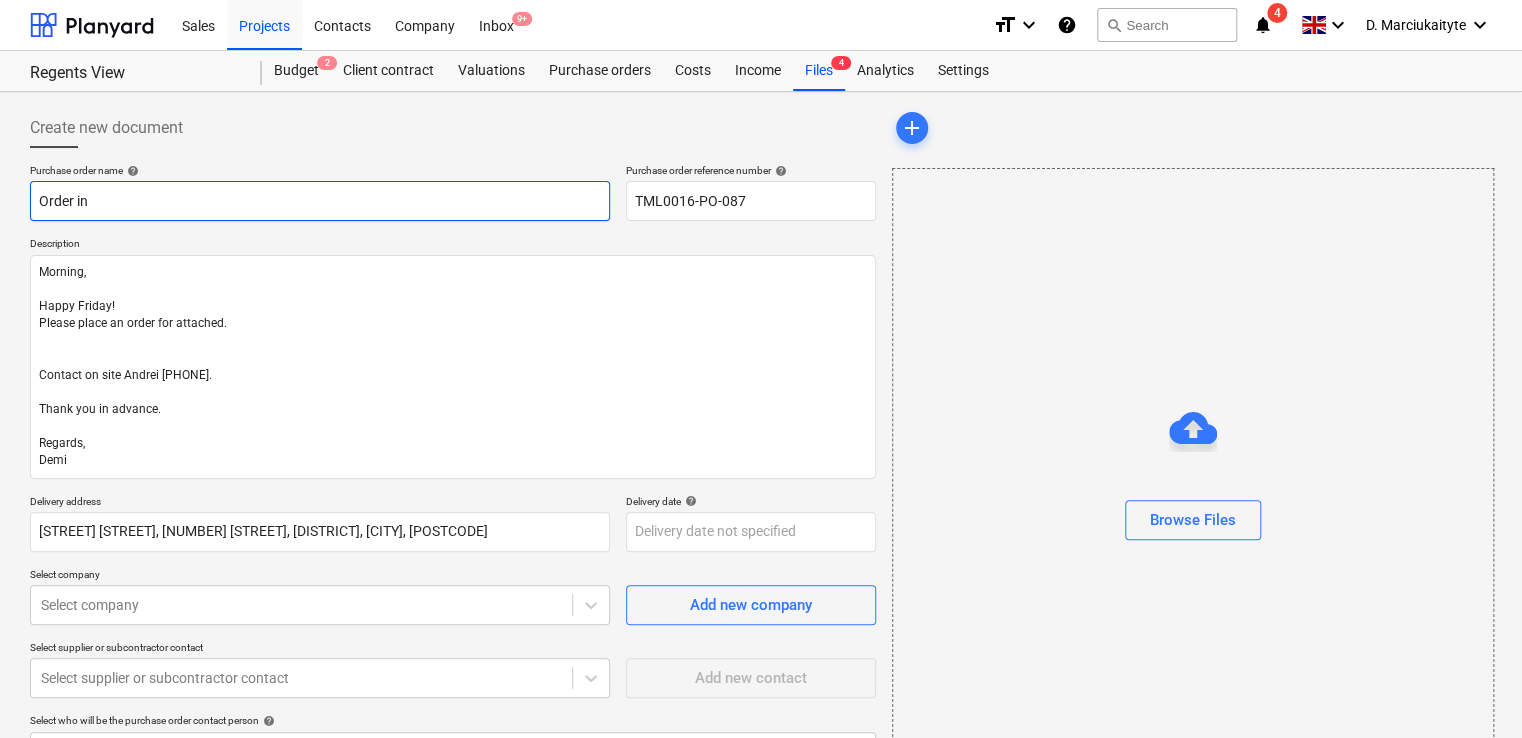 type on "x" 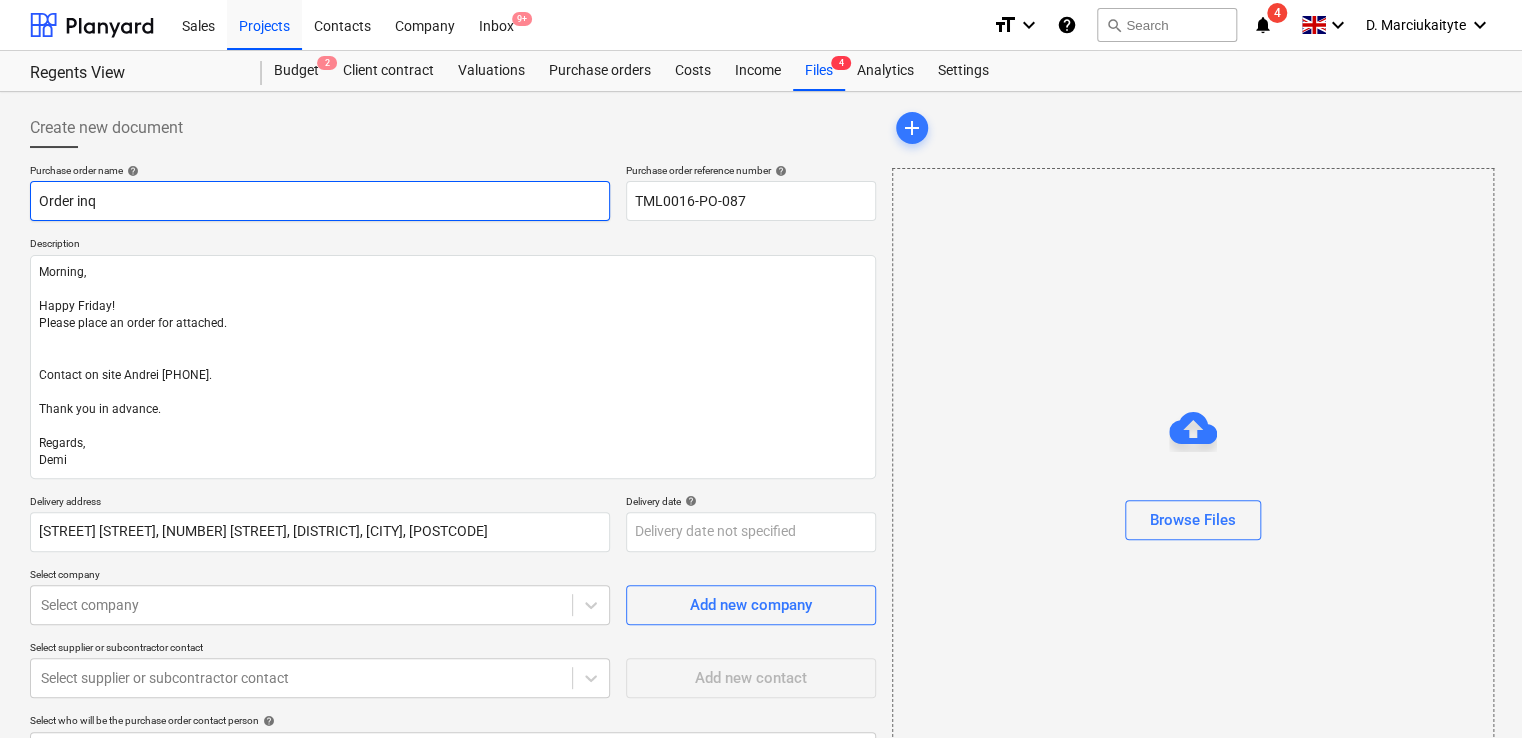 type on "x" 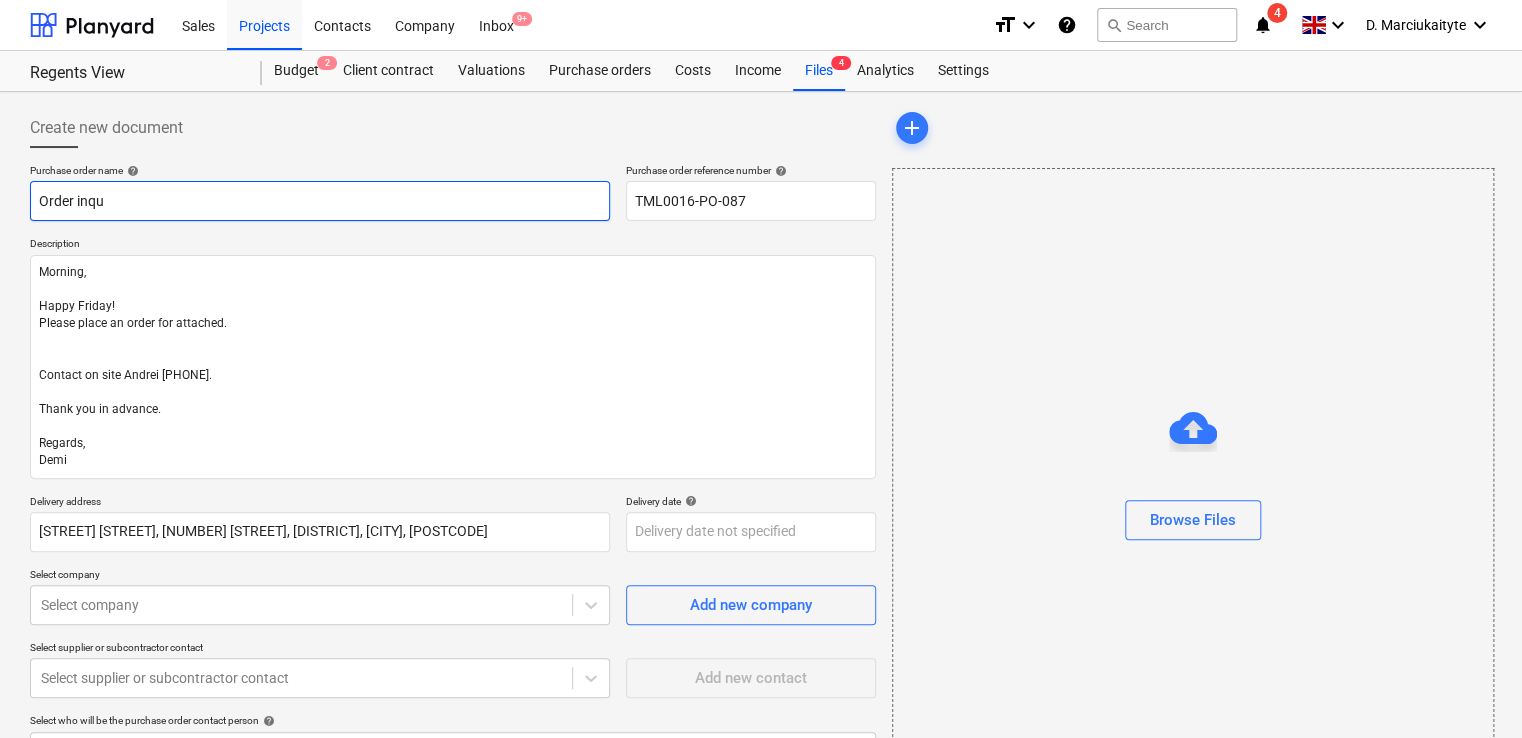 type on "x" 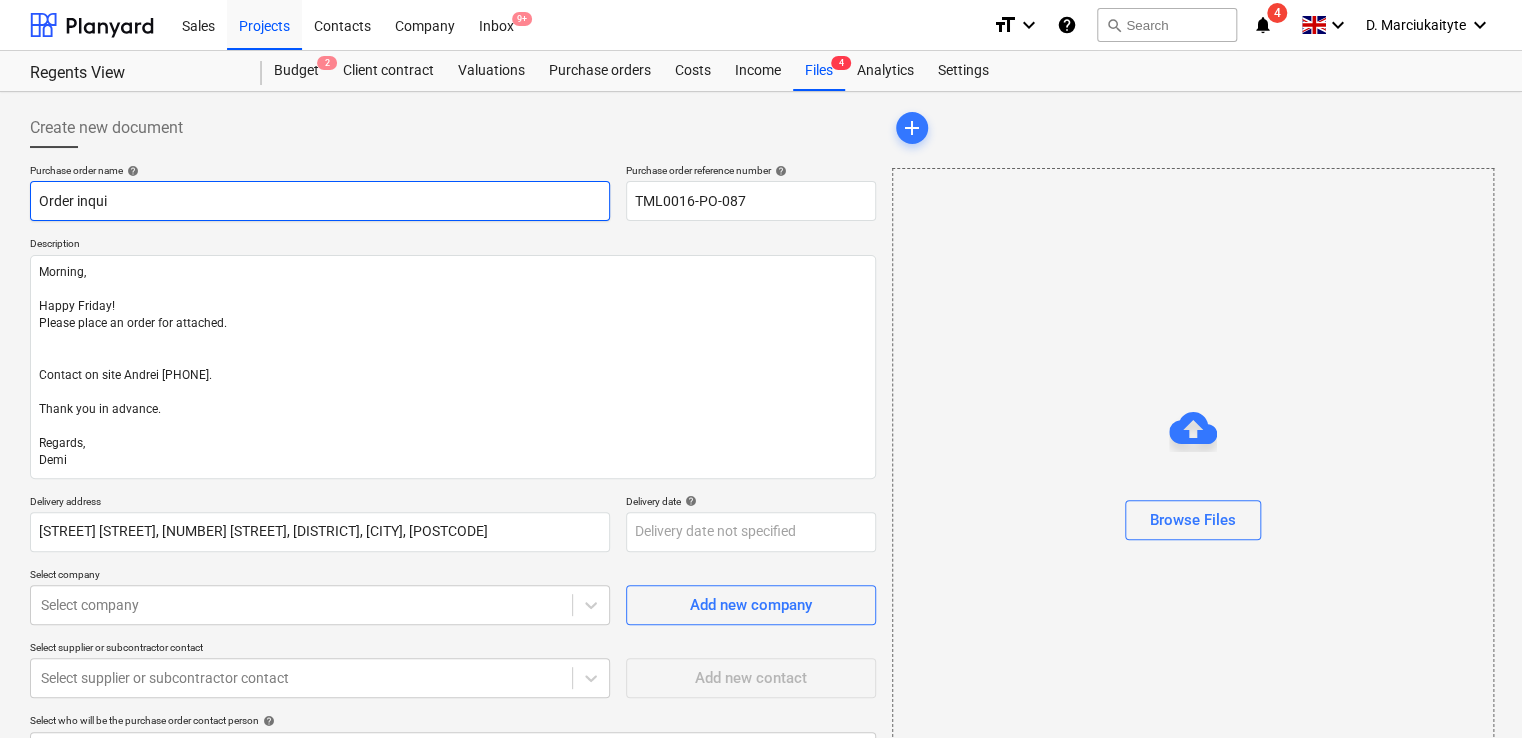 type on "x" 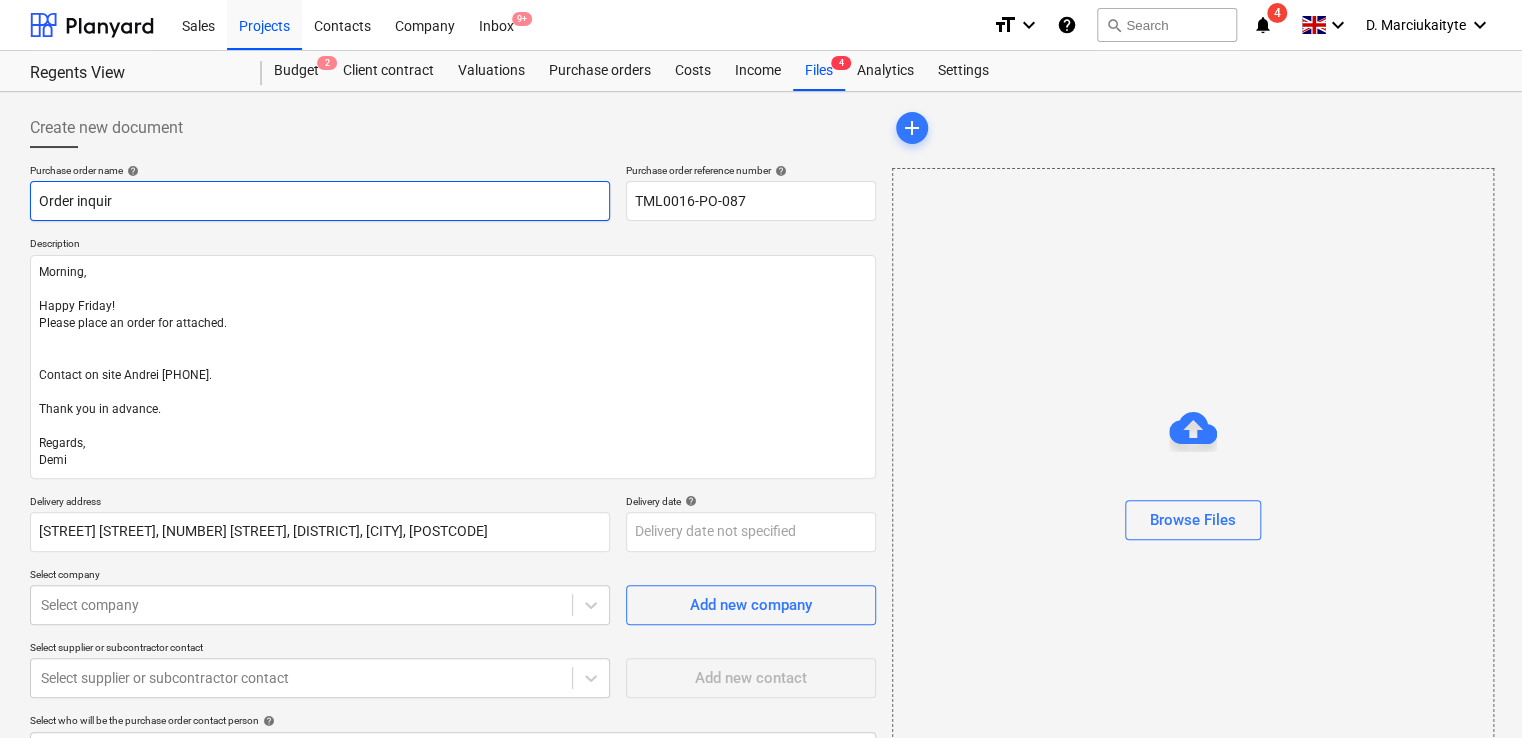 type on "x" 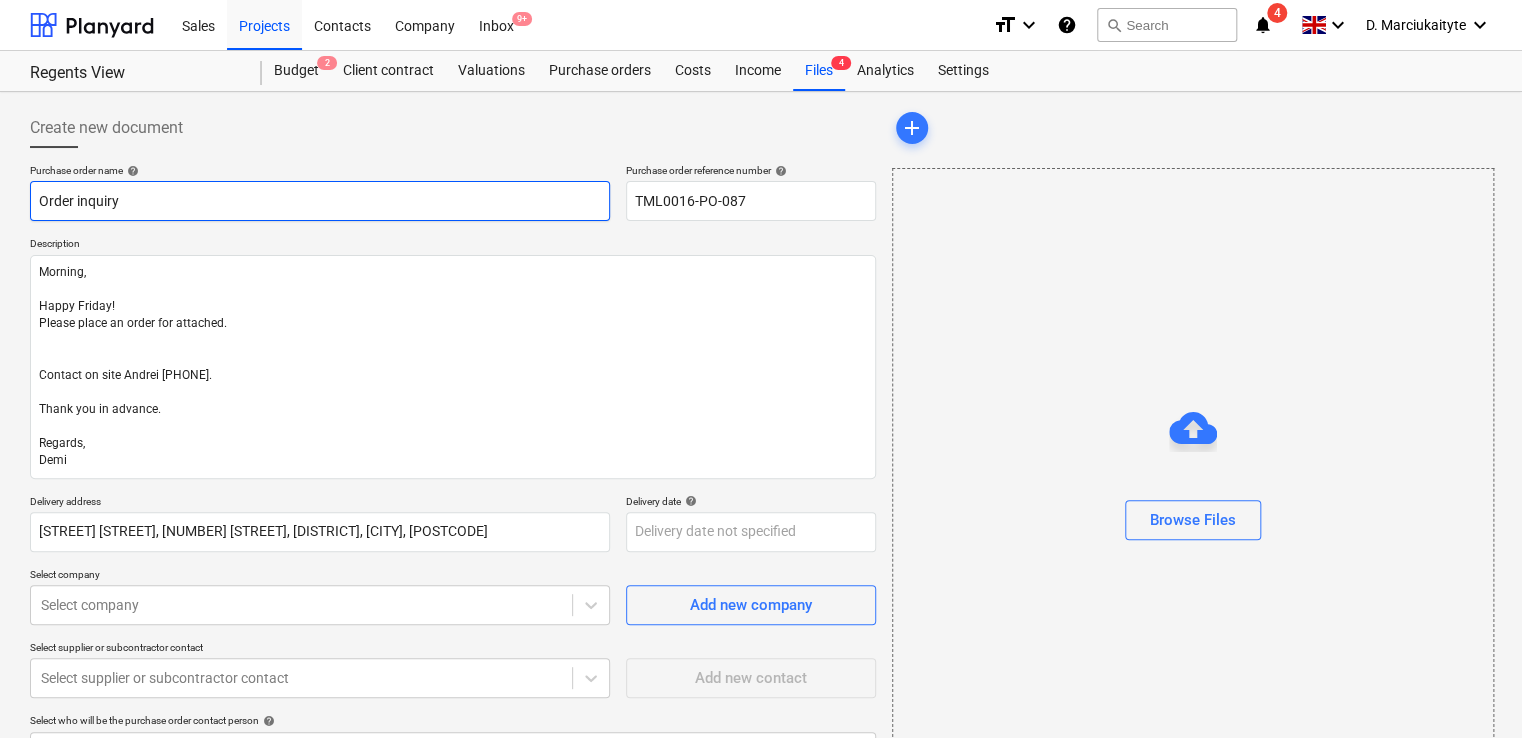 type on "x" 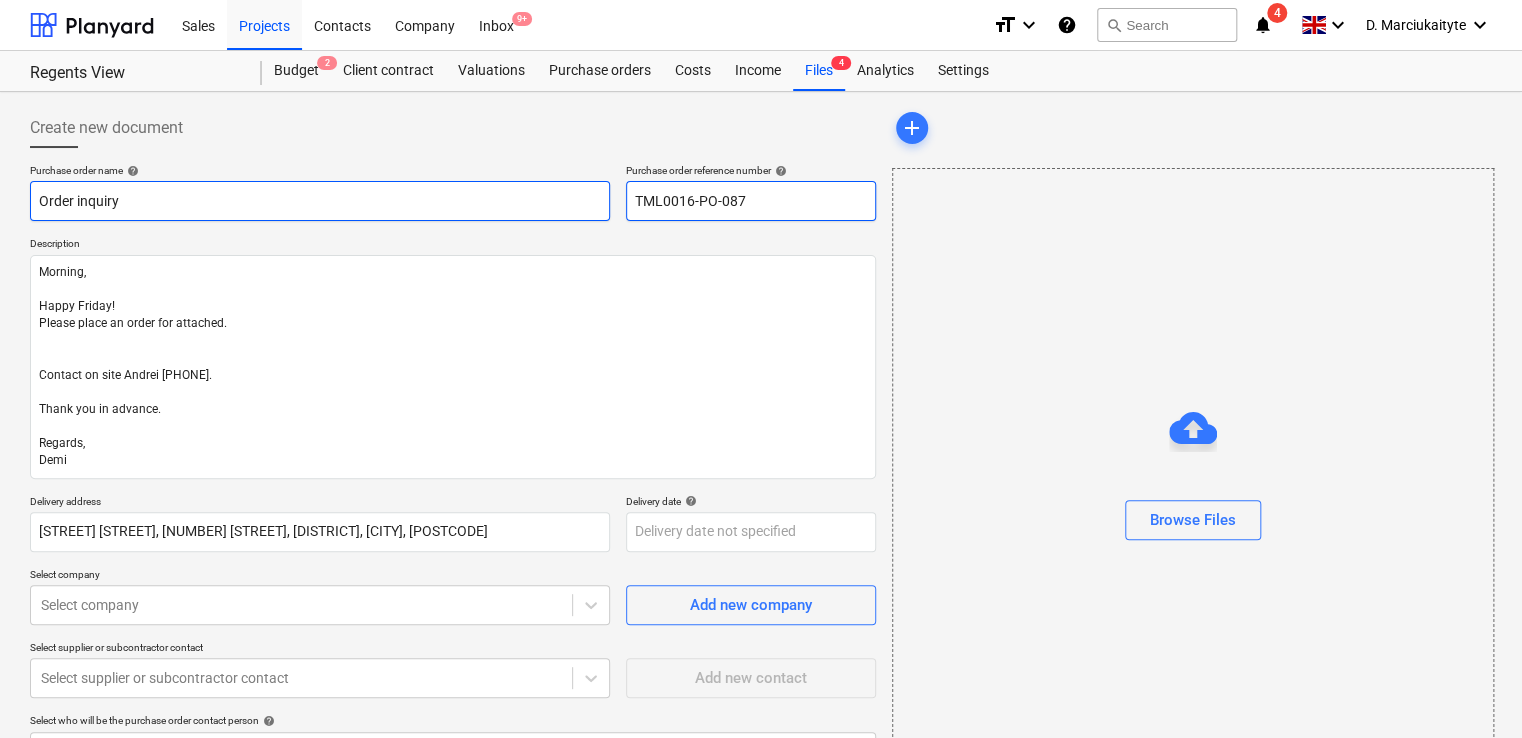 type on "Order inquiry" 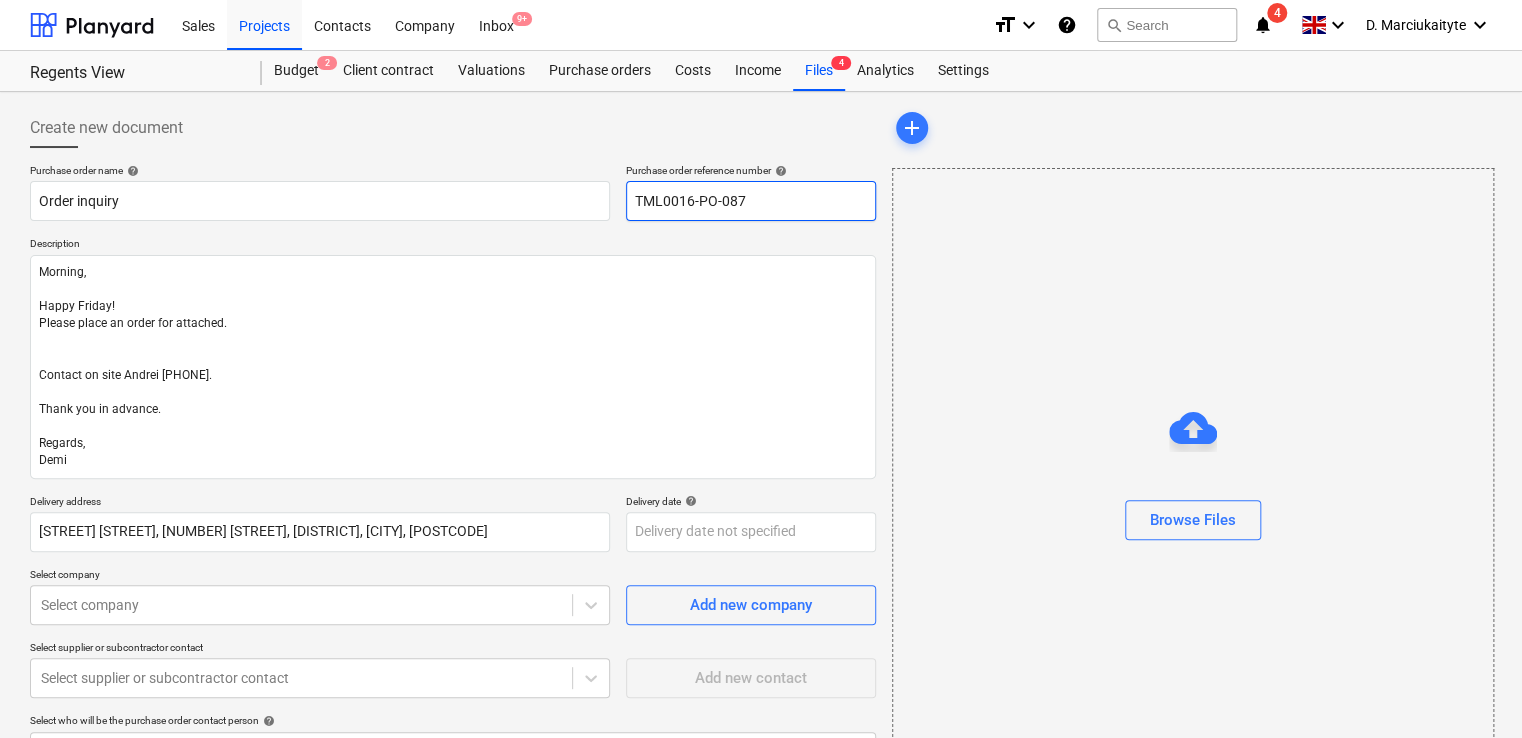 click on "TML0016-PO-087" at bounding box center (751, 201) 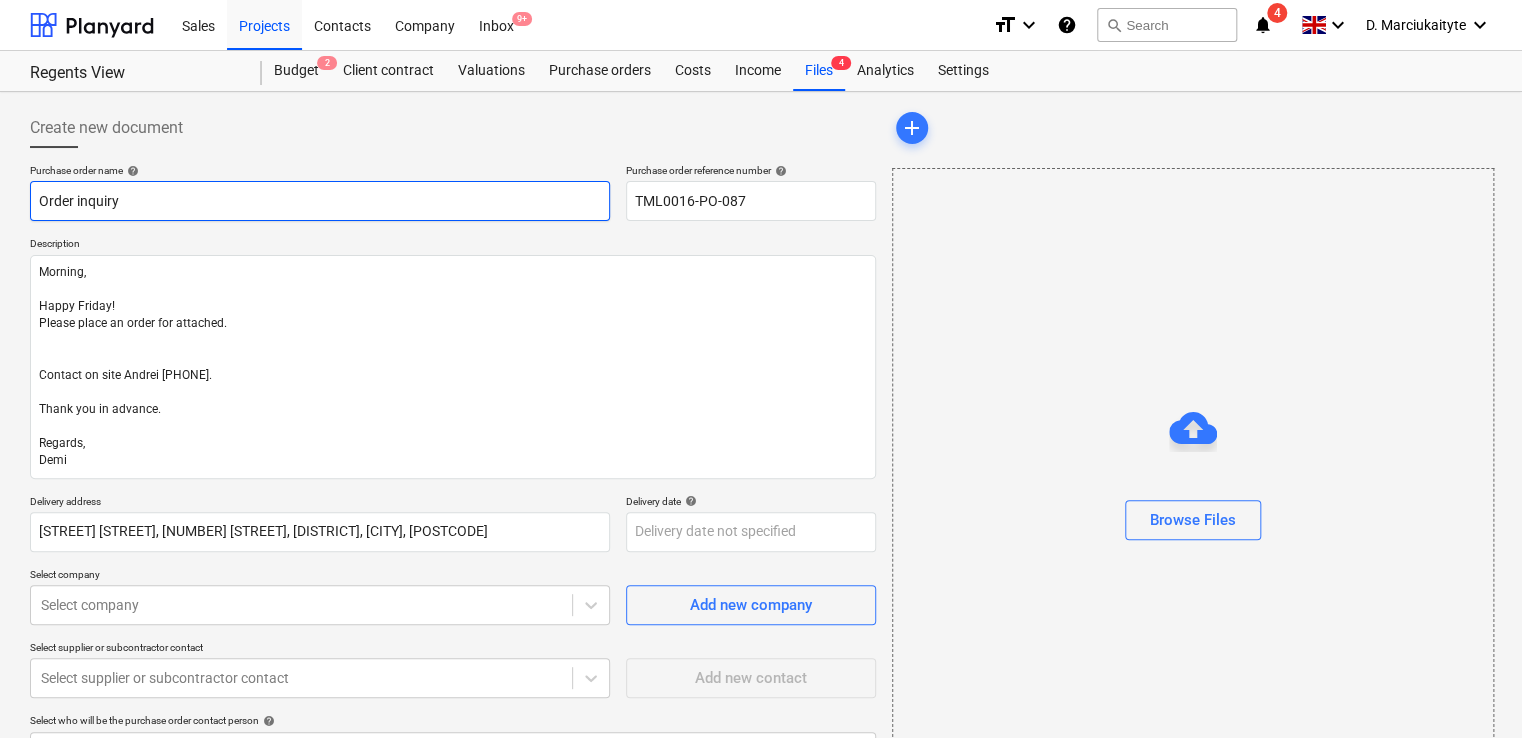 click on "Order inquiry" at bounding box center [320, 201] 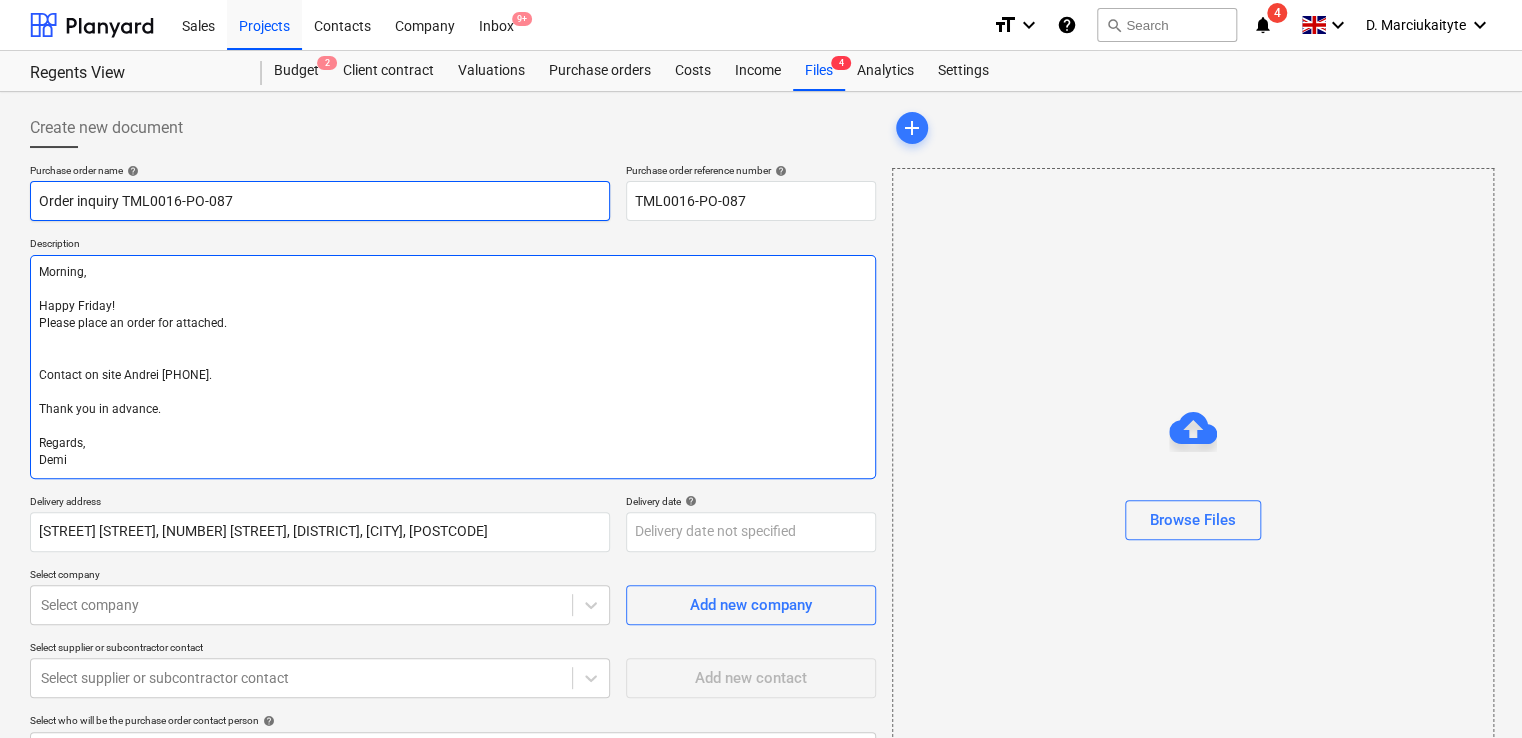 type on "Order inquiry TML0016-PO-087" 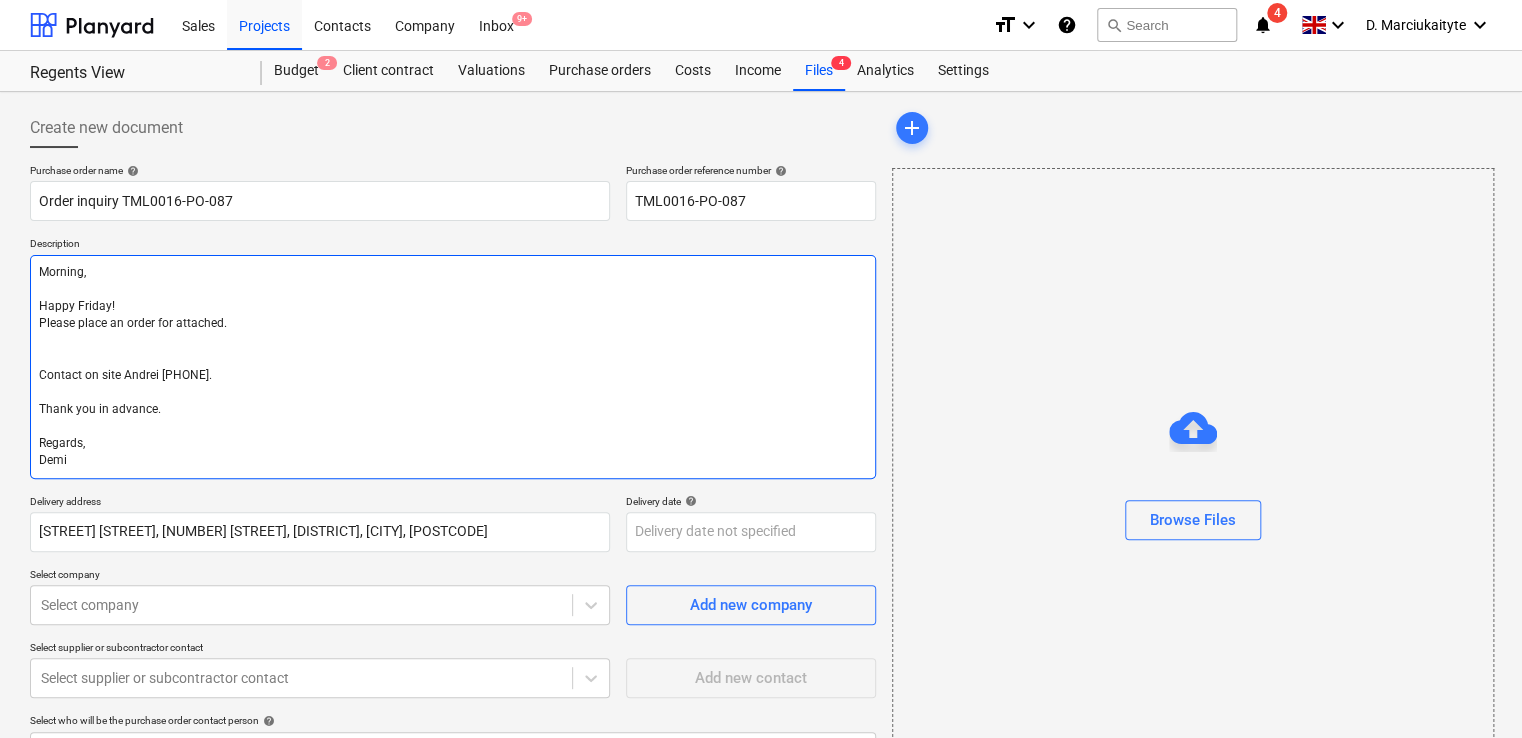 click on "Morning,
Happy Friday!
Please place an order for attached.
Contact on site Andrei [PHONE].
Thank you in advance.
Regards,
Demi" at bounding box center [453, 367] 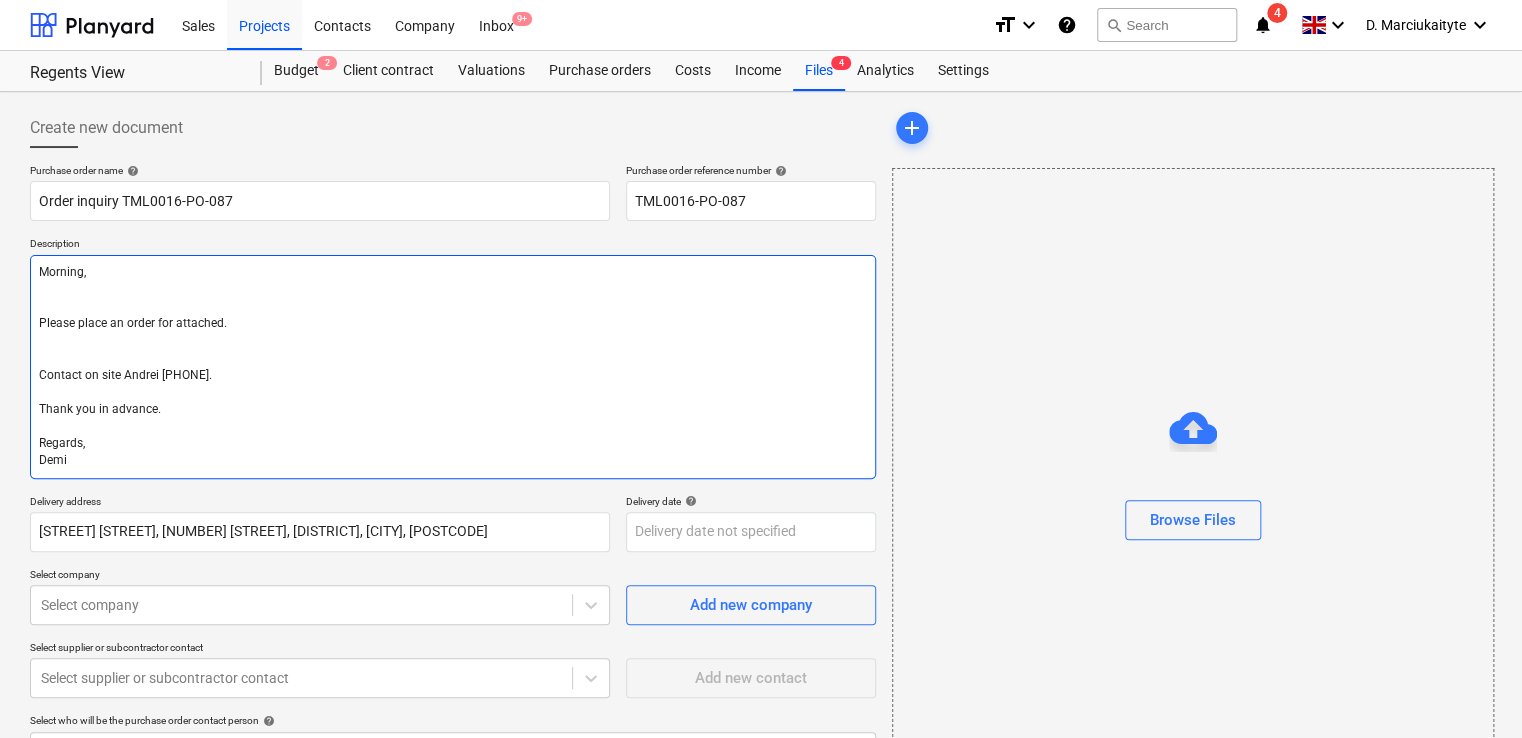 type on "x" 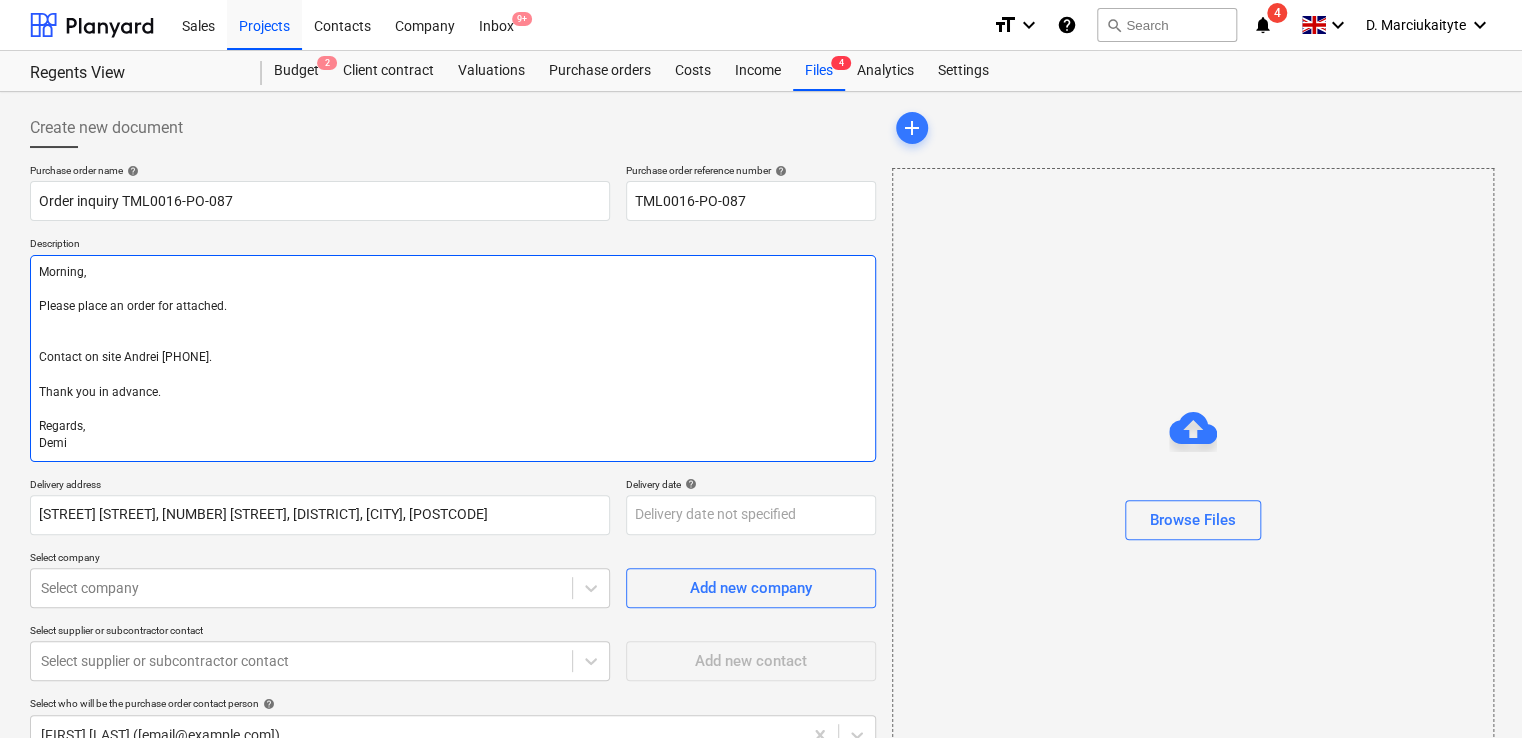 click on "Morning,
Please place an order for attached.
Contact on site Andrei [PHONE].
Thank you in advance.
Regards,
Demi" at bounding box center (453, 358) 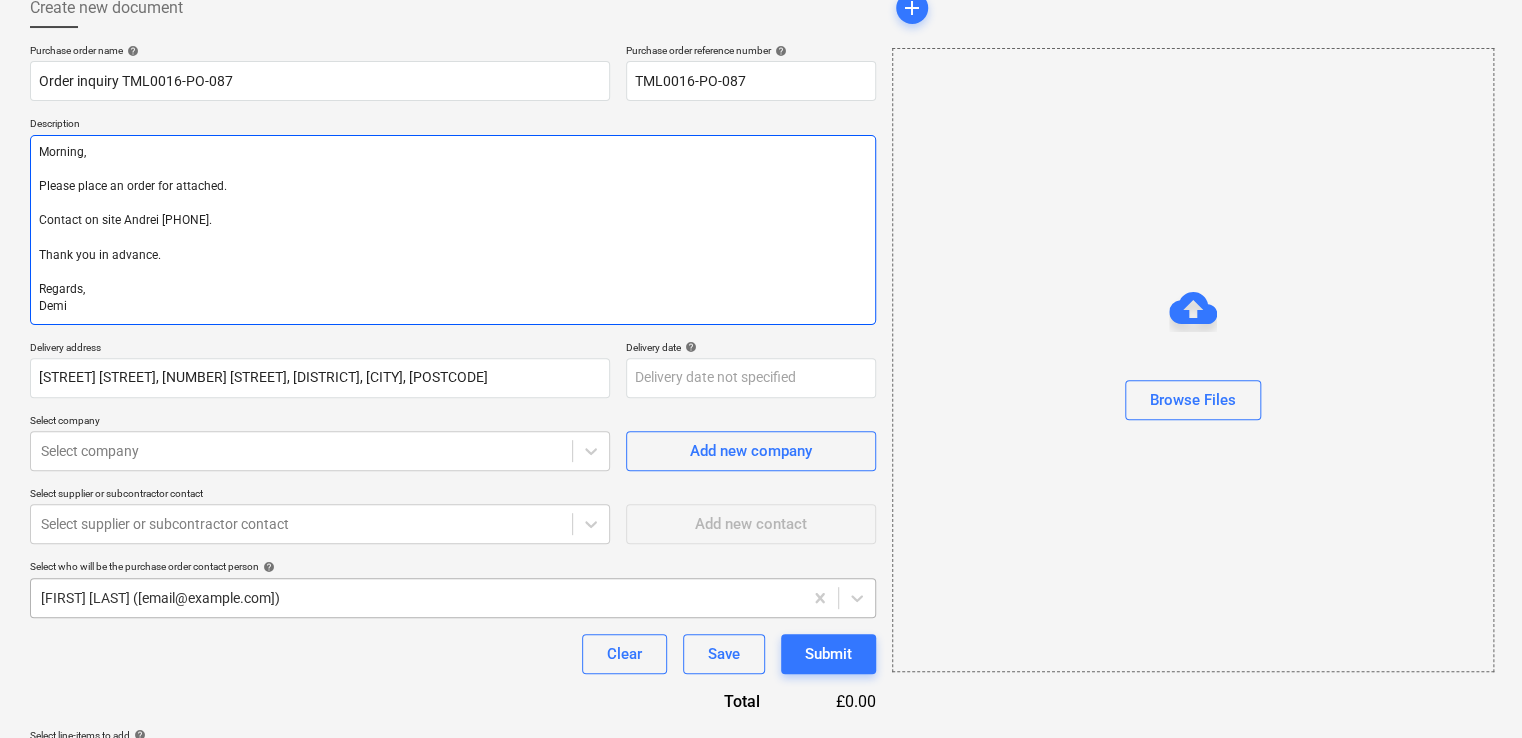 scroll, scrollTop: 183, scrollLeft: 0, axis: vertical 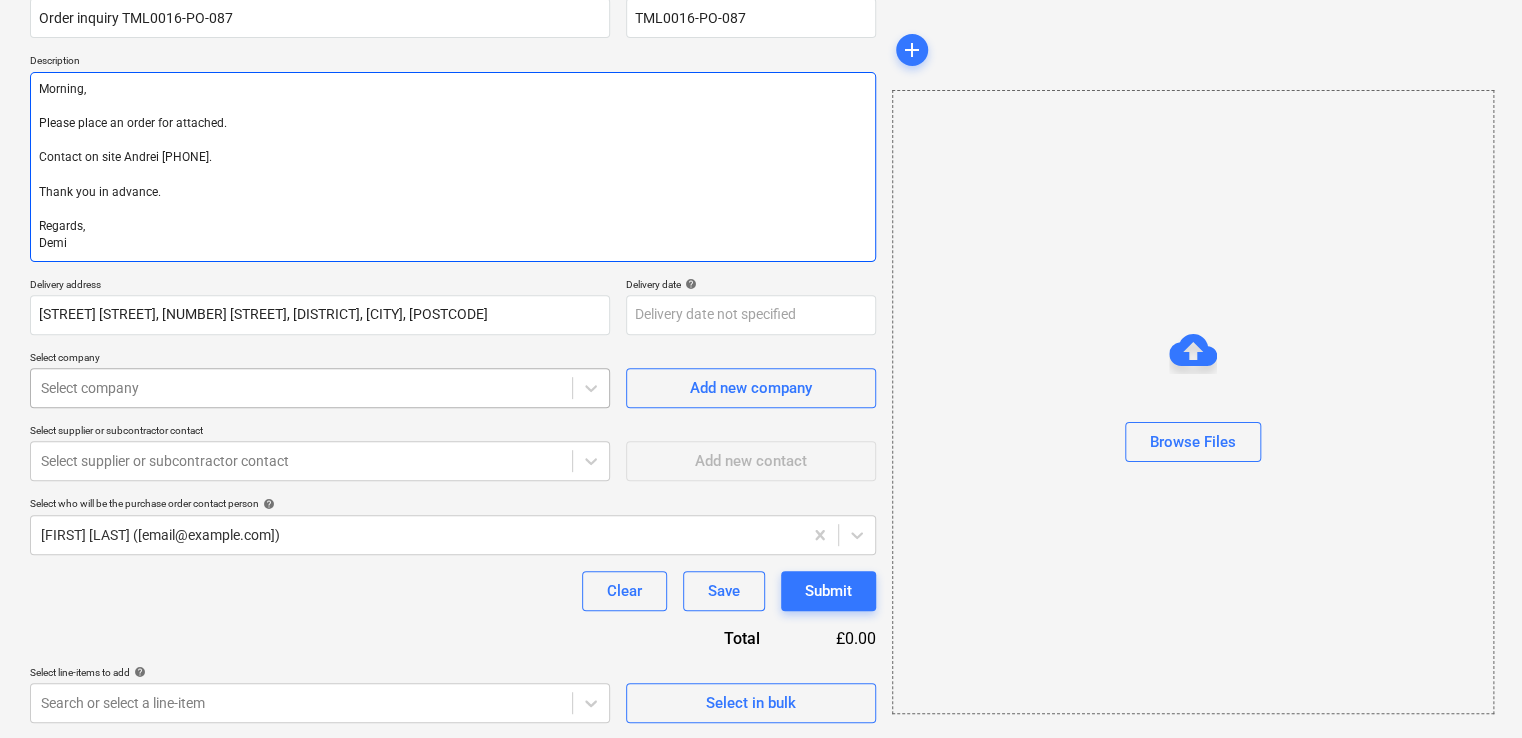 type on "Morning,
Please place an order for attached.
Contact on site Andrei [PHONE].
Thank you in advance.
Regards,
Demi" 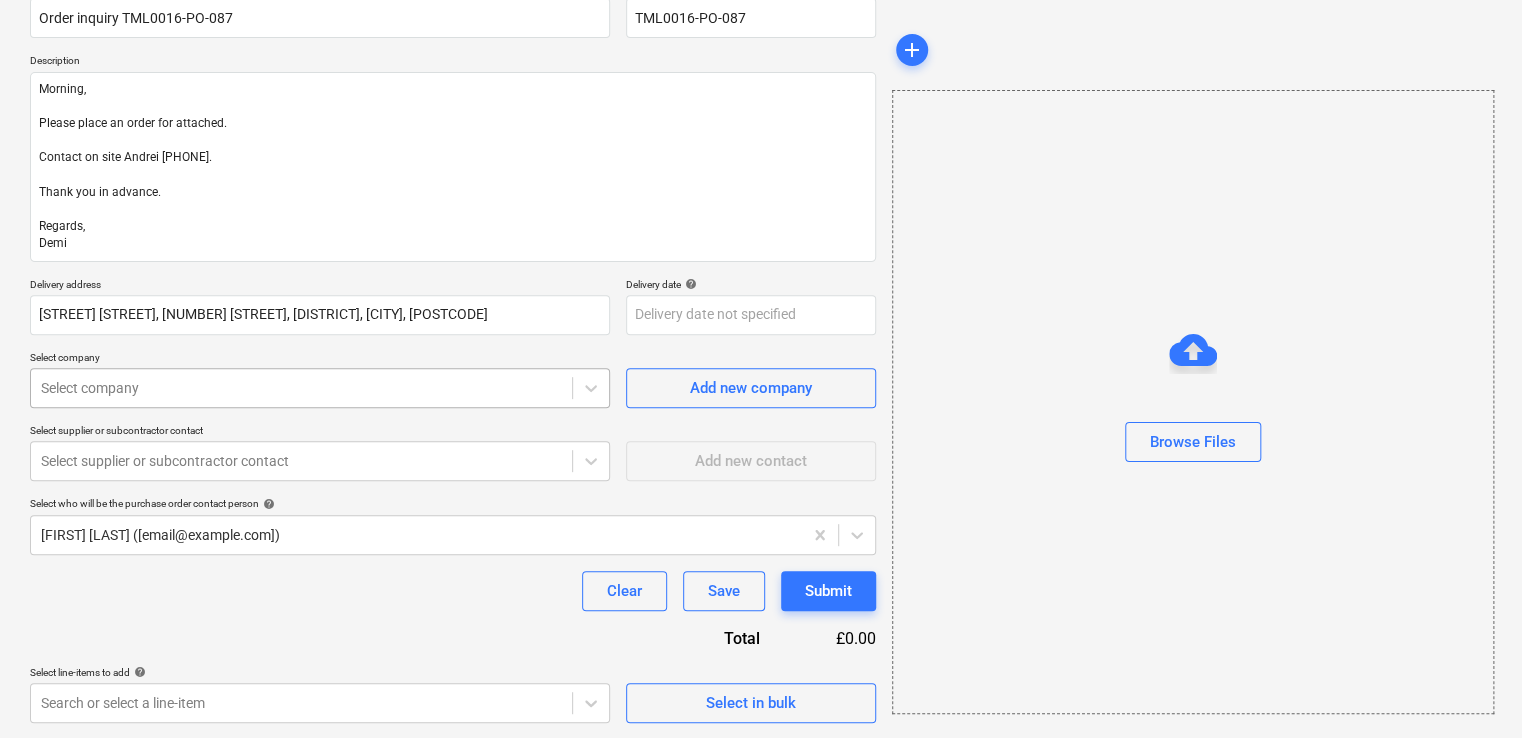 type on "x" 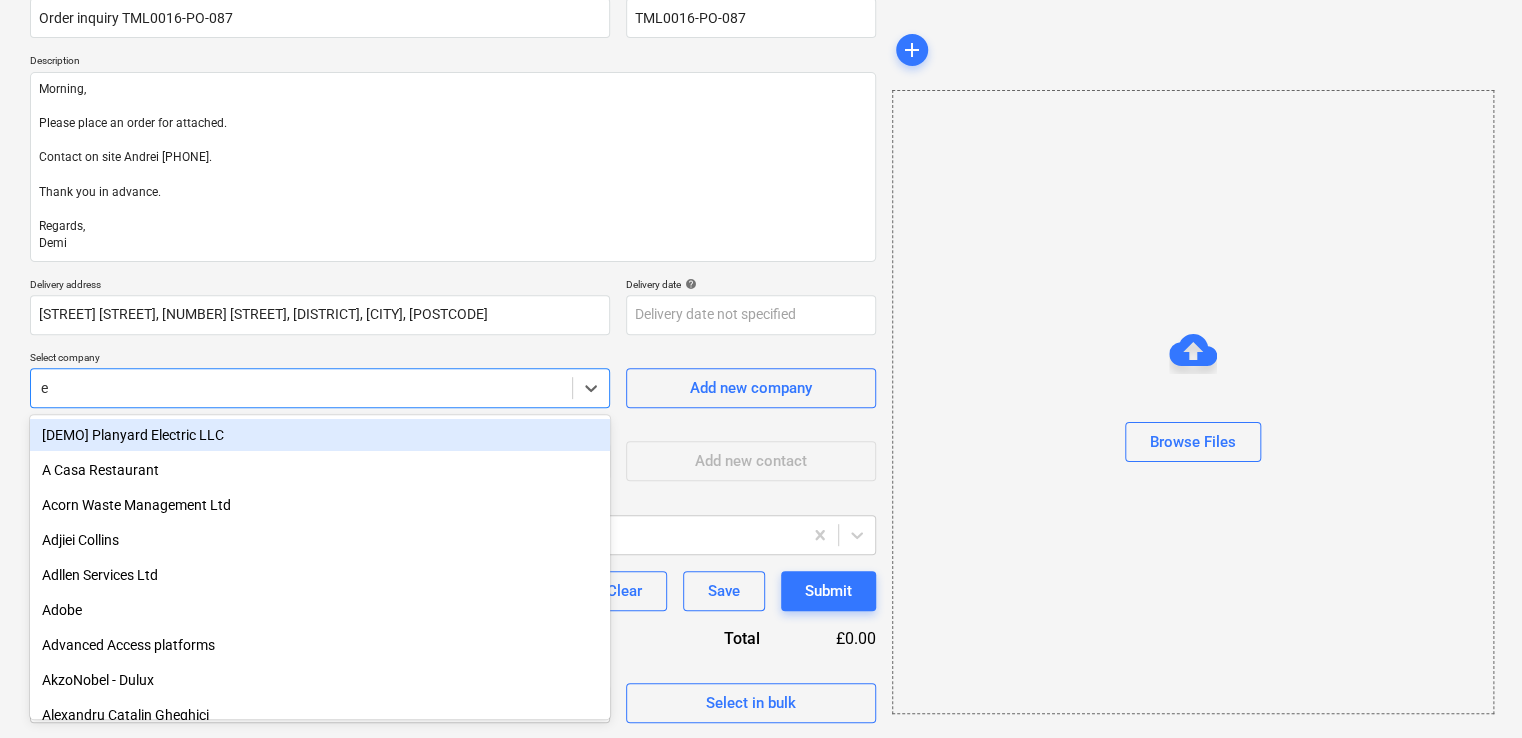 type on "ep" 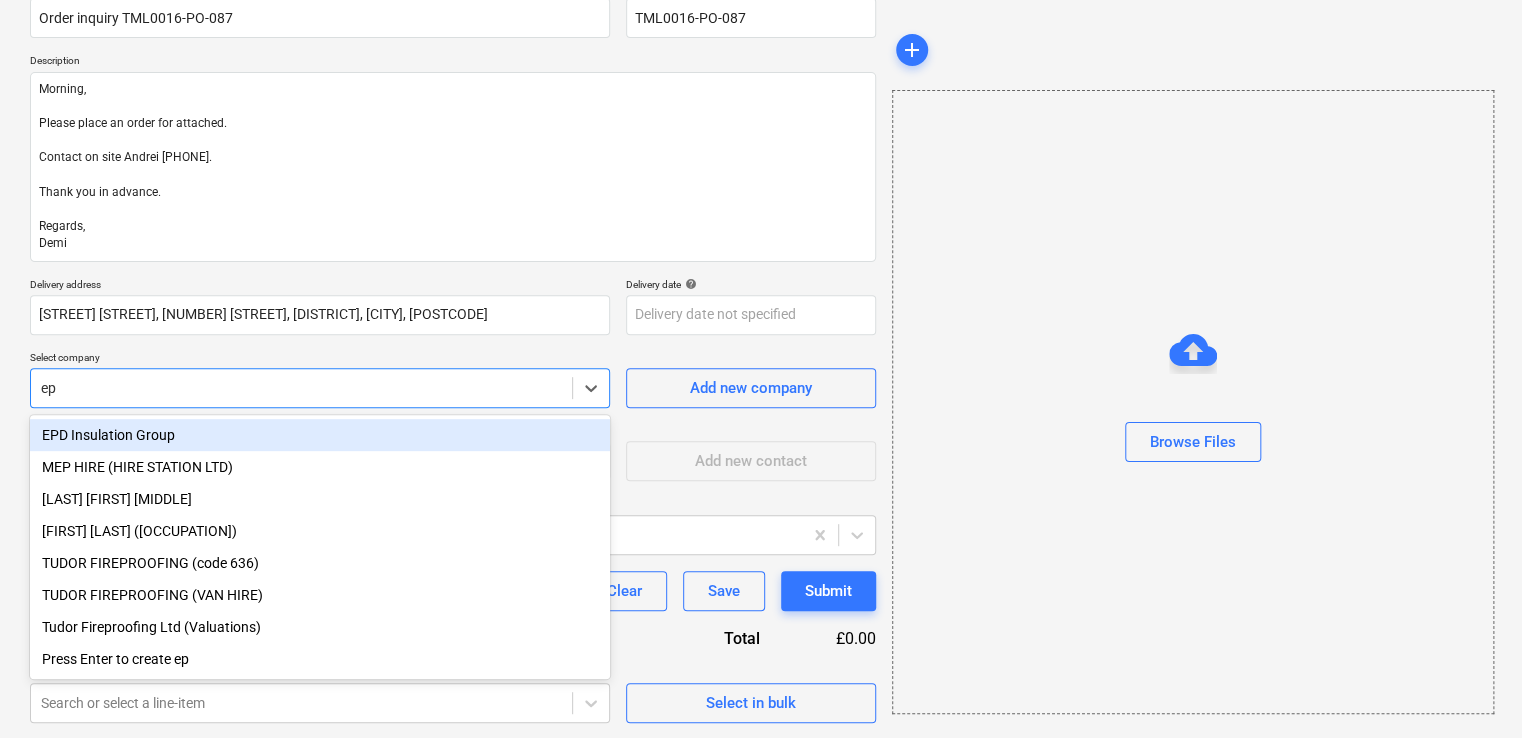 type on "x" 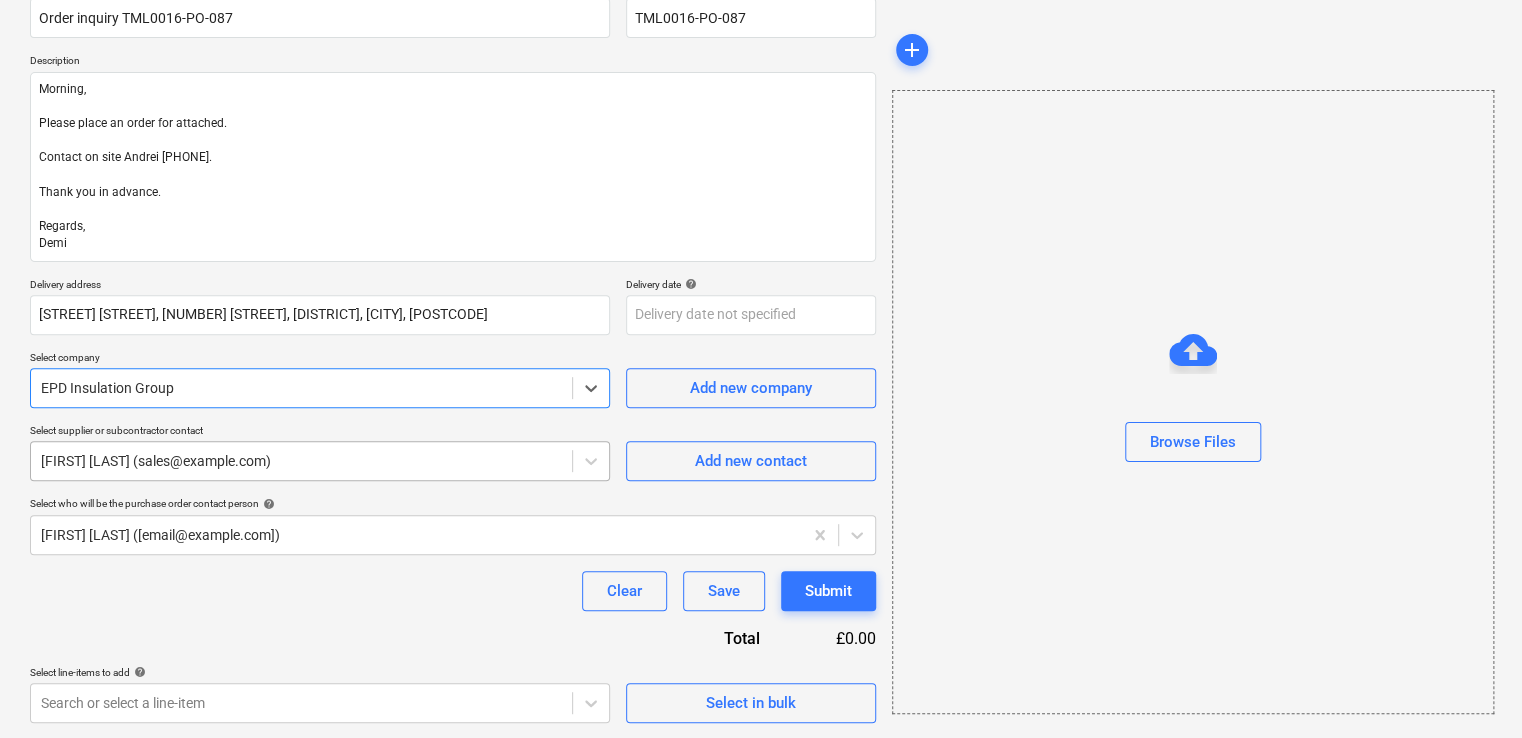 click on "[FIRST] [LAST] (sales@example.com)" at bounding box center [301, 461] 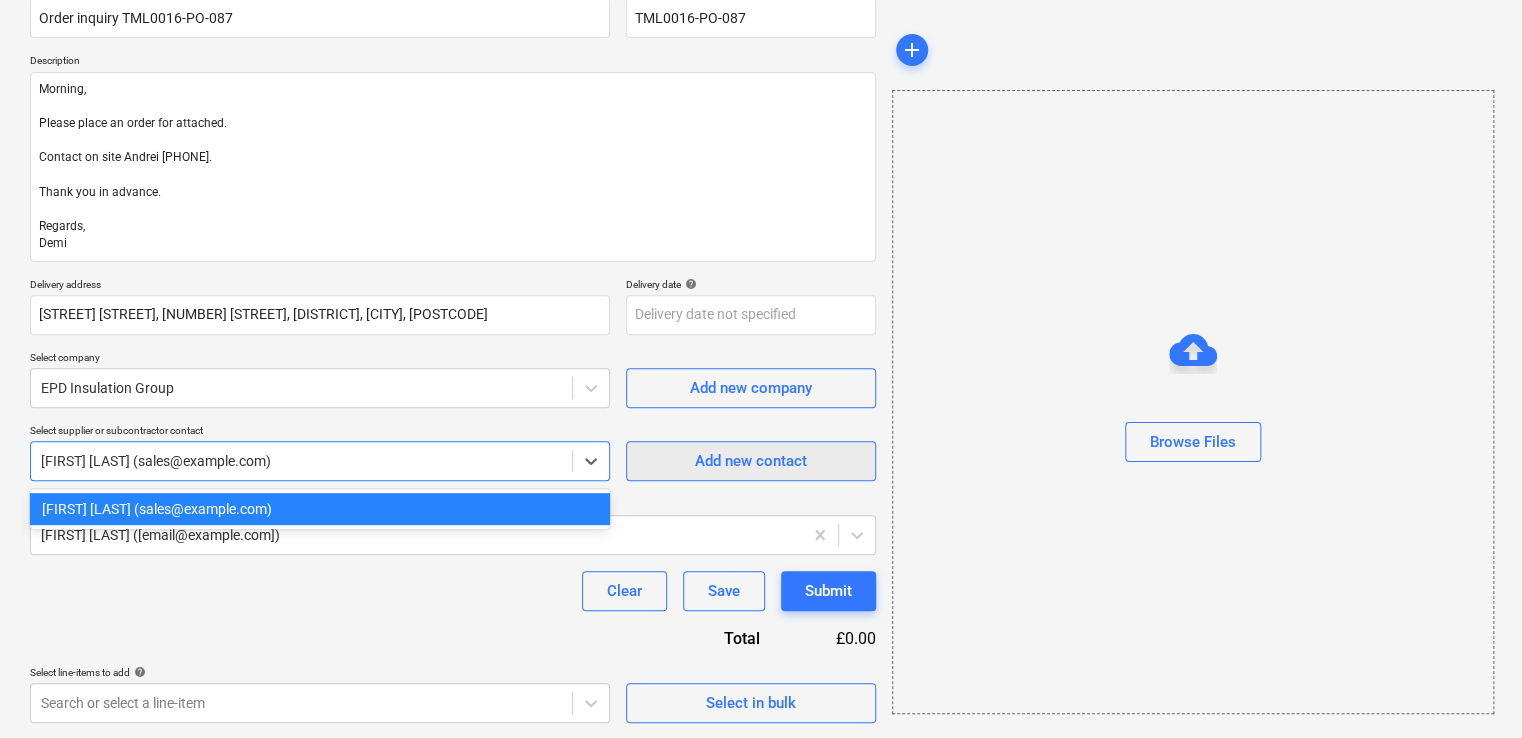 click on "Add new contact" at bounding box center (751, 461) 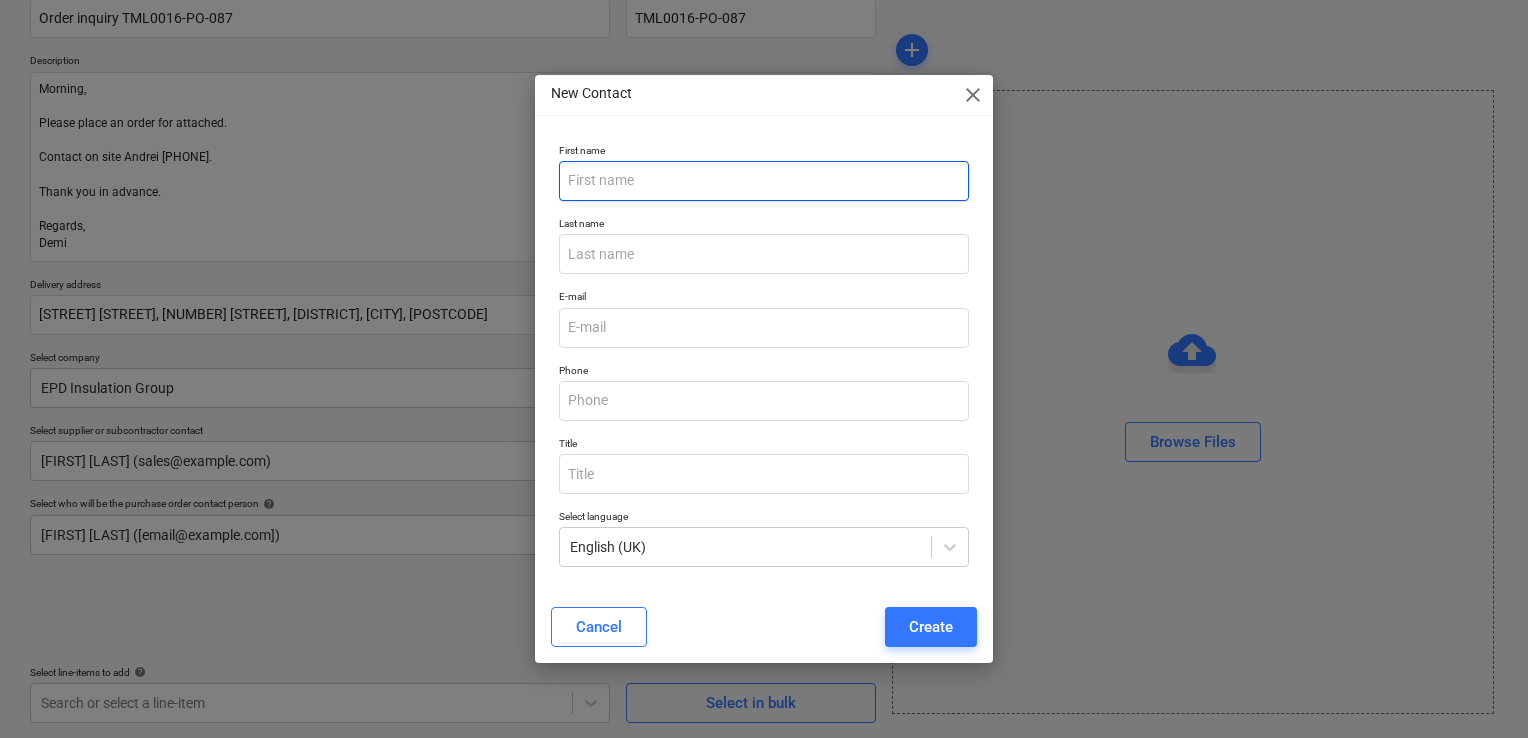 click at bounding box center [764, 181] 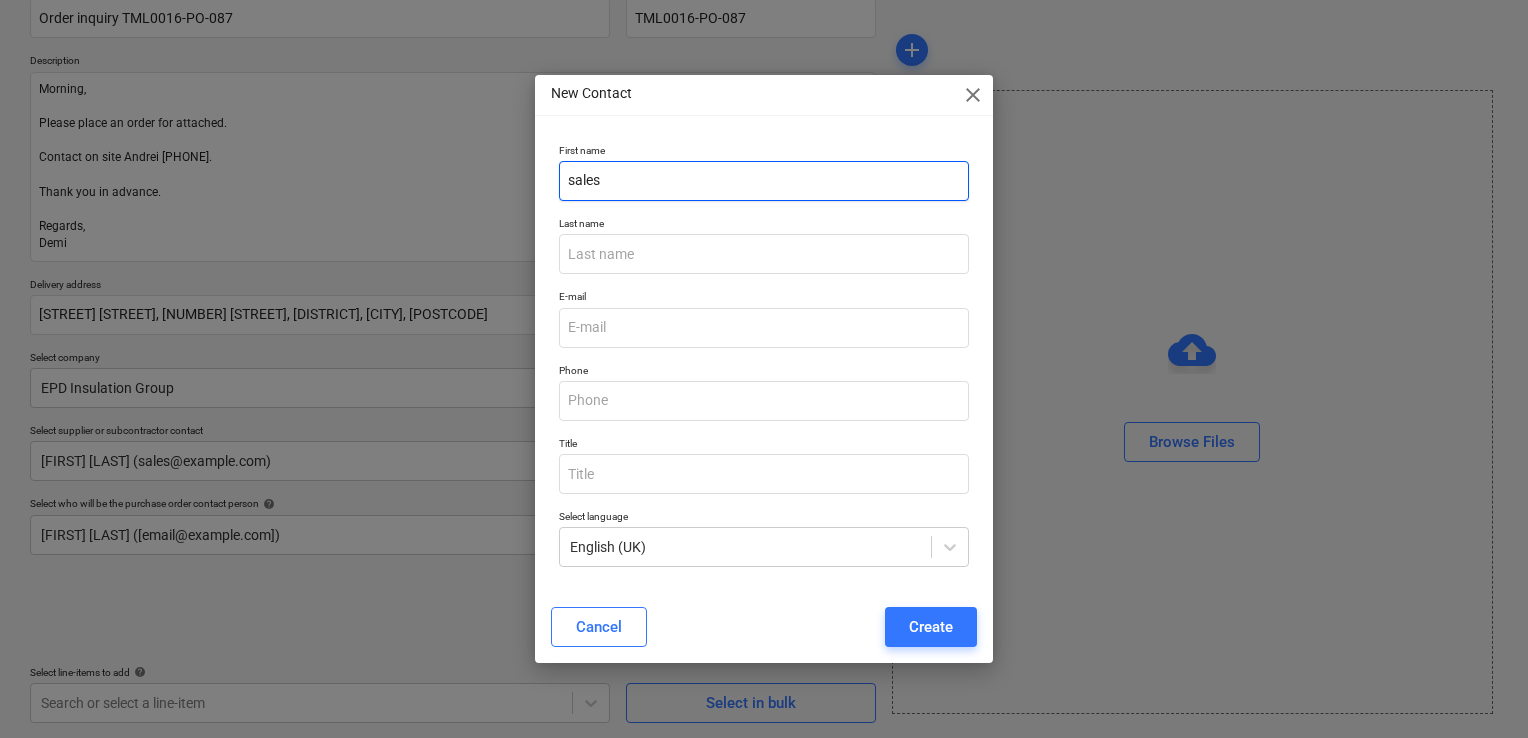 type on "sales" 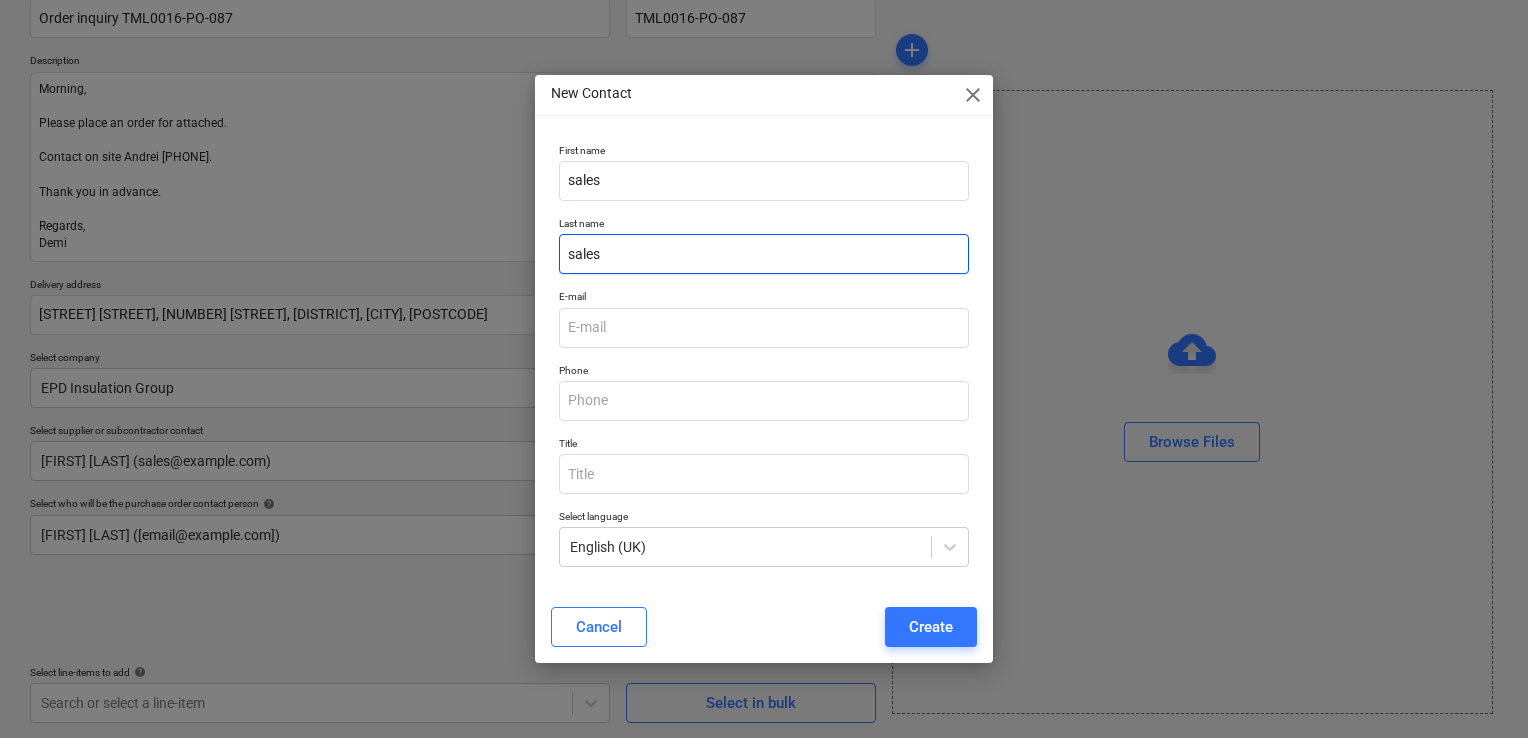 type on "sales" 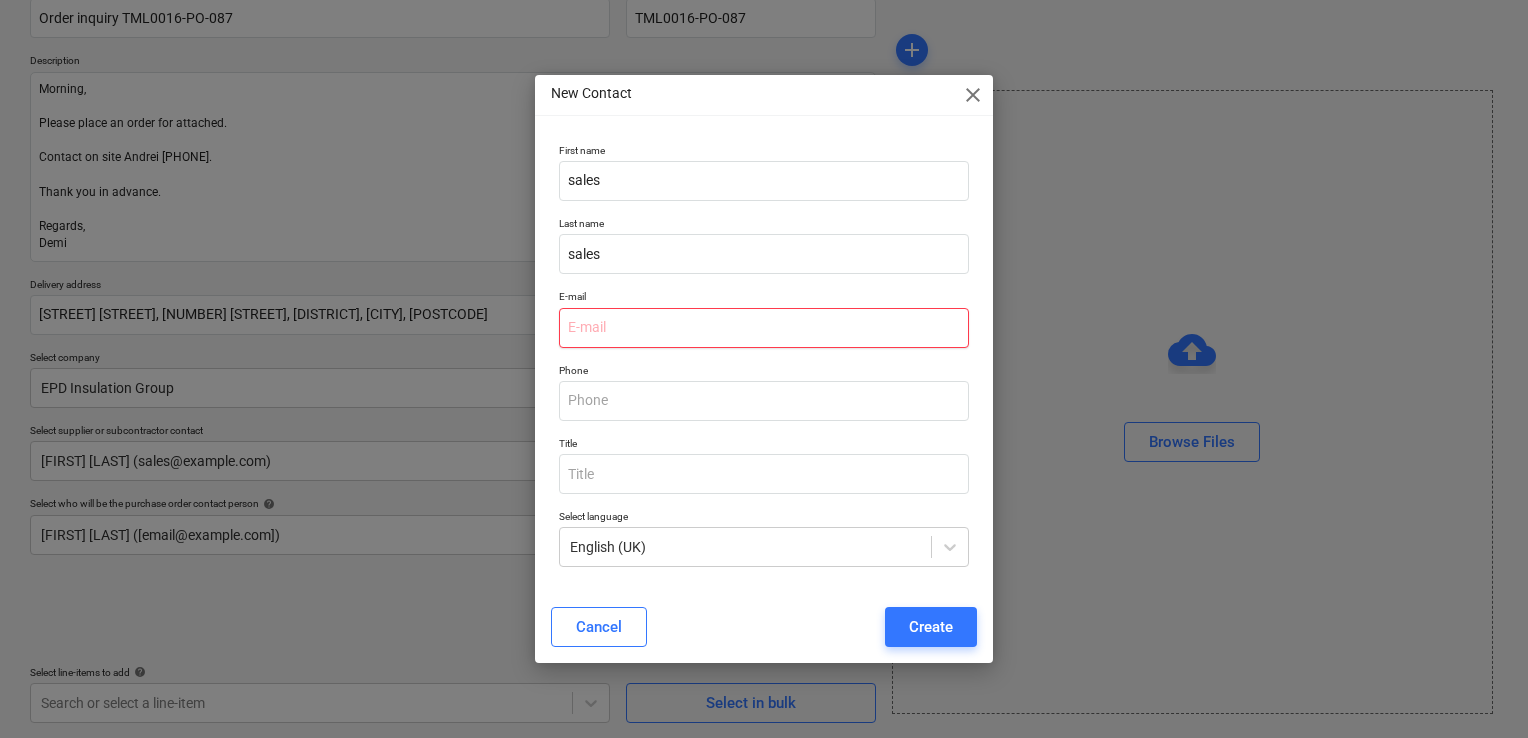 click at bounding box center (764, 328) 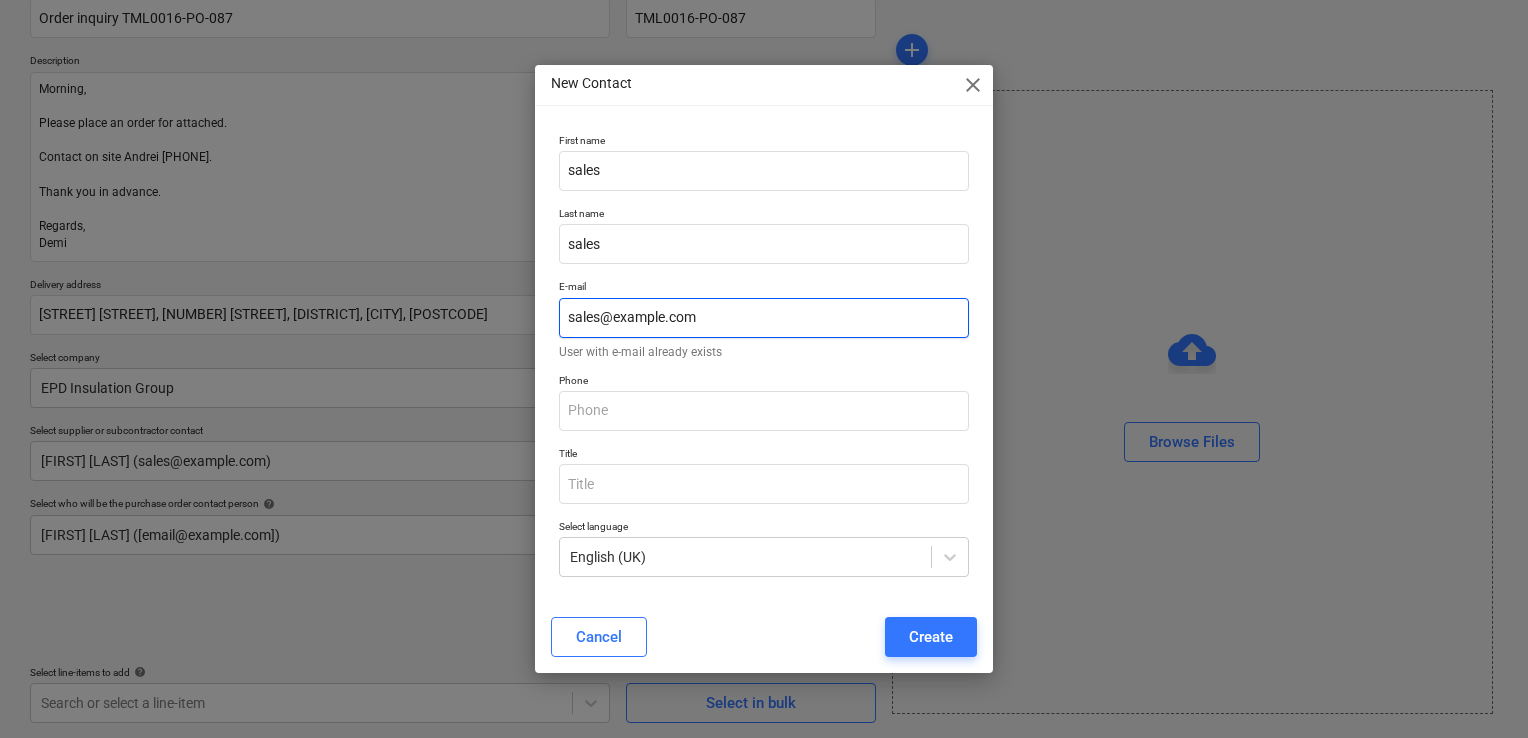 type on "sales@example.com" 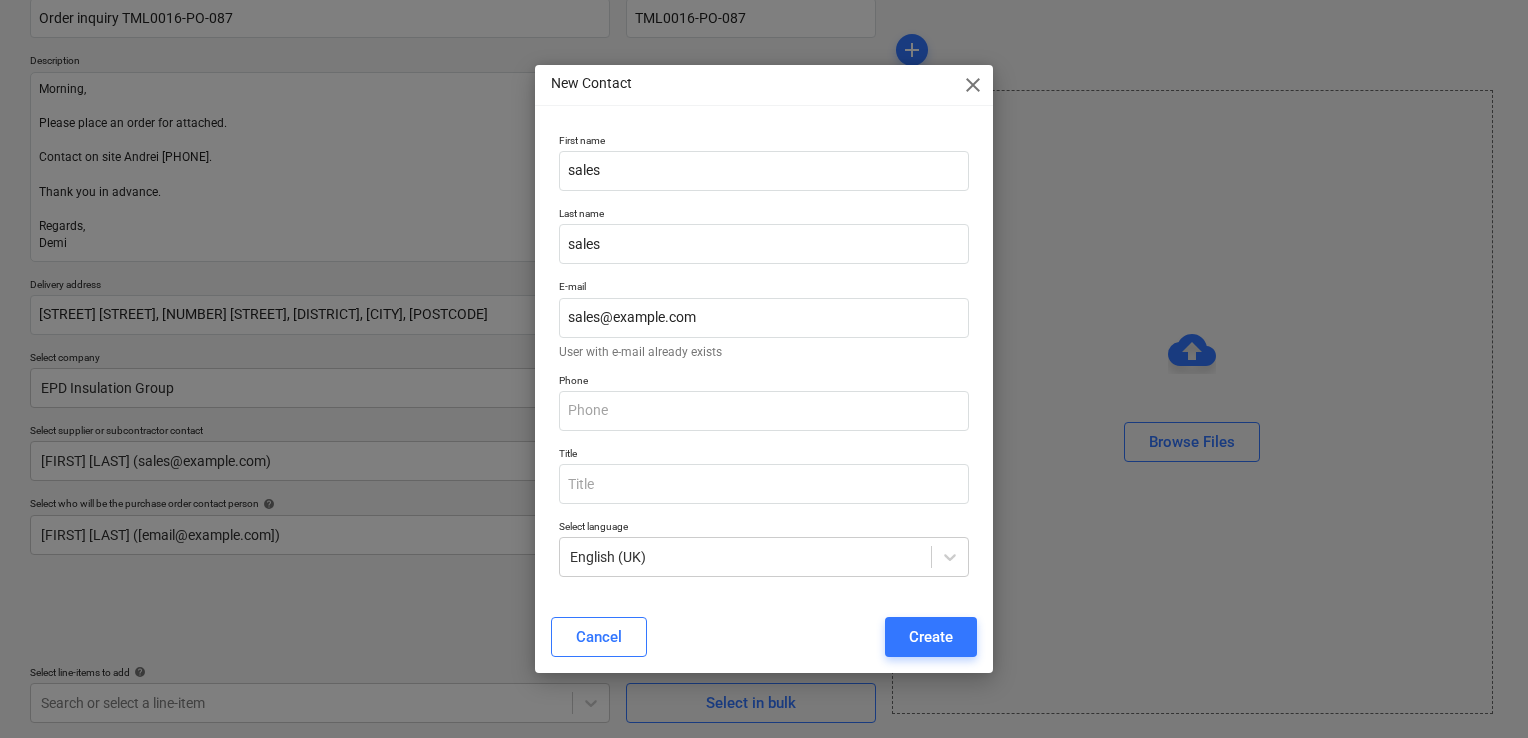 click on "First name sales Last name sales E-mail sales@example.com User with e-mail already exists Phone Title Select language English (UK)" at bounding box center [764, 364] 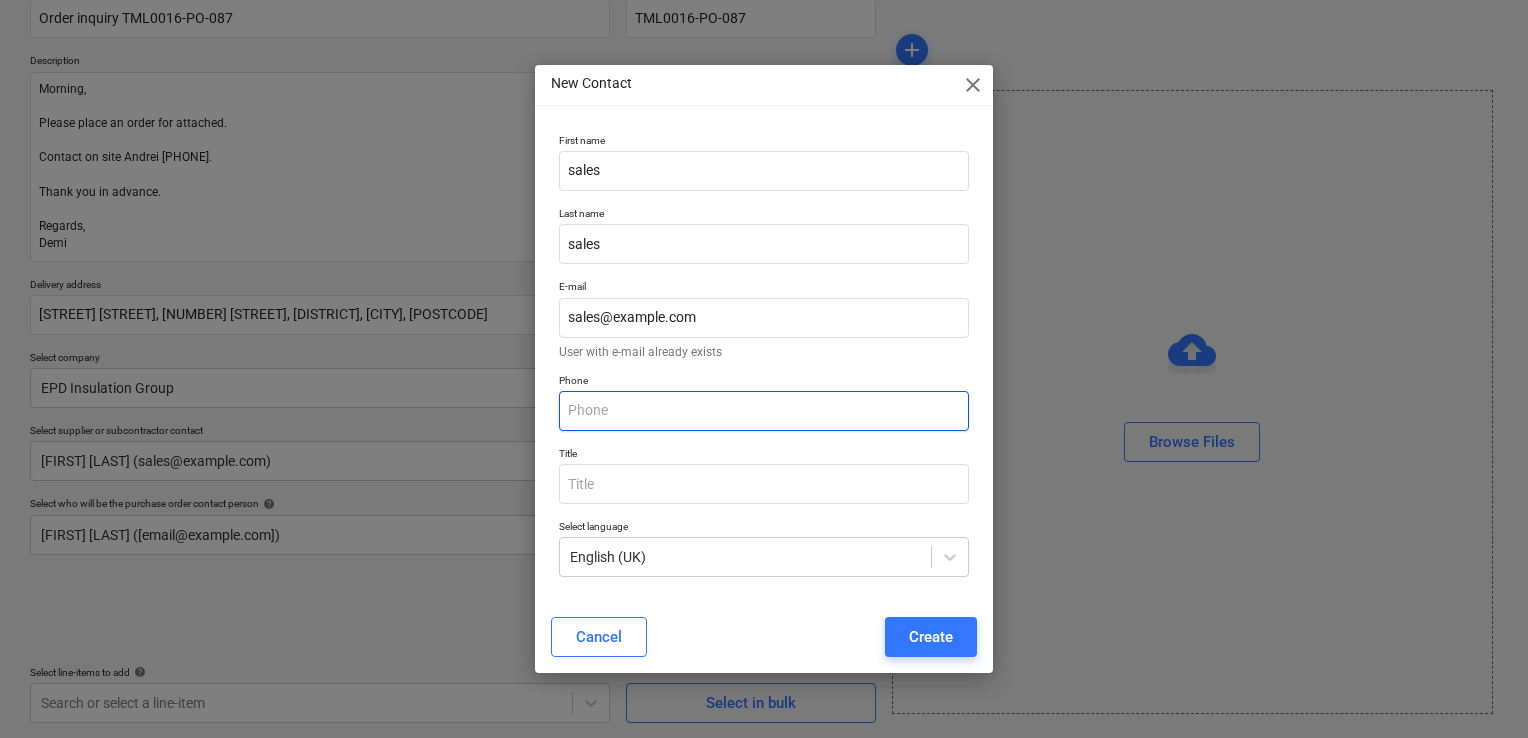 drag, startPoint x: 748, startPoint y: 408, endPoint x: 756, endPoint y: 418, distance: 12.806249 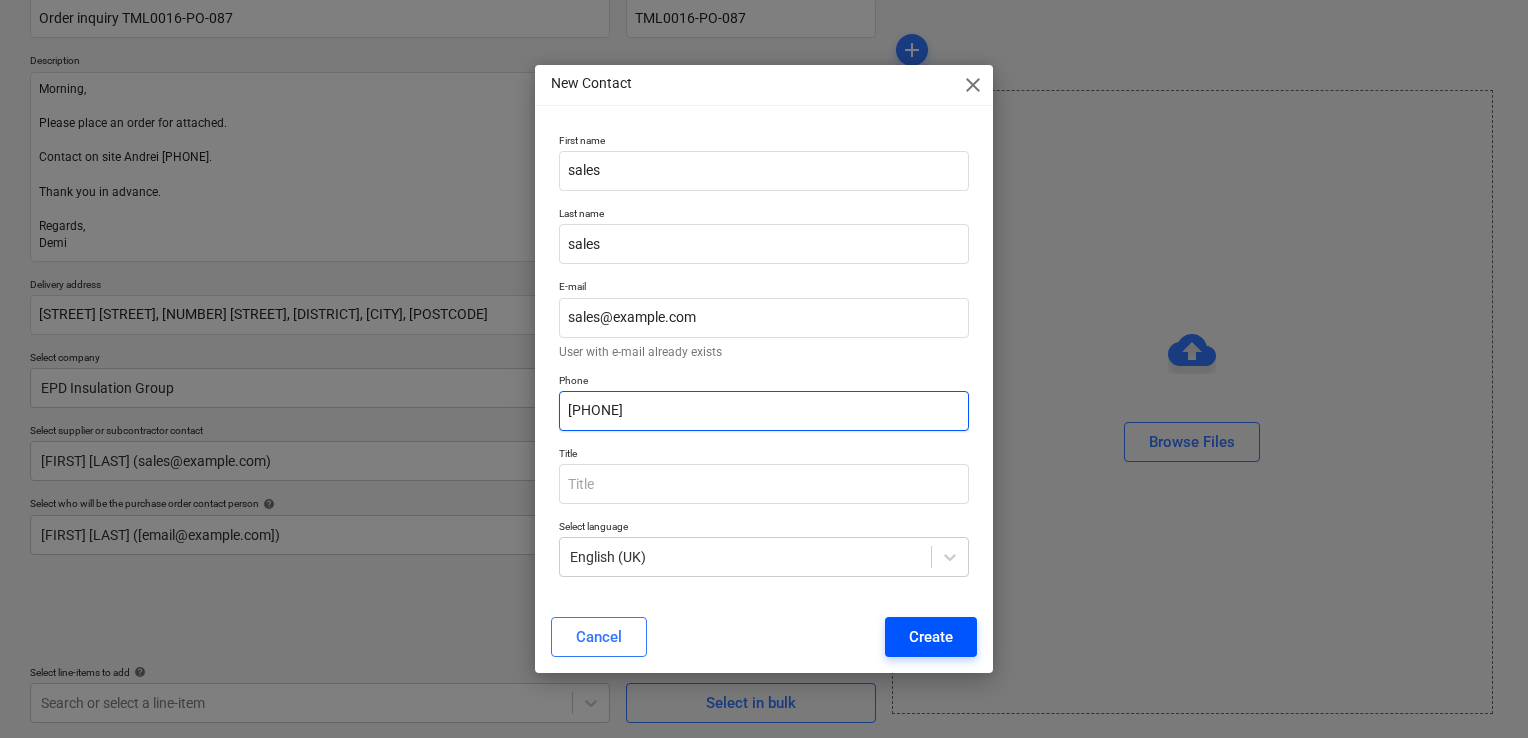 type on "[PHONE]" 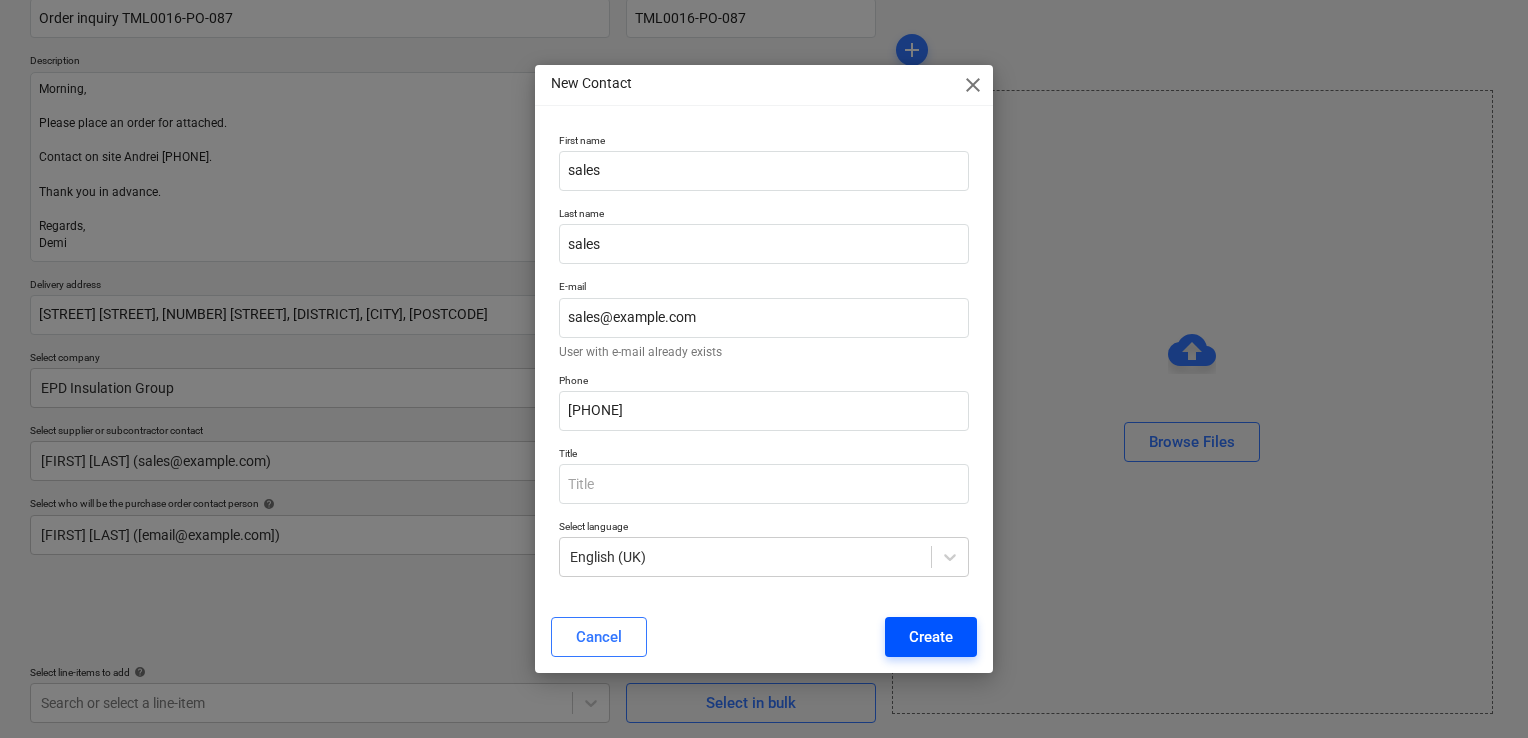 click on "Create" at bounding box center [931, 637] 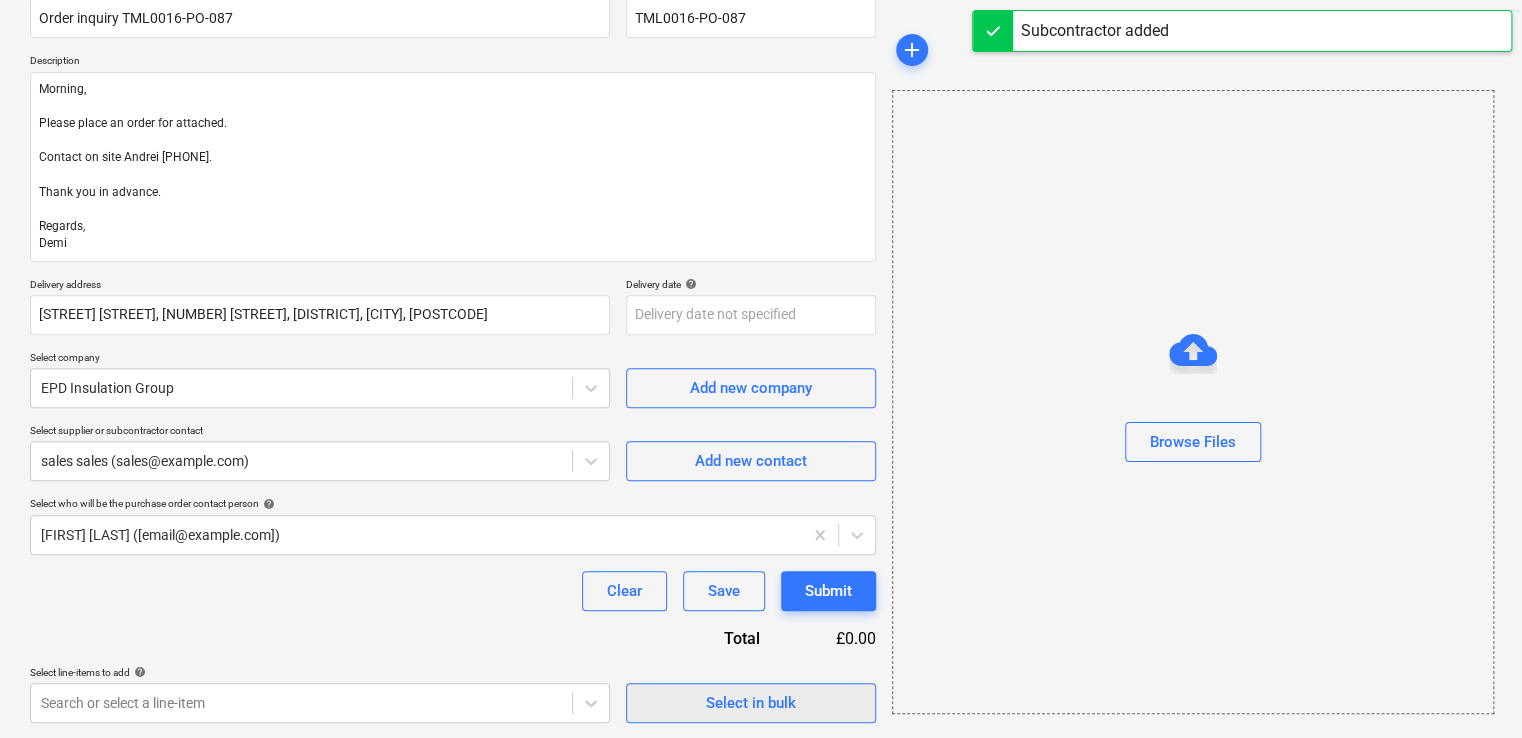 click on "Select in bulk" at bounding box center [751, 703] 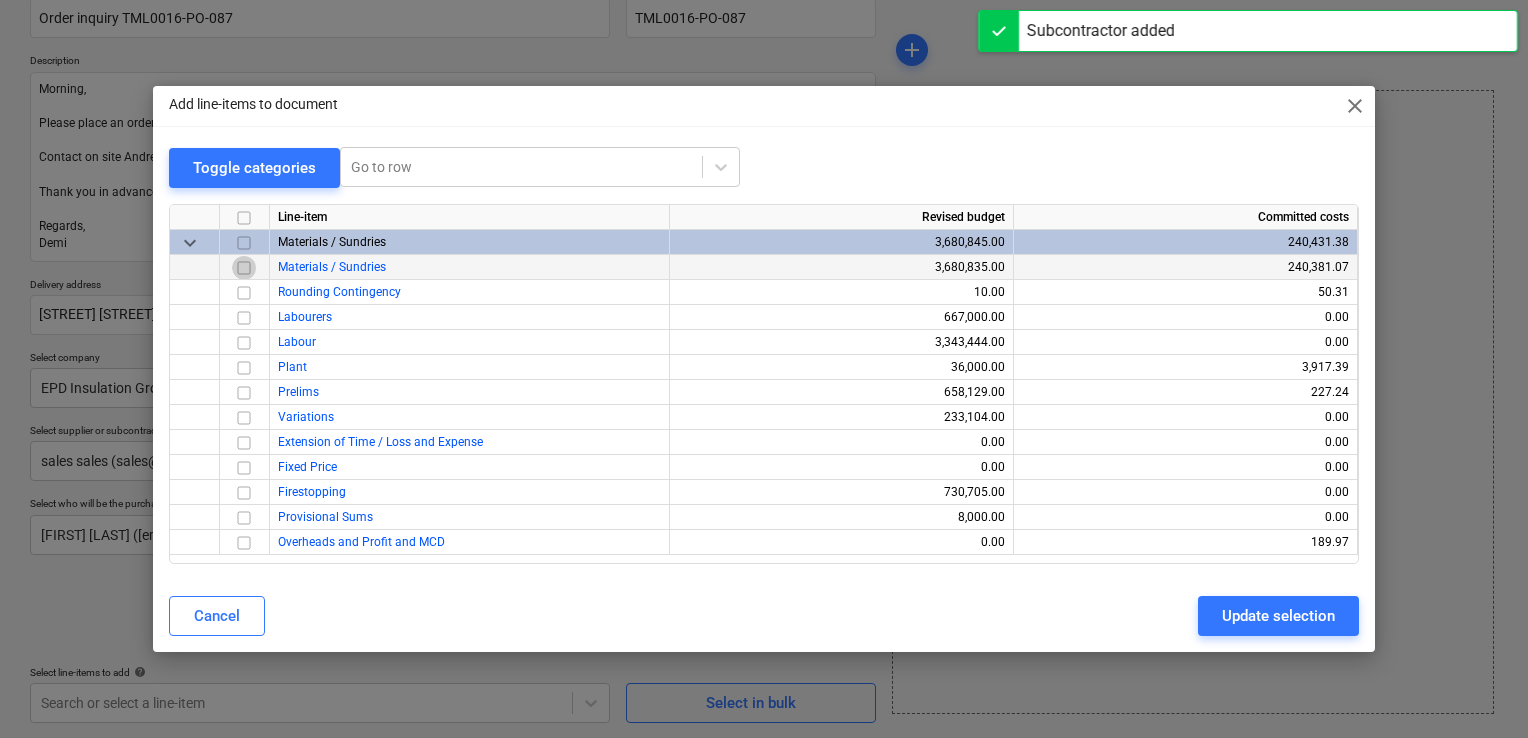 drag, startPoint x: 232, startPoint y: 261, endPoint x: 272, endPoint y: 274, distance: 42.059483 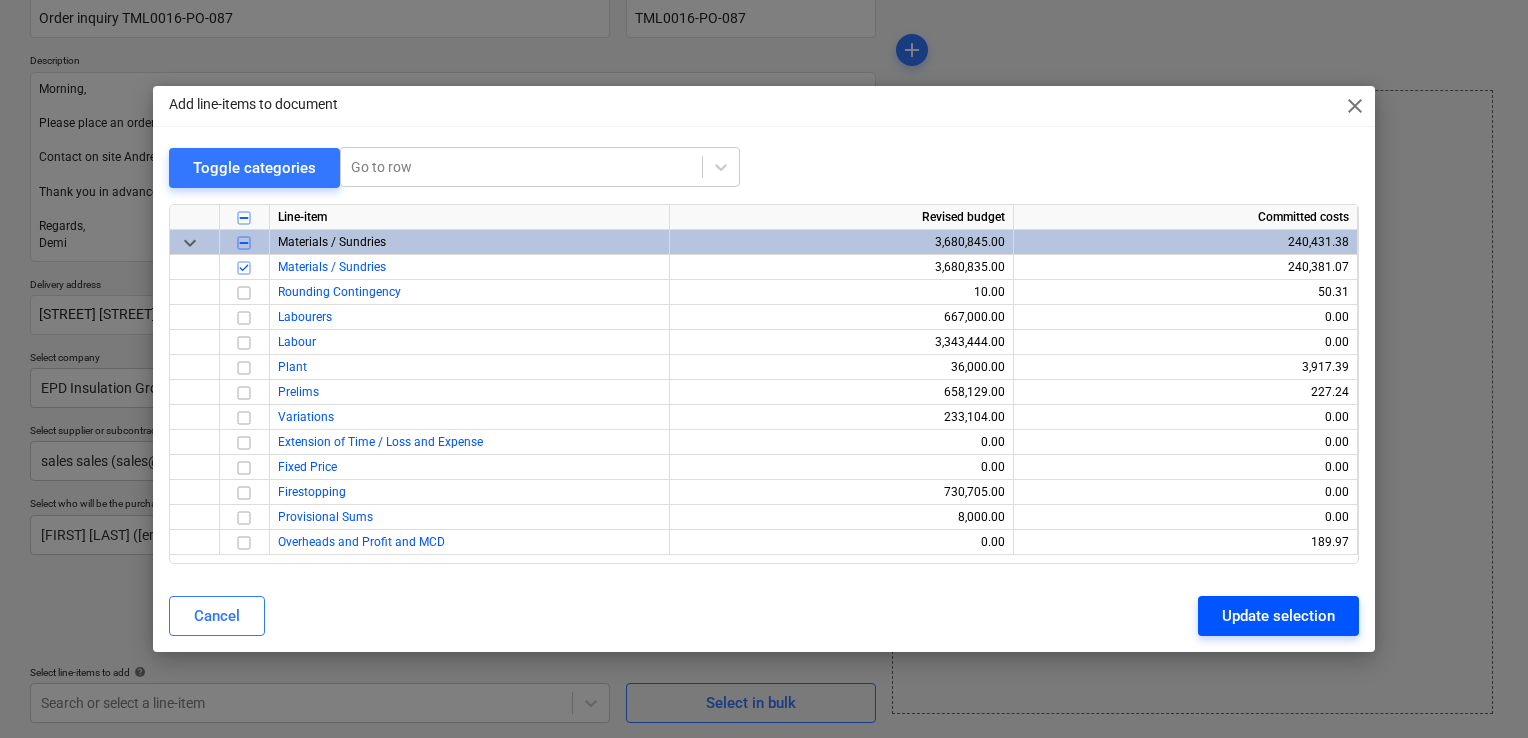 click on "Update selection" at bounding box center [1278, 616] 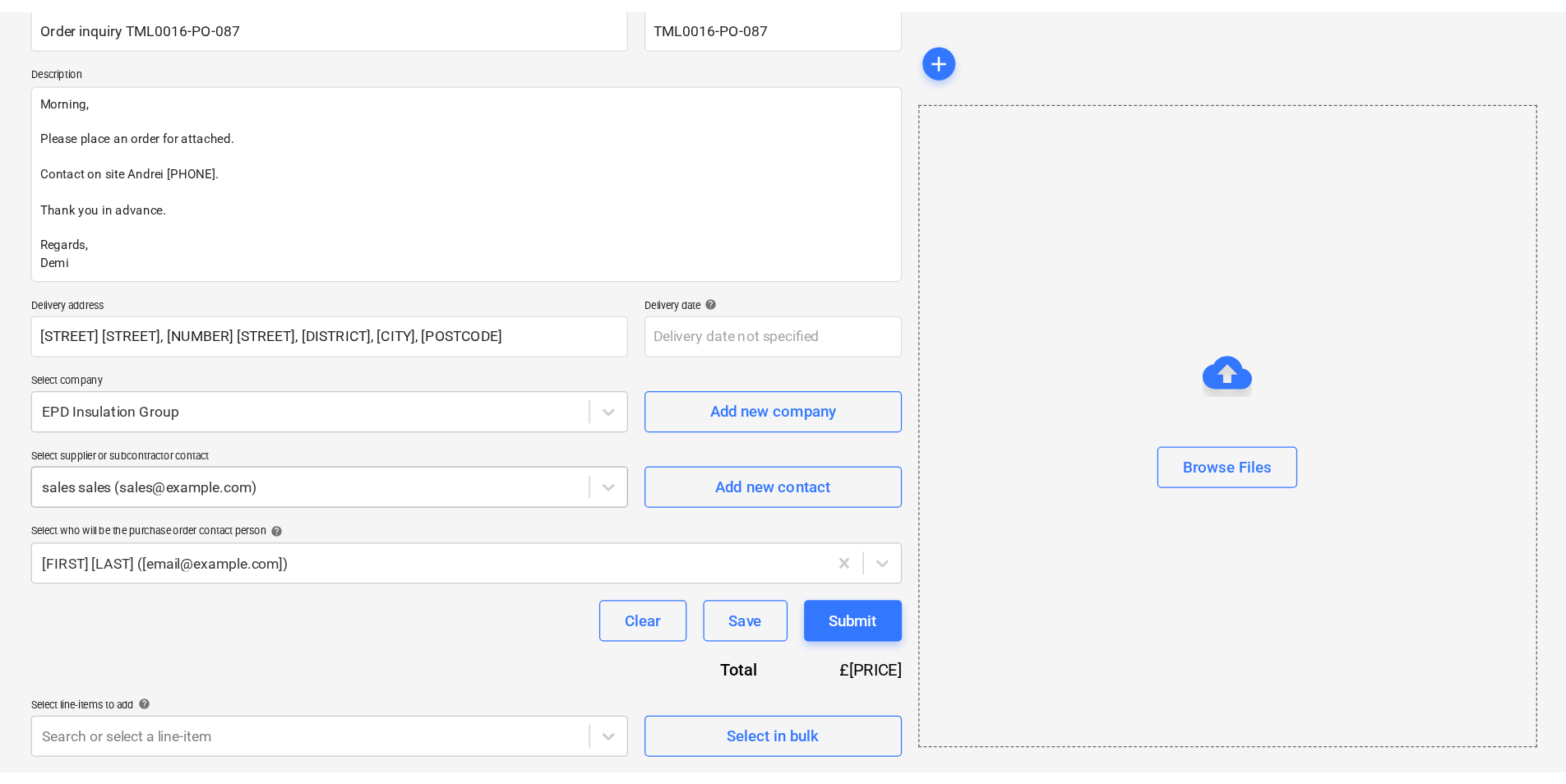 scroll, scrollTop: 128, scrollLeft: 0, axis: vertical 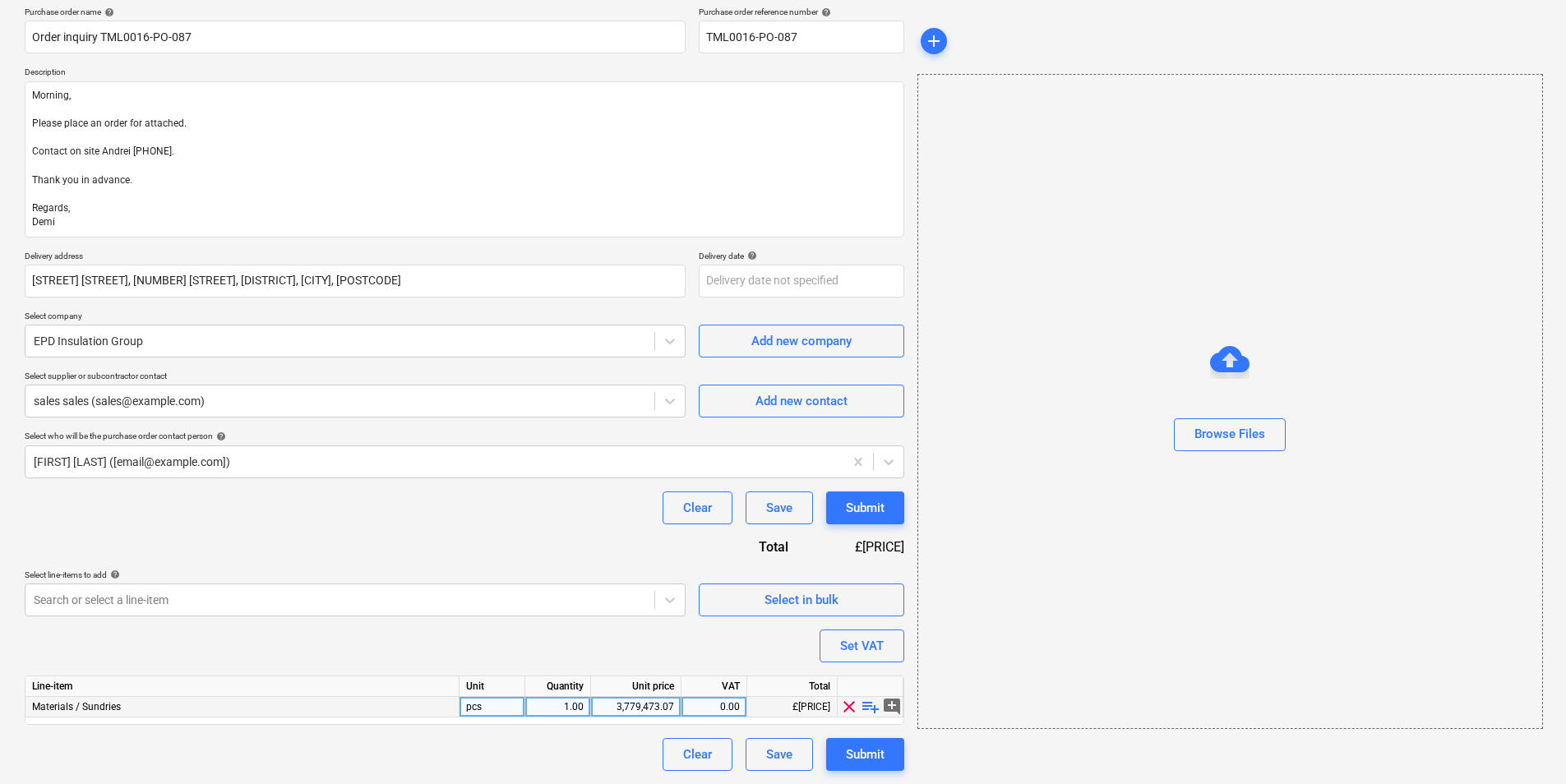 click on "playlist_add" at bounding box center [871, 707] 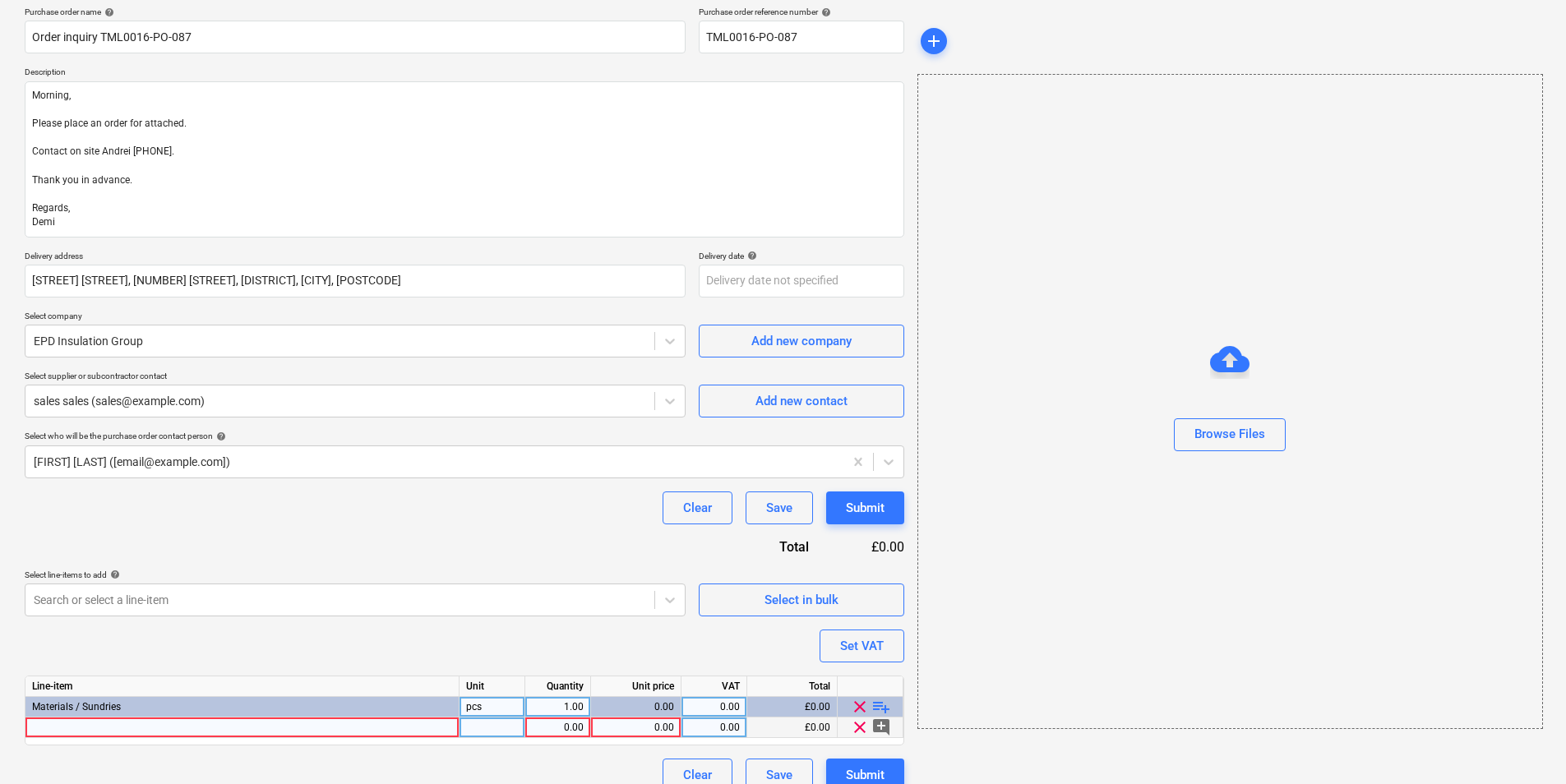 click at bounding box center [243, 727] 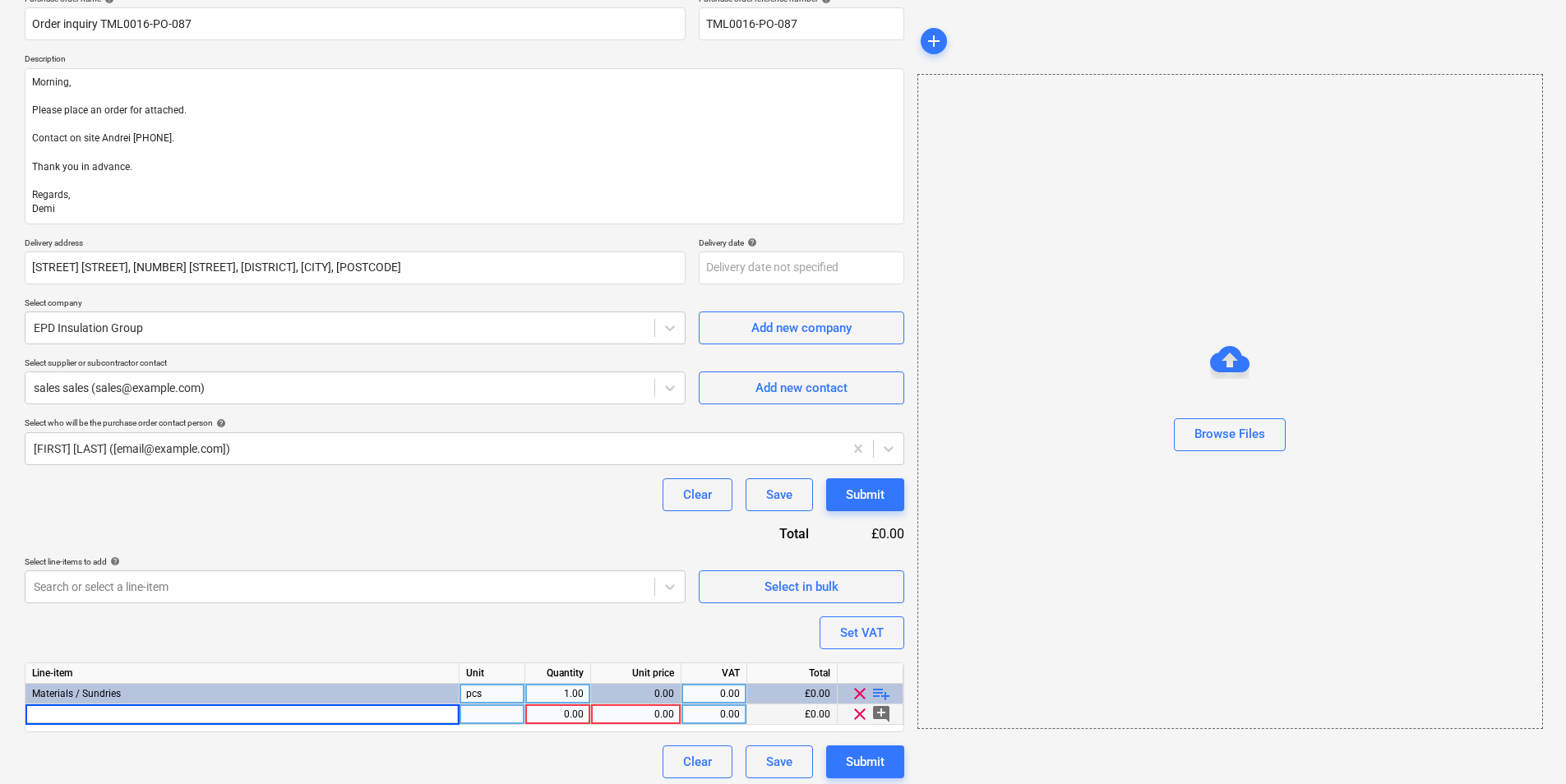scroll, scrollTop: 149, scrollLeft: 0, axis: vertical 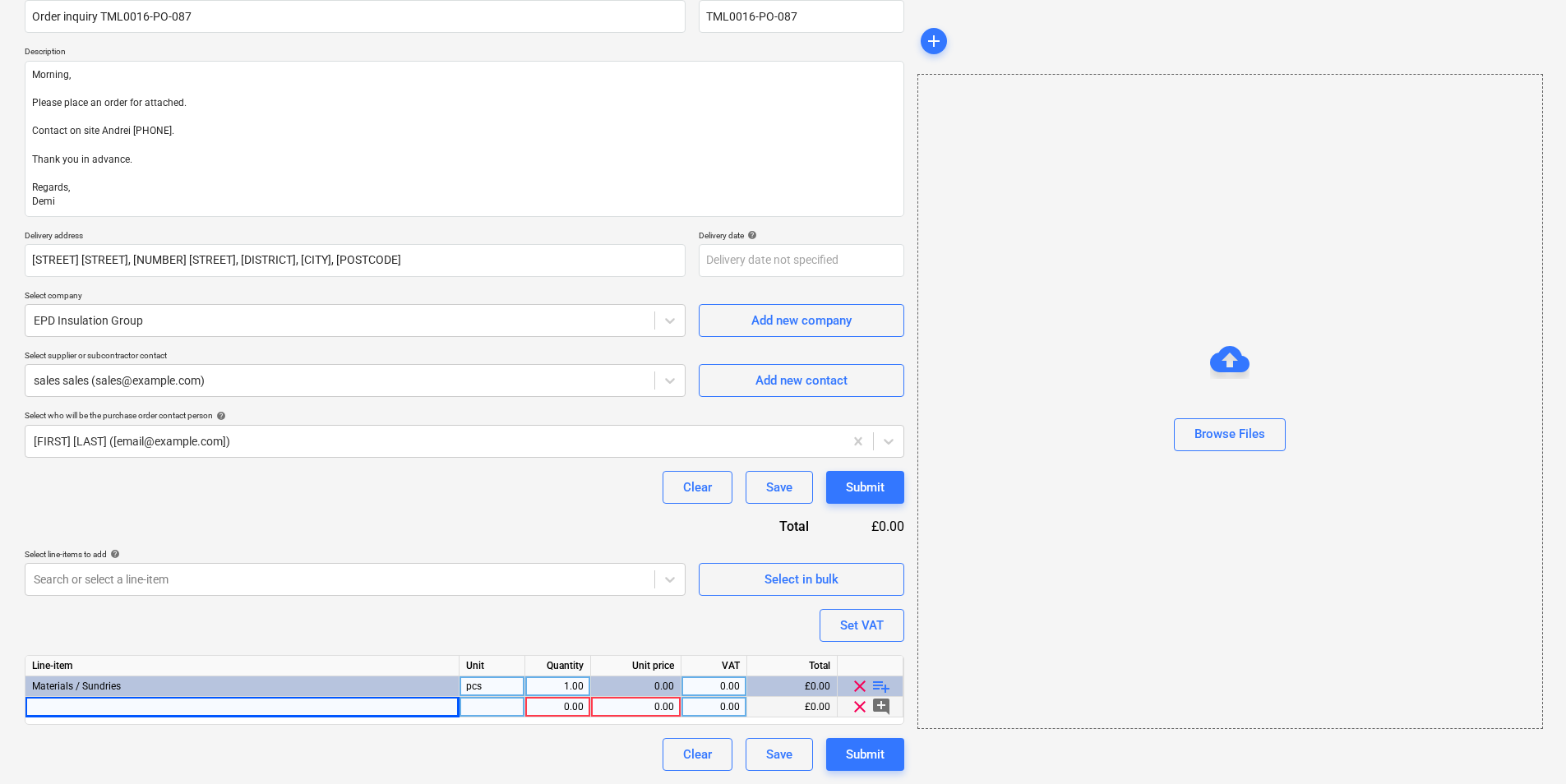 type on "x" 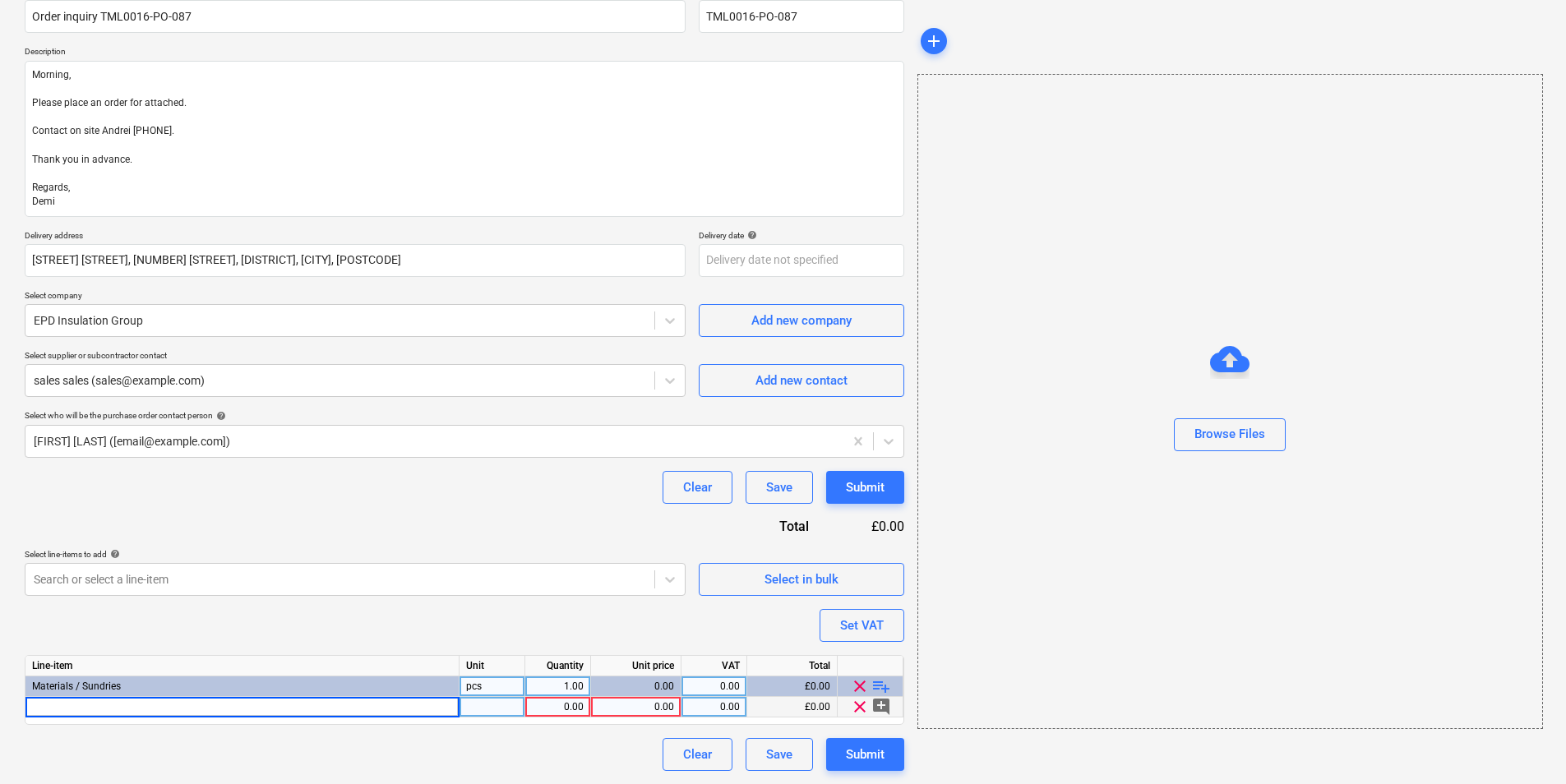 type on "2440mm x 1220mm x 12mm FSC Mix Credit Softwood Structural" 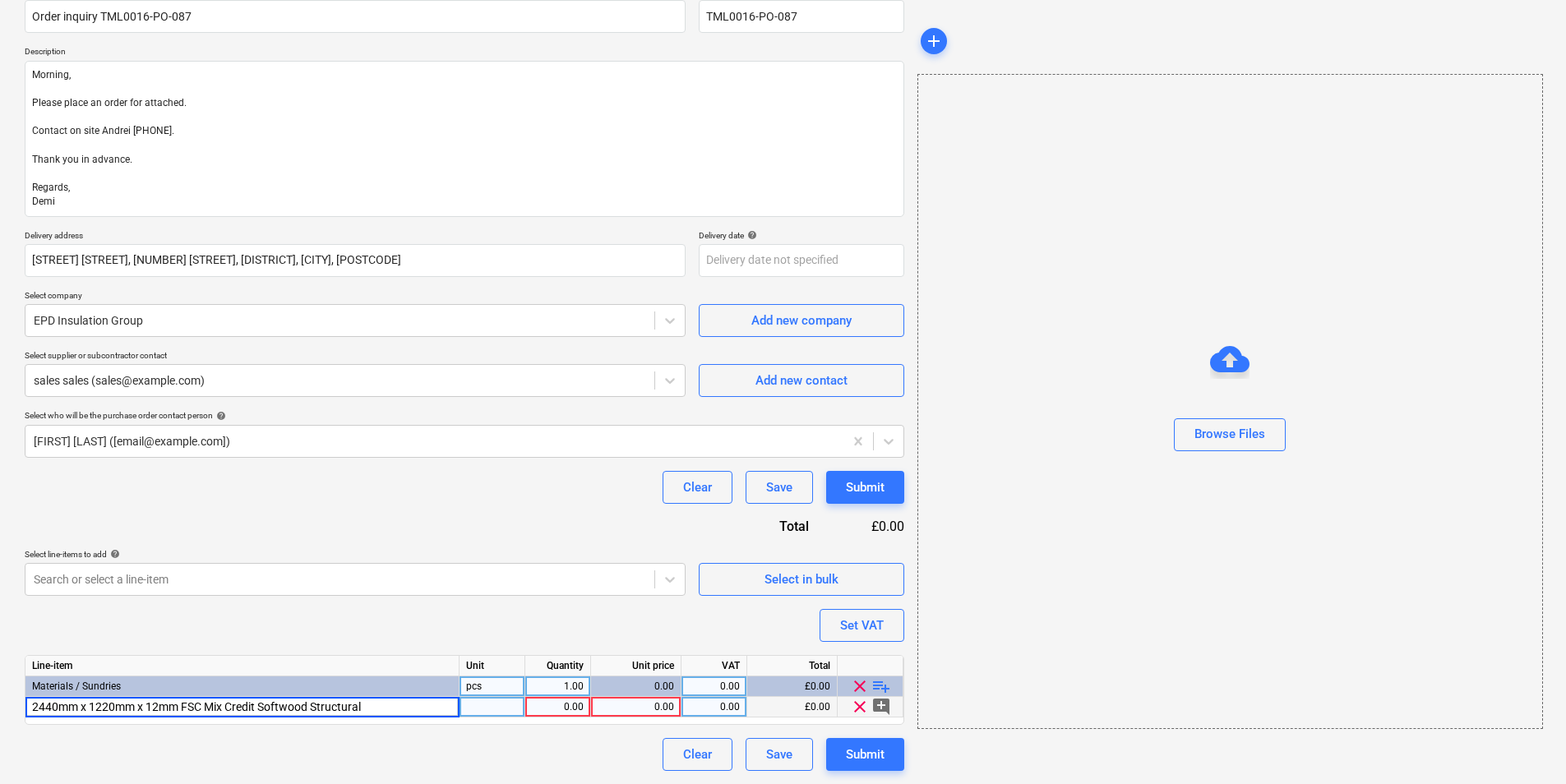 type on "x" 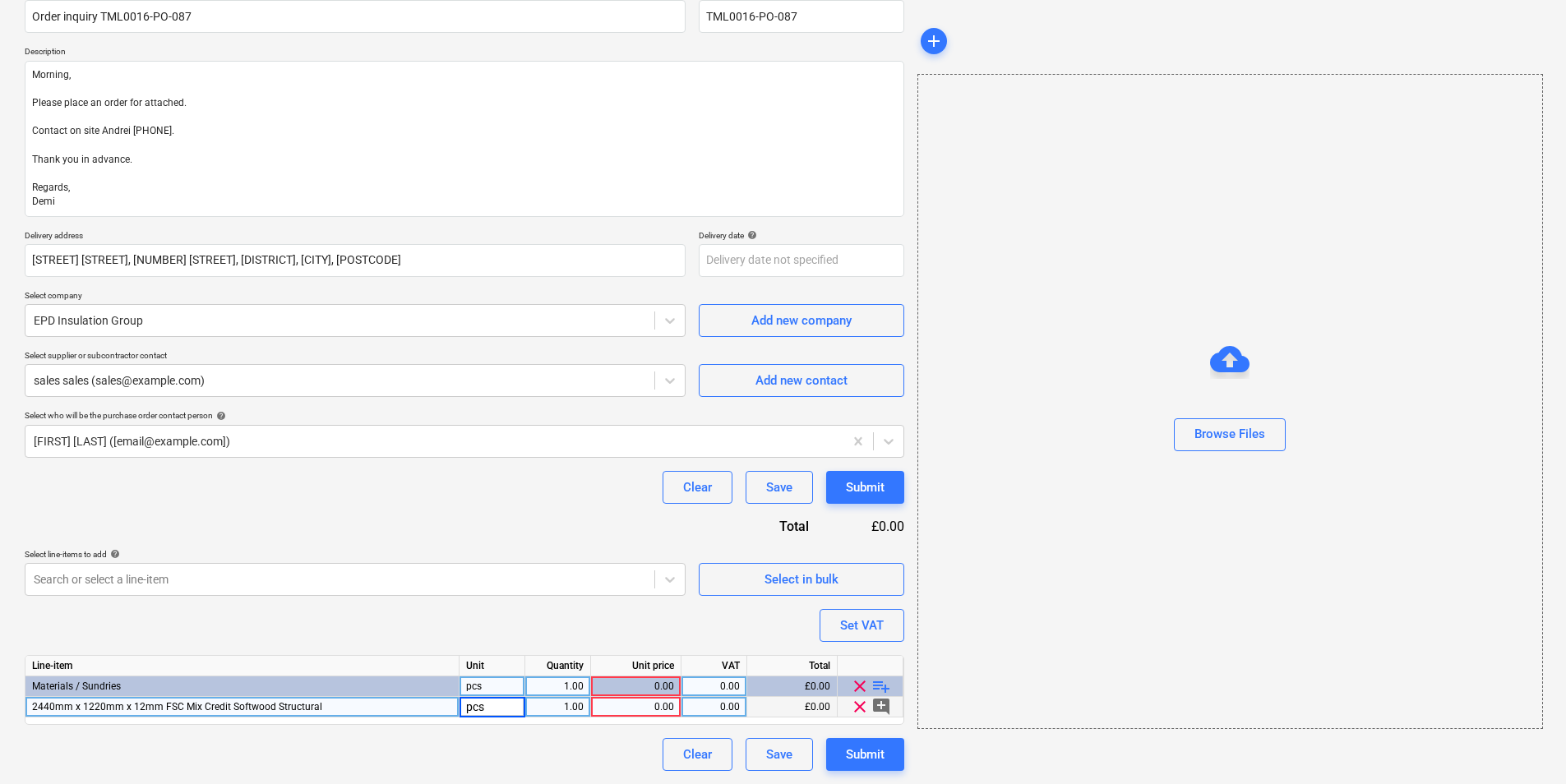 click on "1.00" at bounding box center (558, 707) 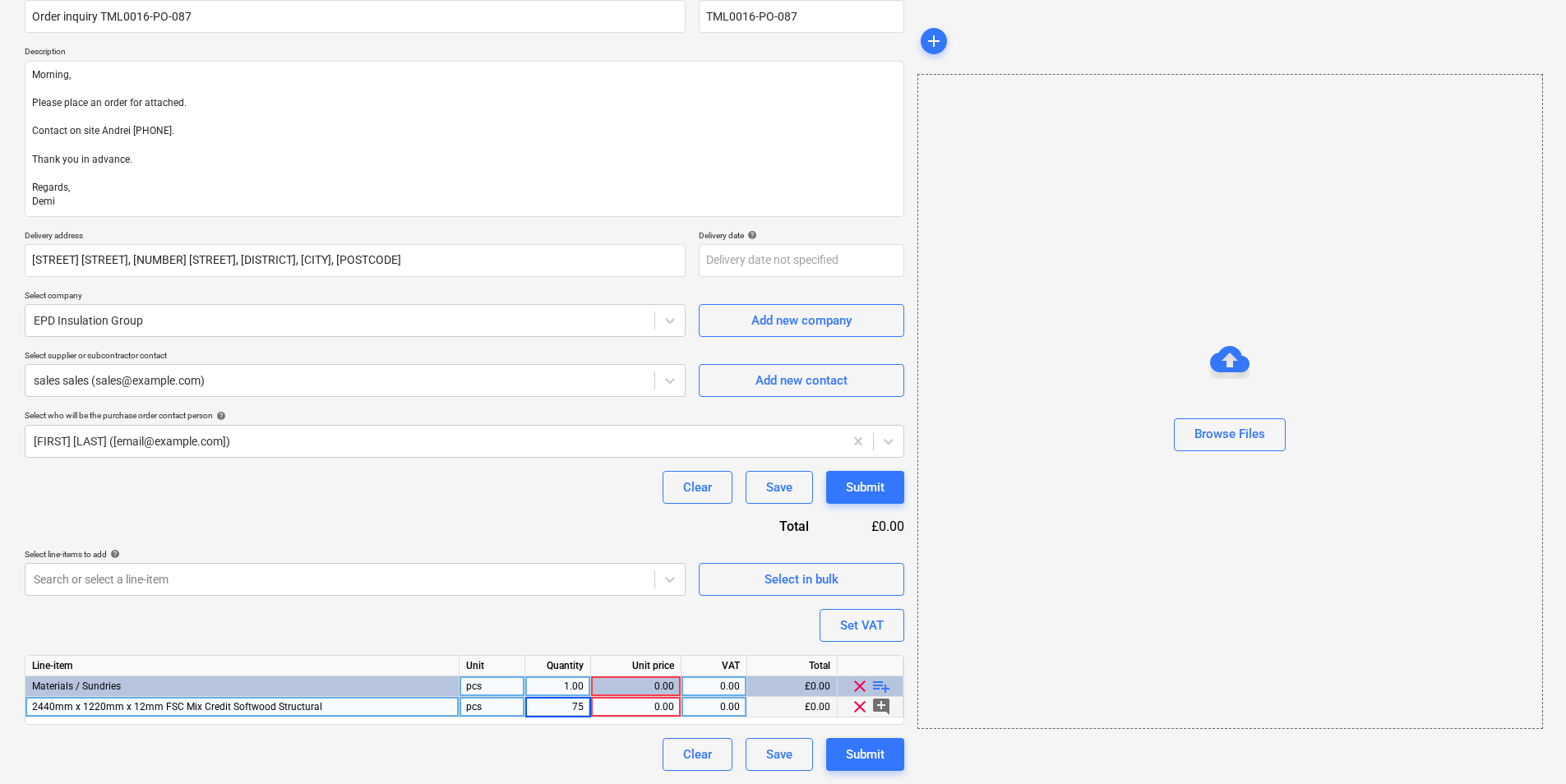 type on "75`" 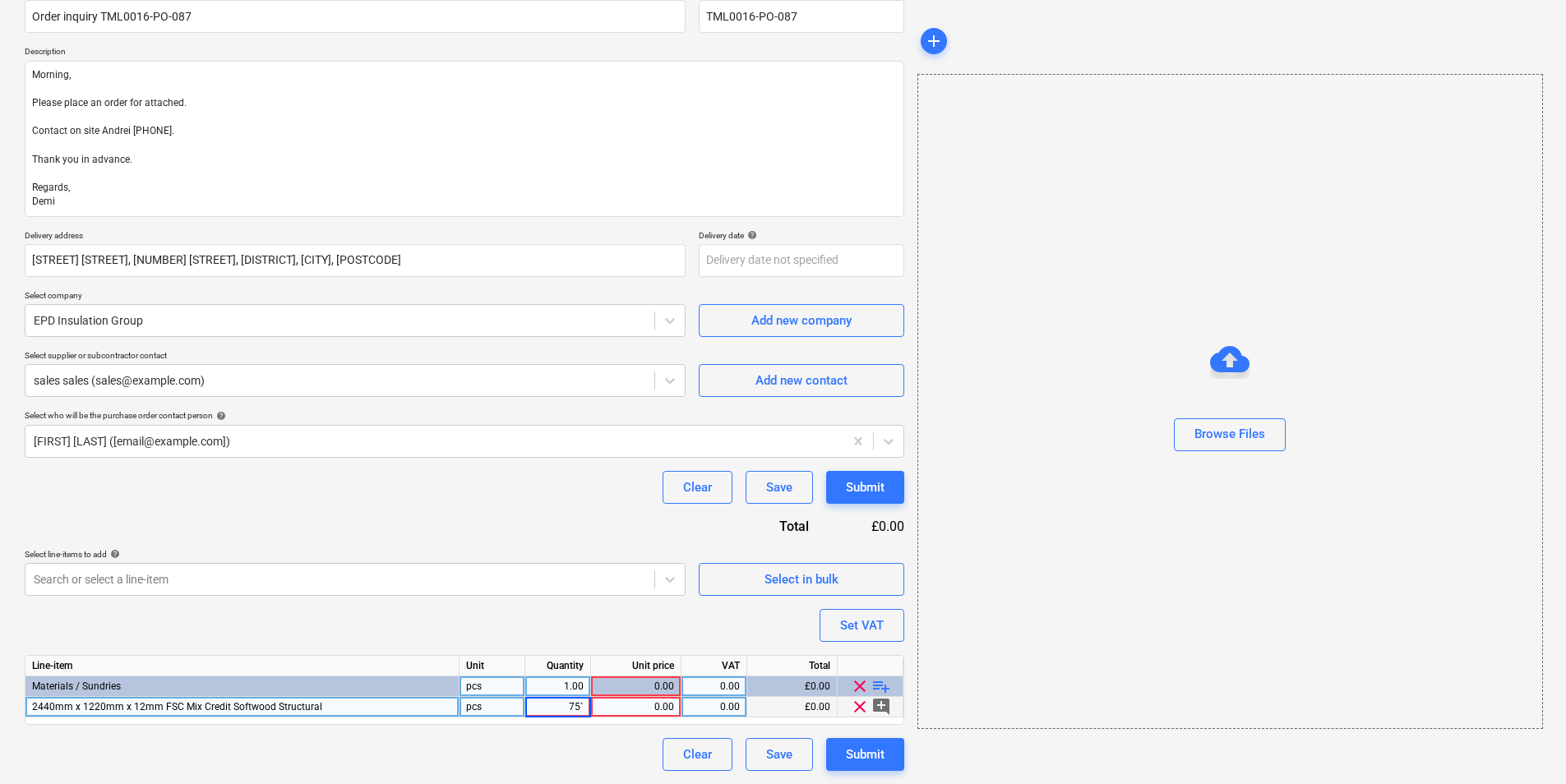 type on "x" 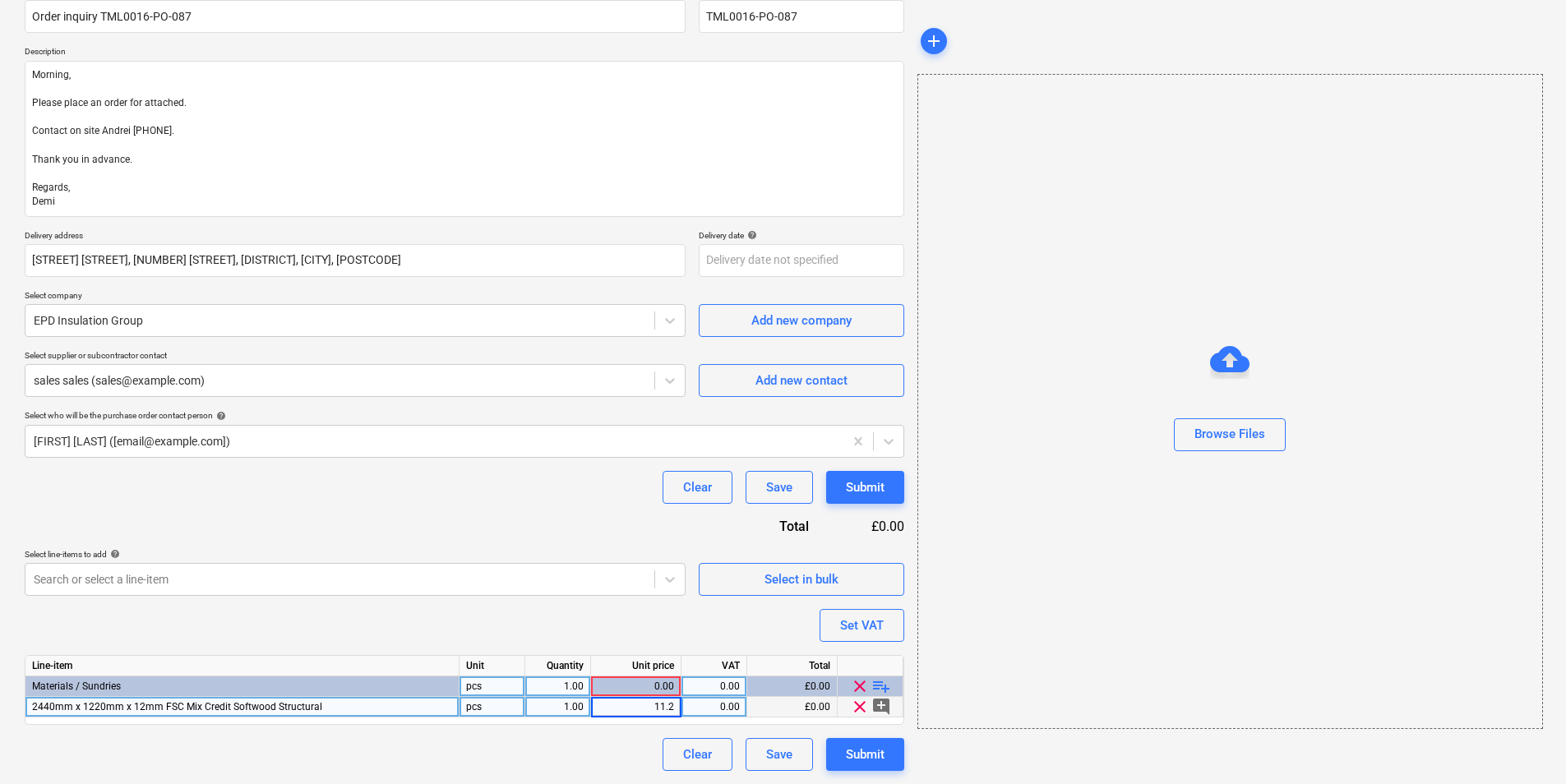 type on "11.27" 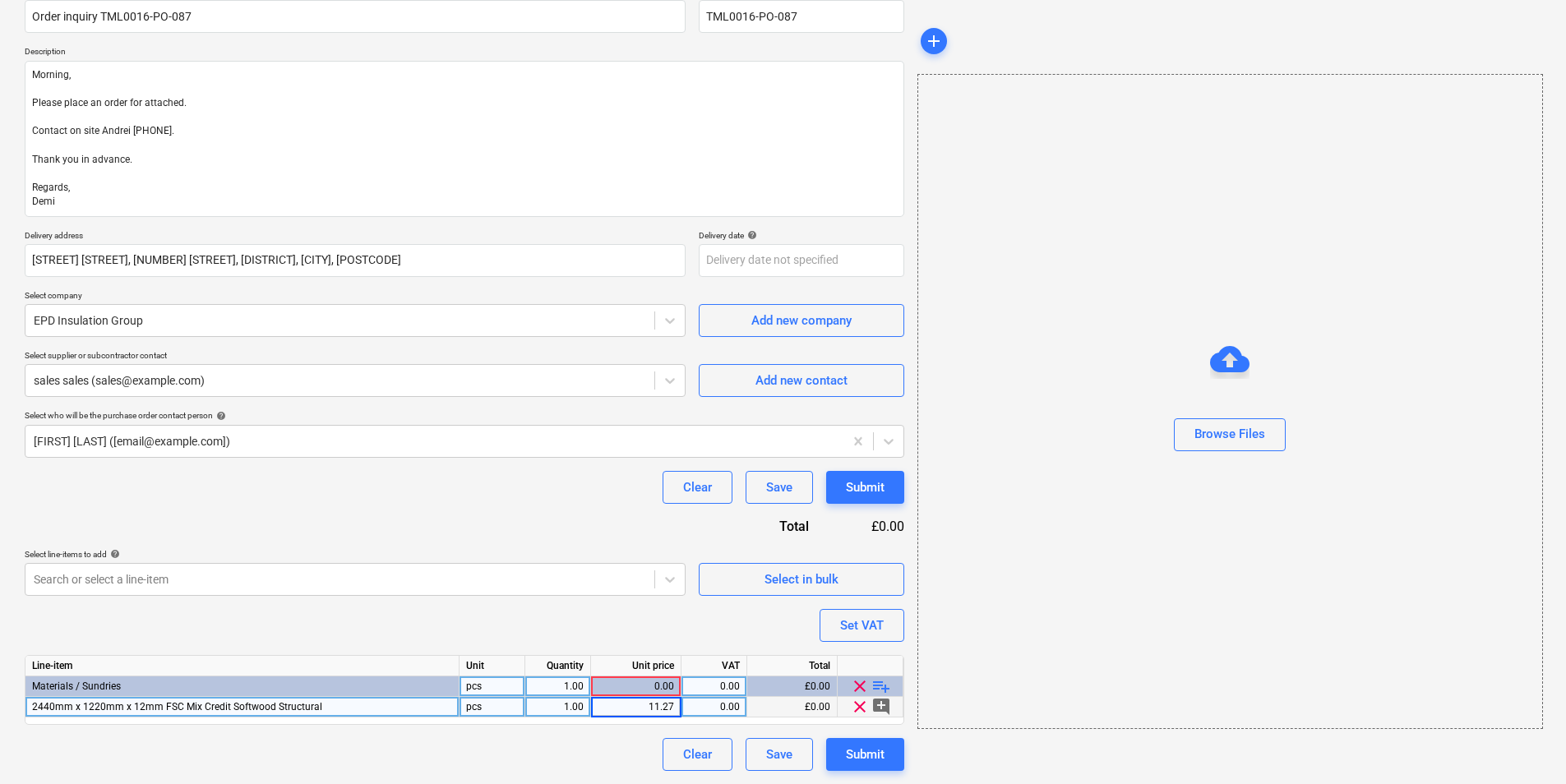 type on "x" 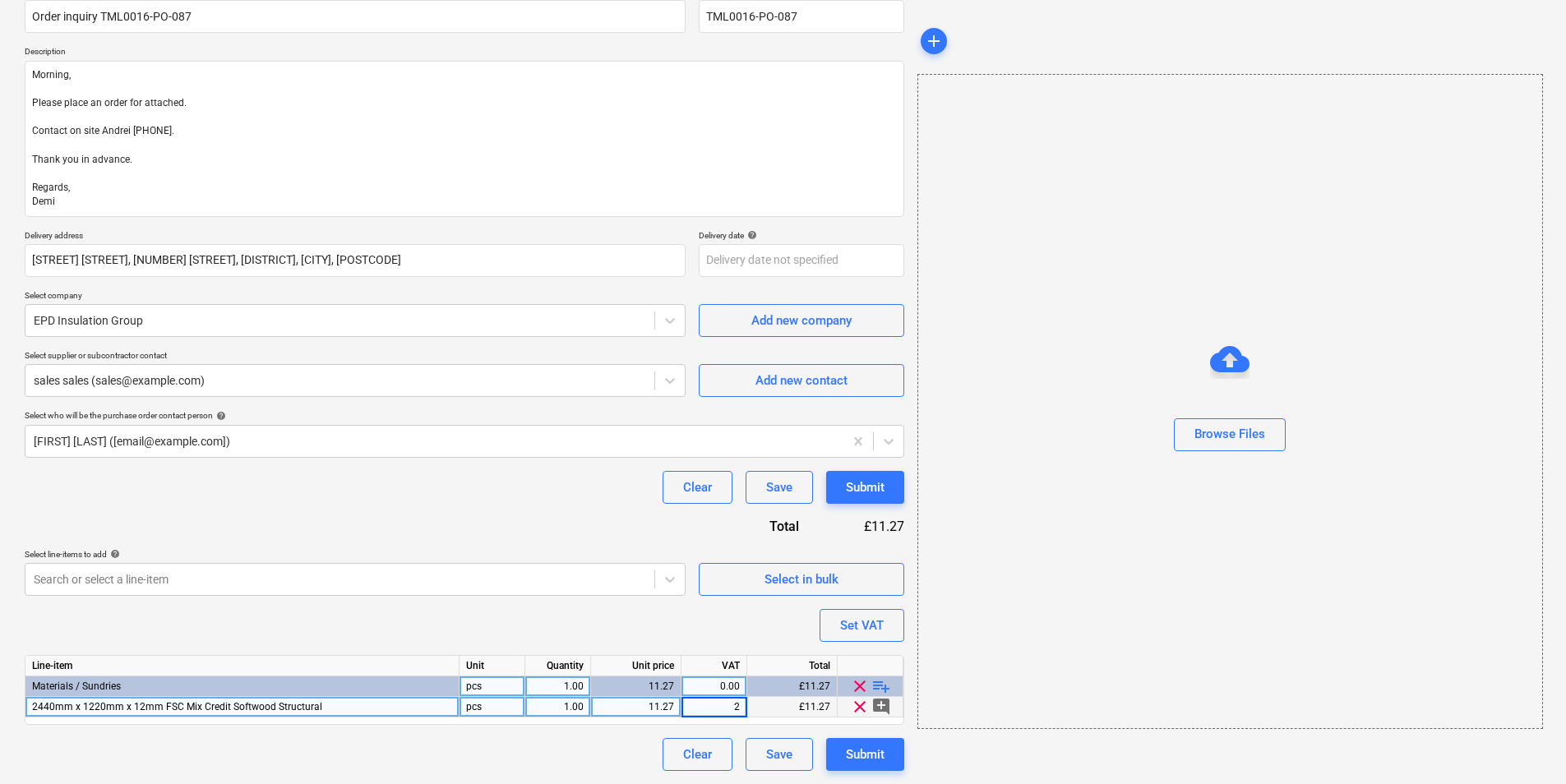 type on "20" 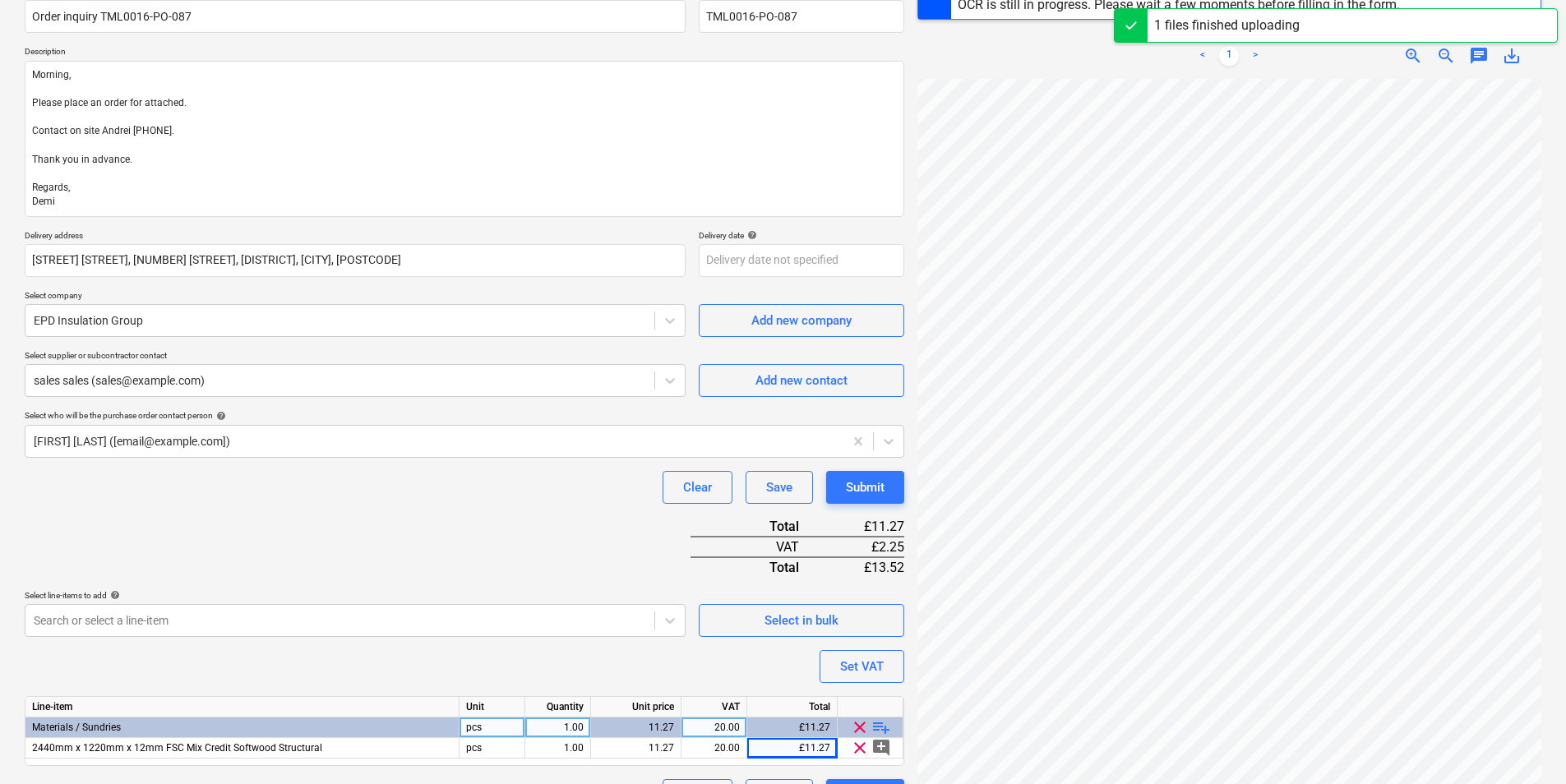 scroll, scrollTop: 312, scrollLeft: 0, axis: vertical 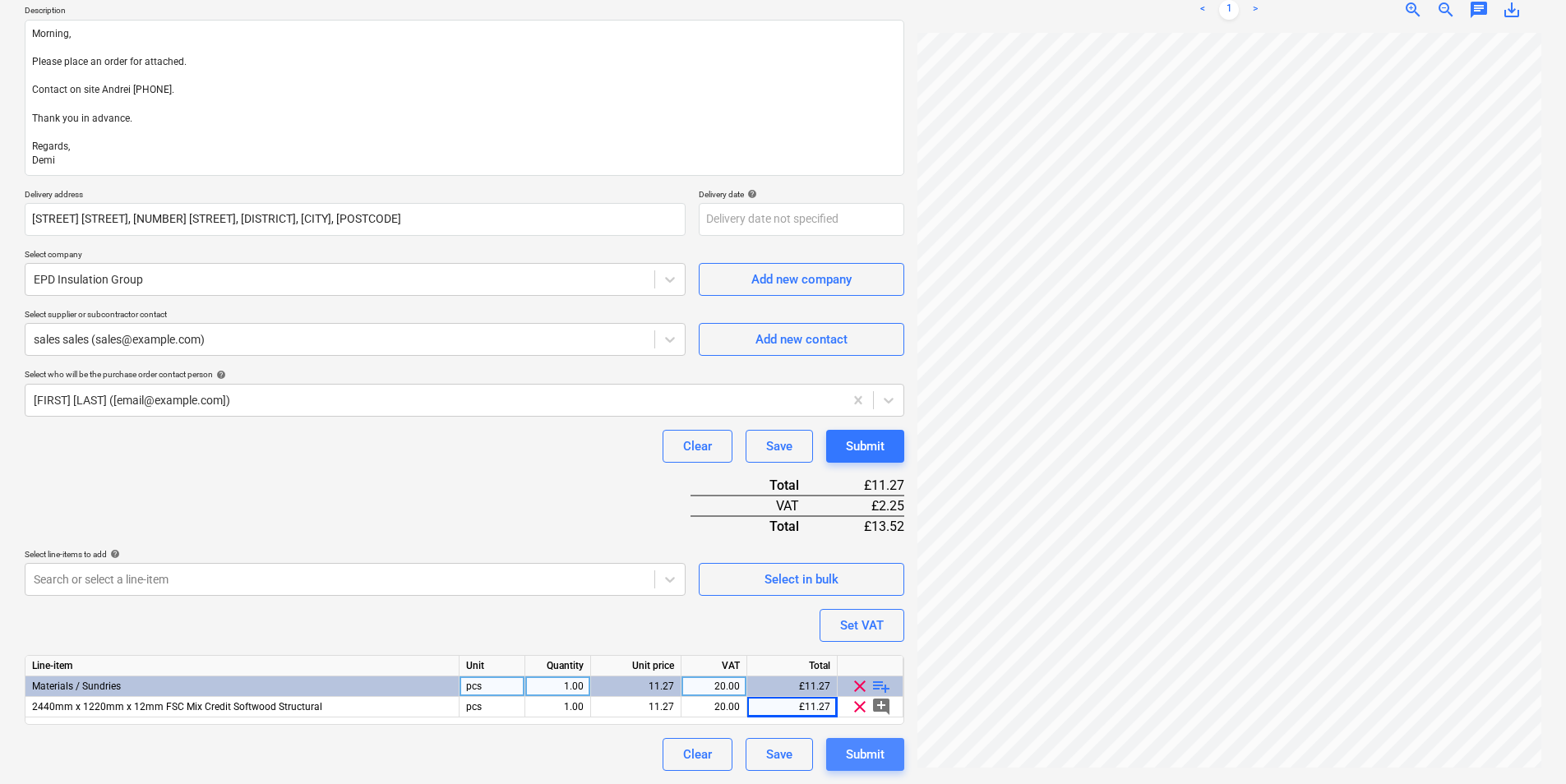click on "Submit" at bounding box center (865, 754) 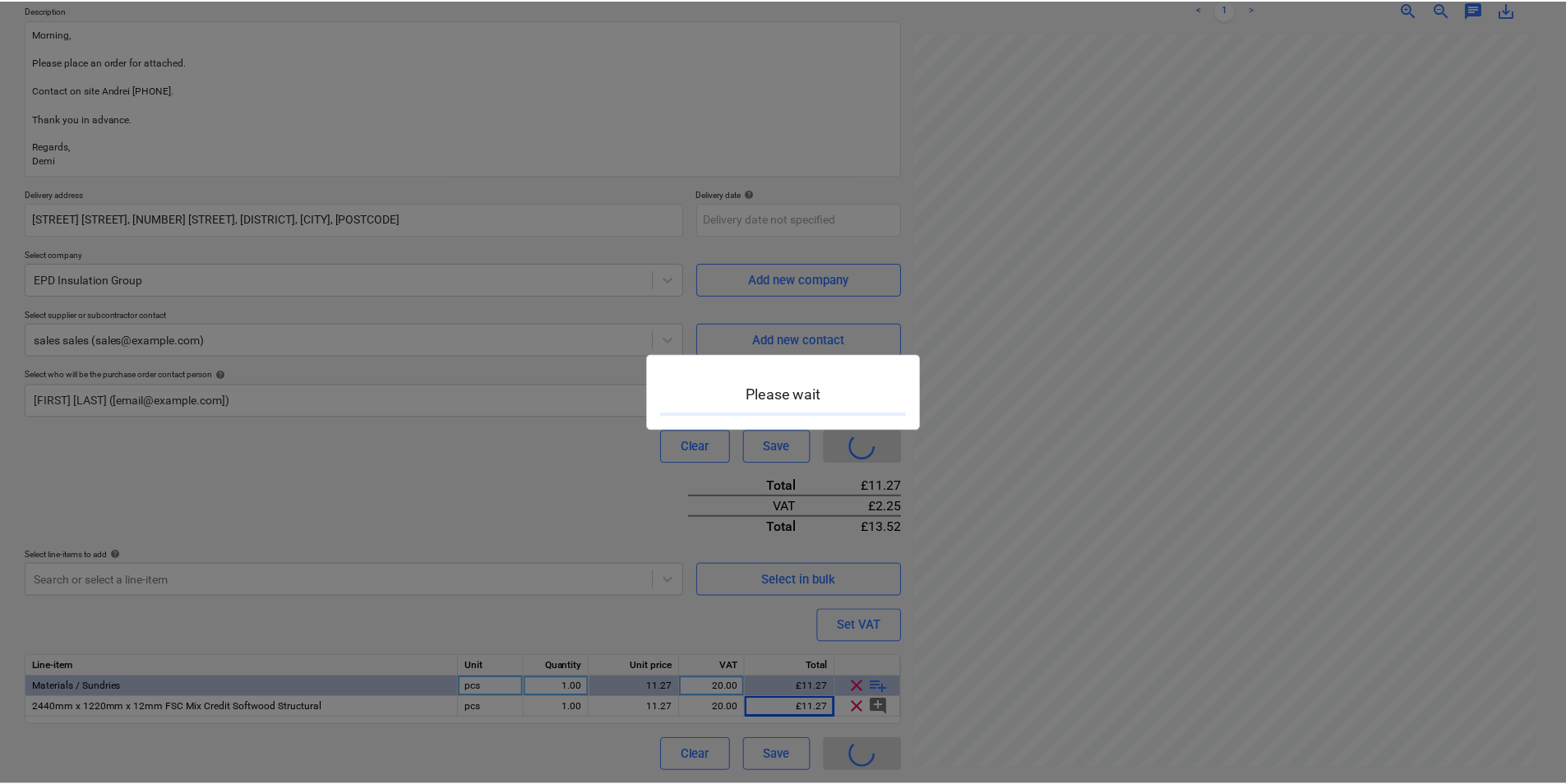 scroll, scrollTop: 0, scrollLeft: 0, axis: both 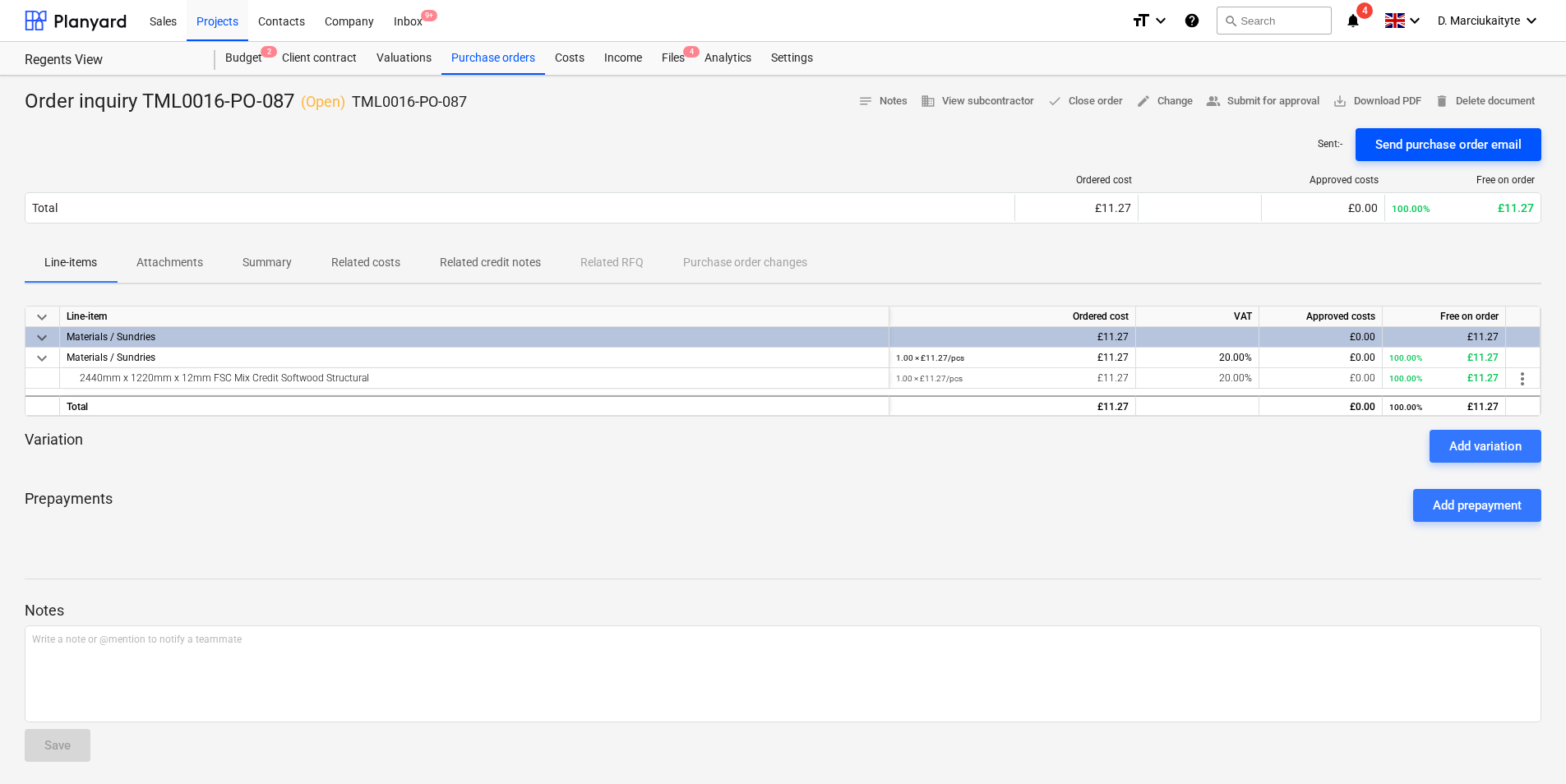 click on "Send purchase order email" at bounding box center [1448, 145] 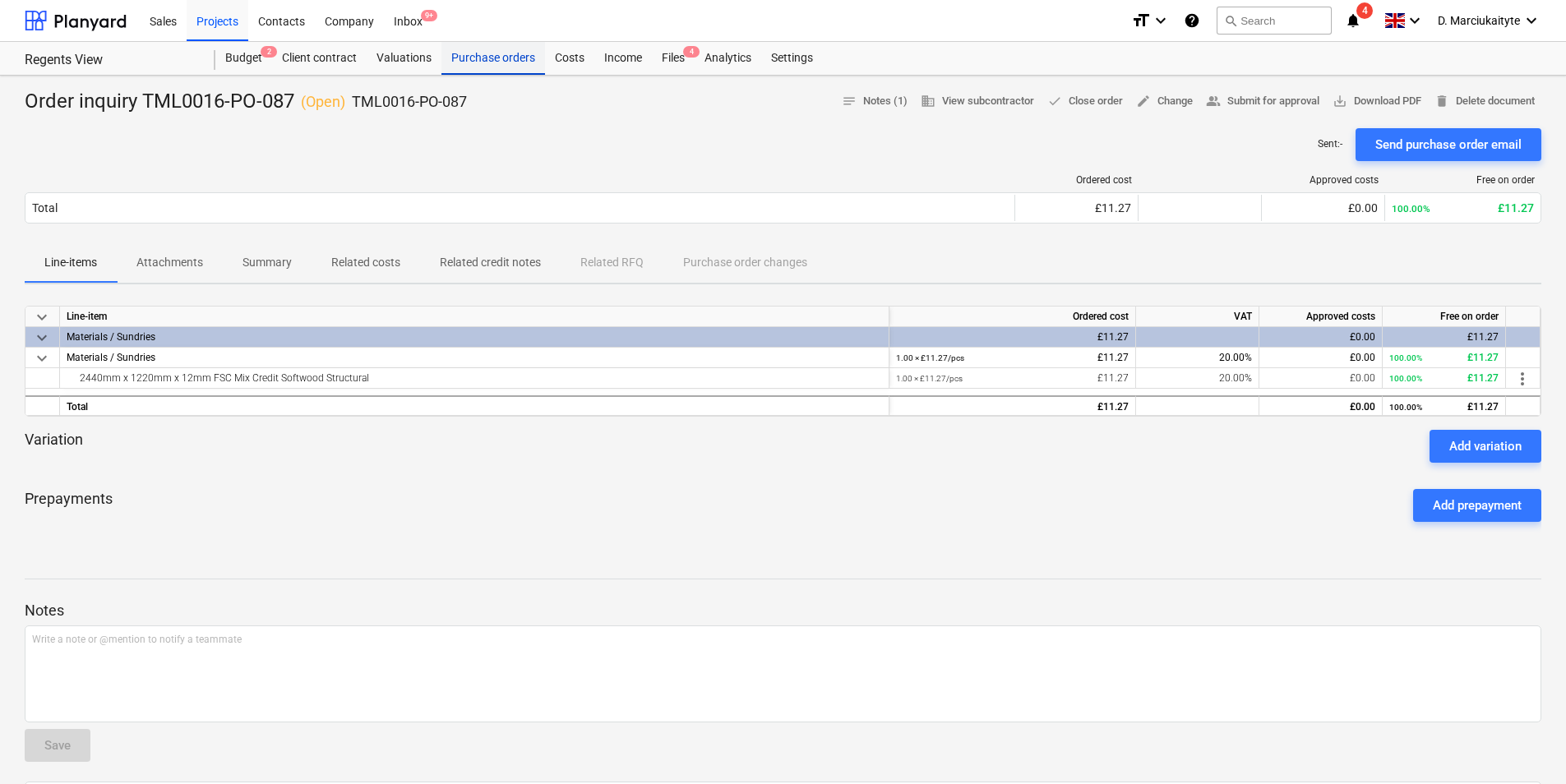 click on "Purchase orders" at bounding box center [493, 58] 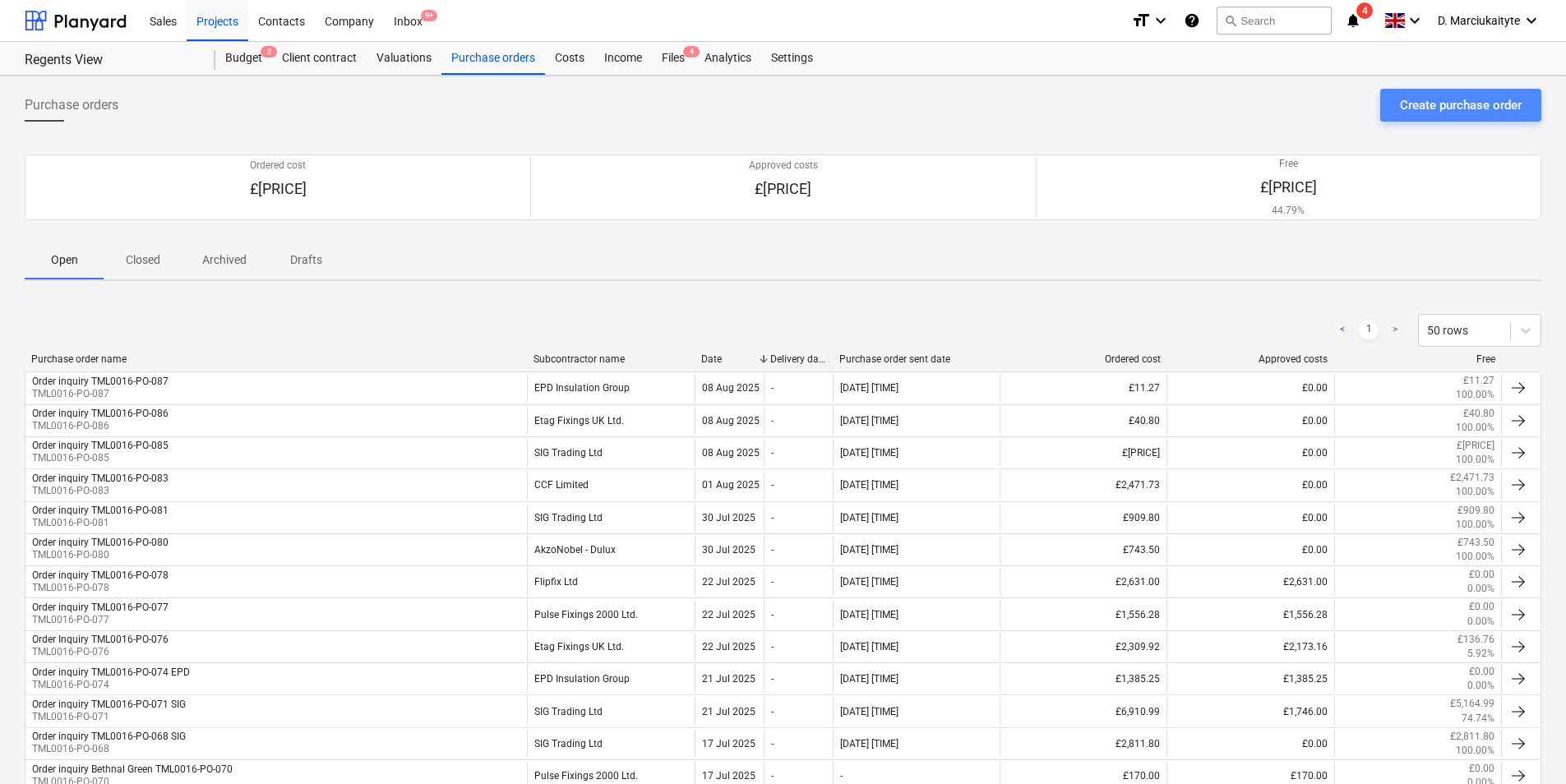 click on "Create purchase order" at bounding box center [1461, 105] 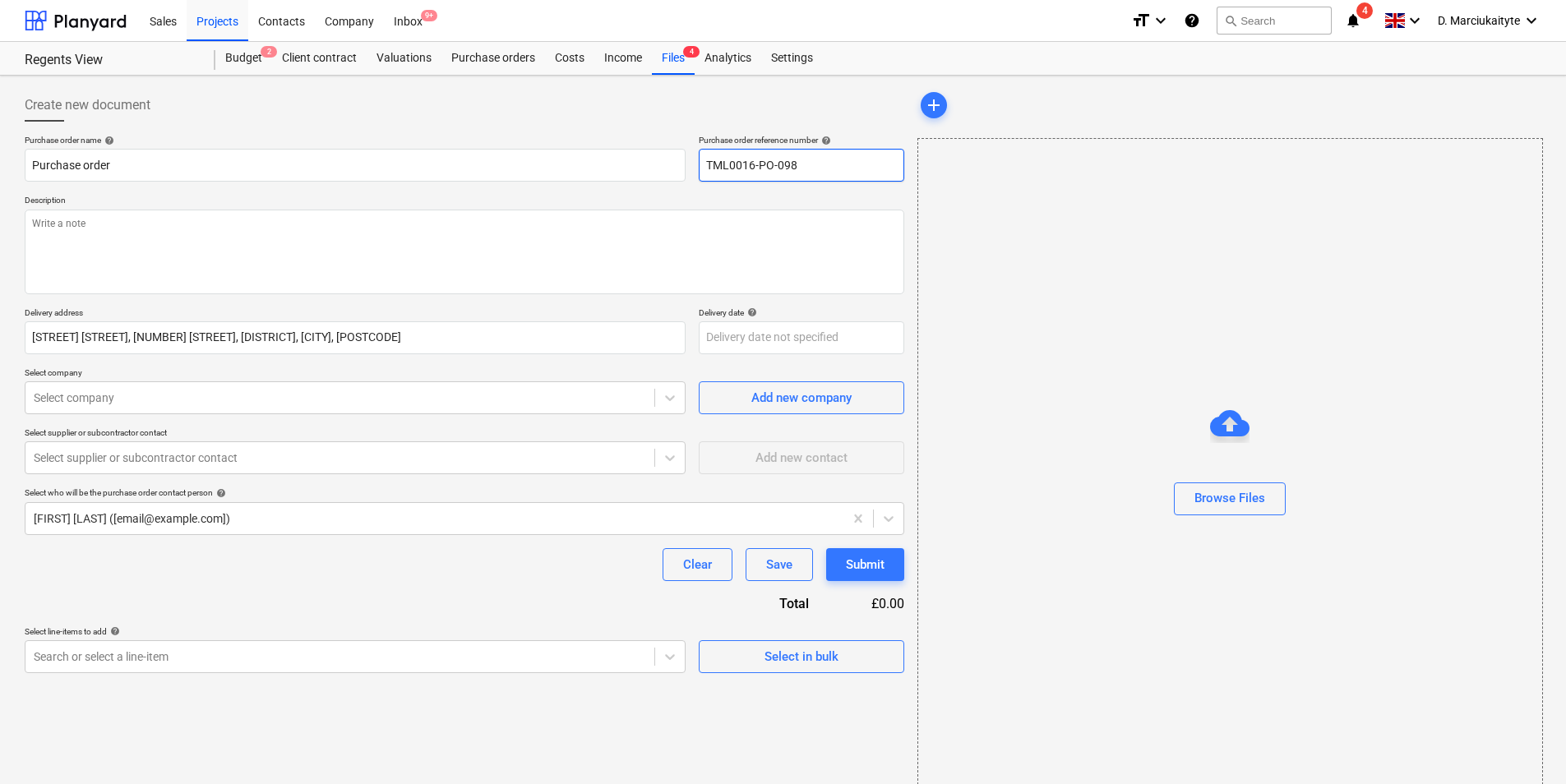 click on "TML0016-PO-098" at bounding box center (801, 165) 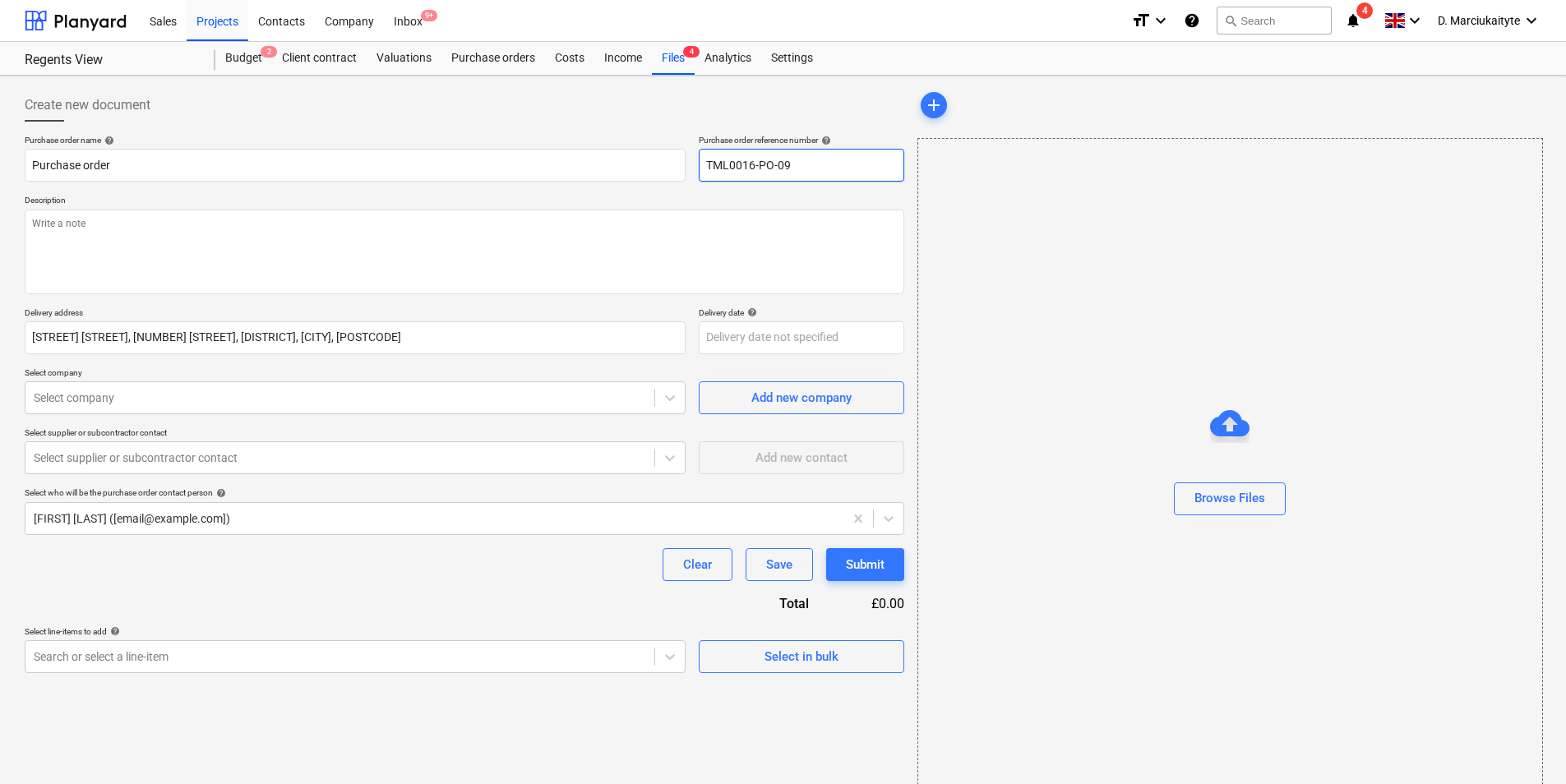 type on "x" 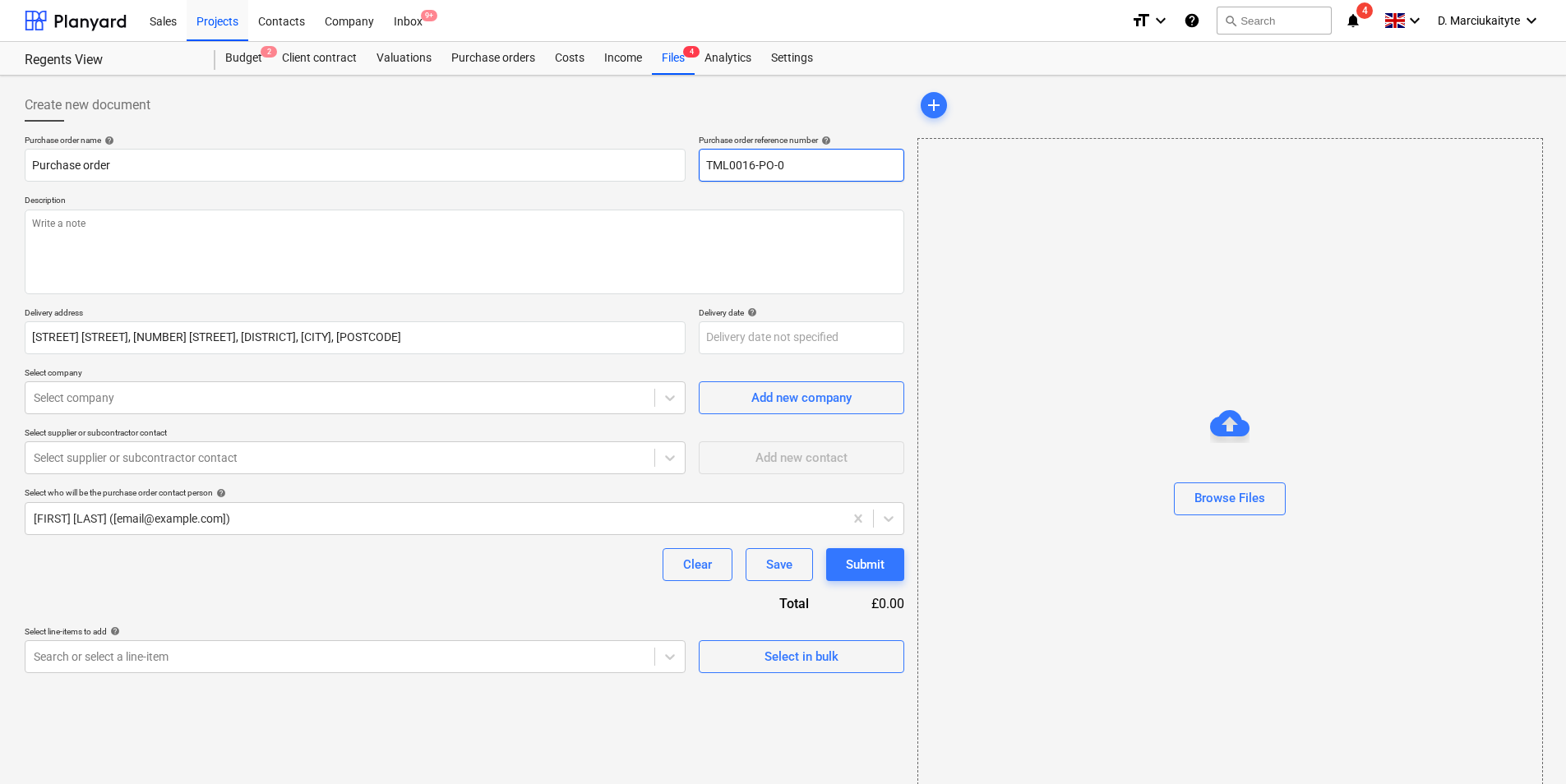type on "x" 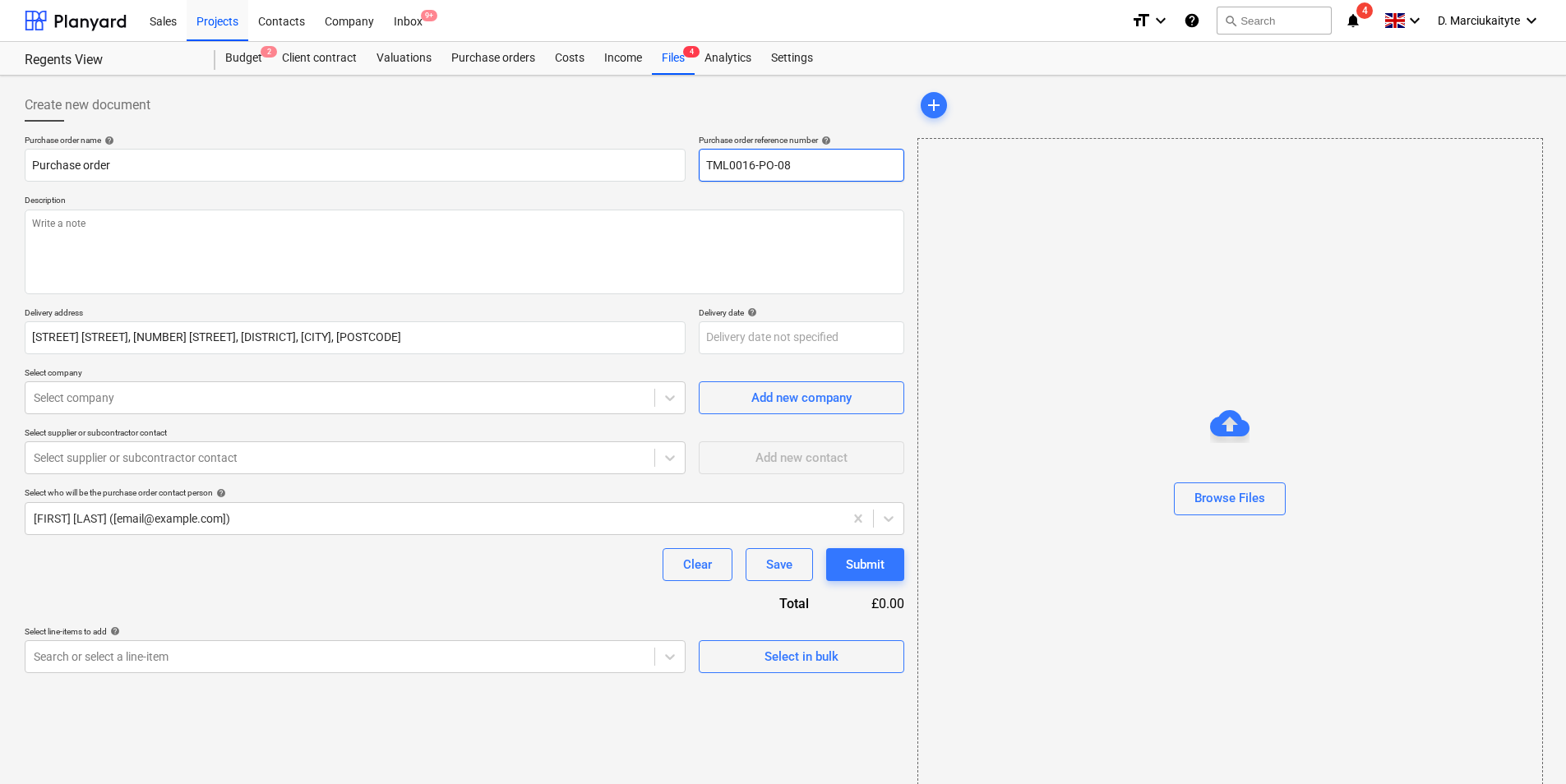type on "x" 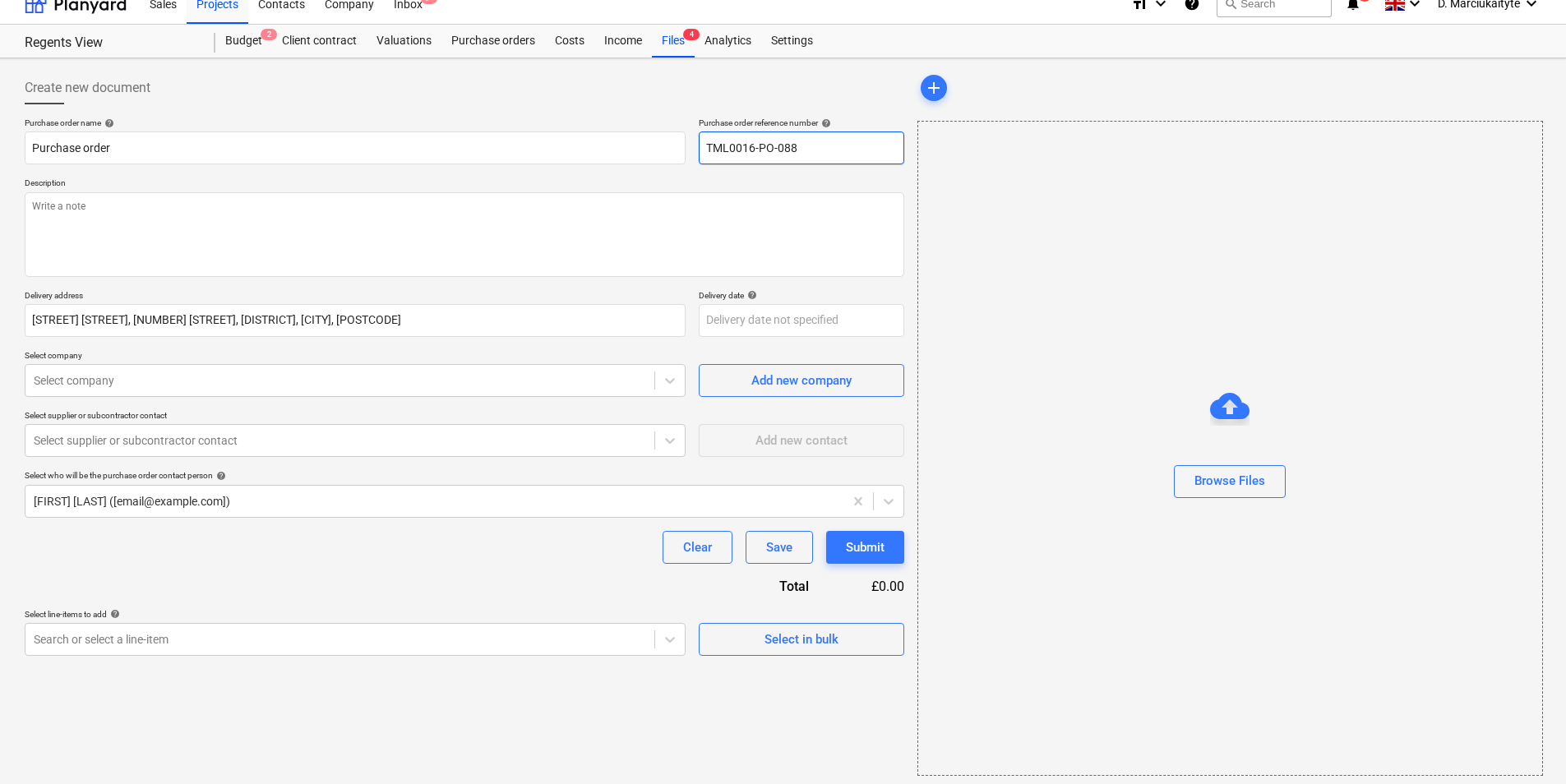 scroll, scrollTop: 22, scrollLeft: 0, axis: vertical 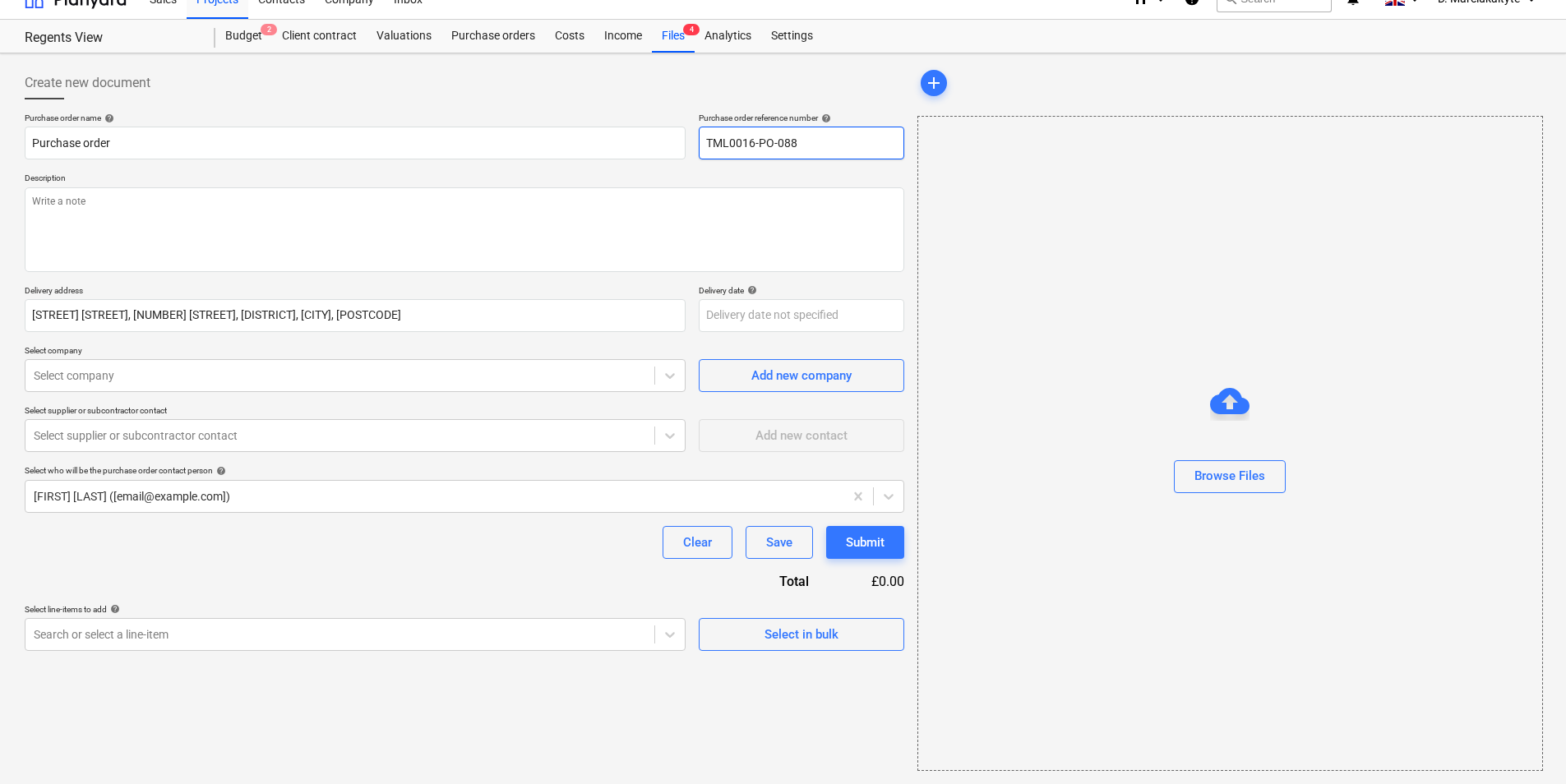 type on "TML0016-PO-088" 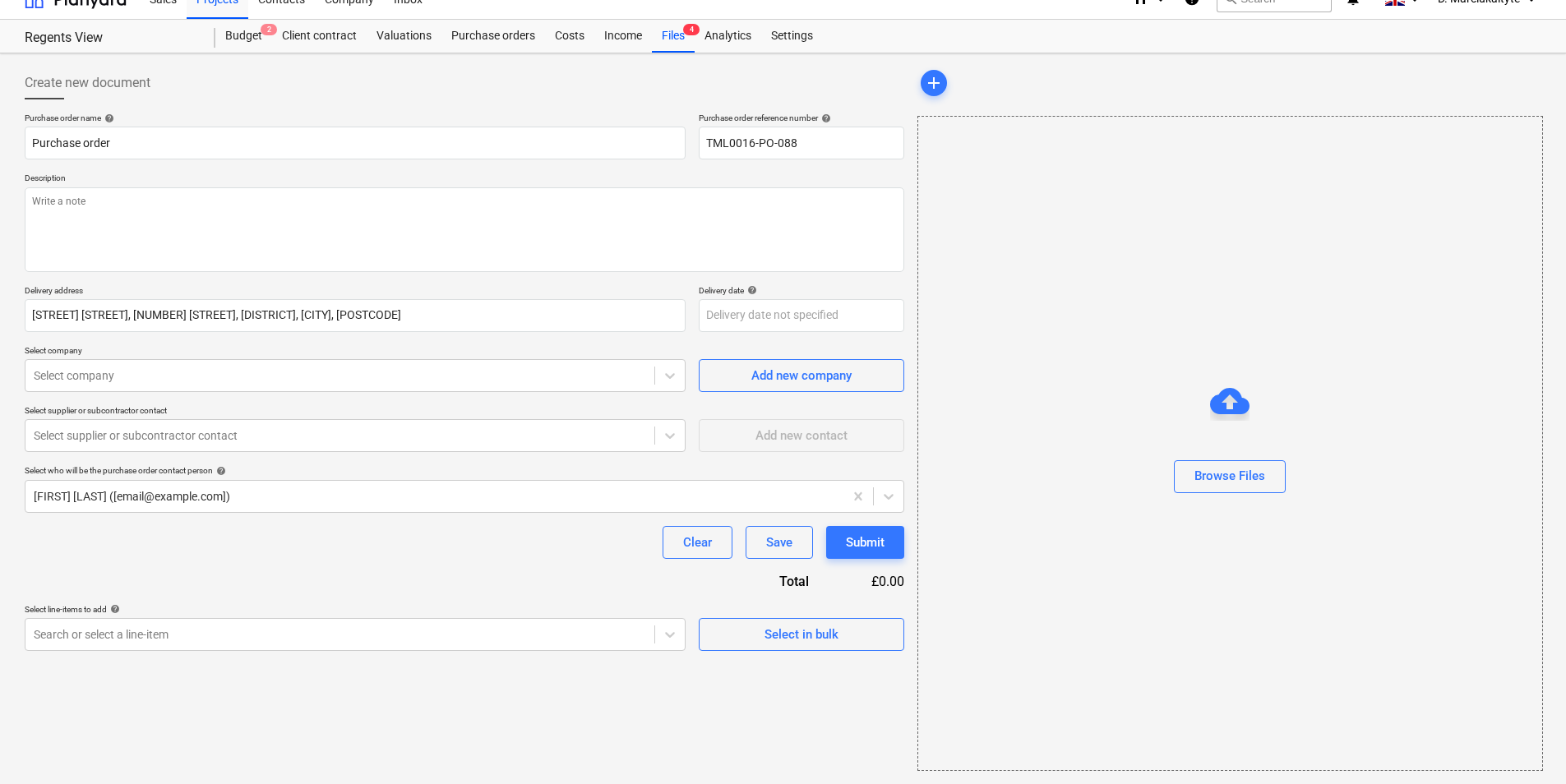type on "x" 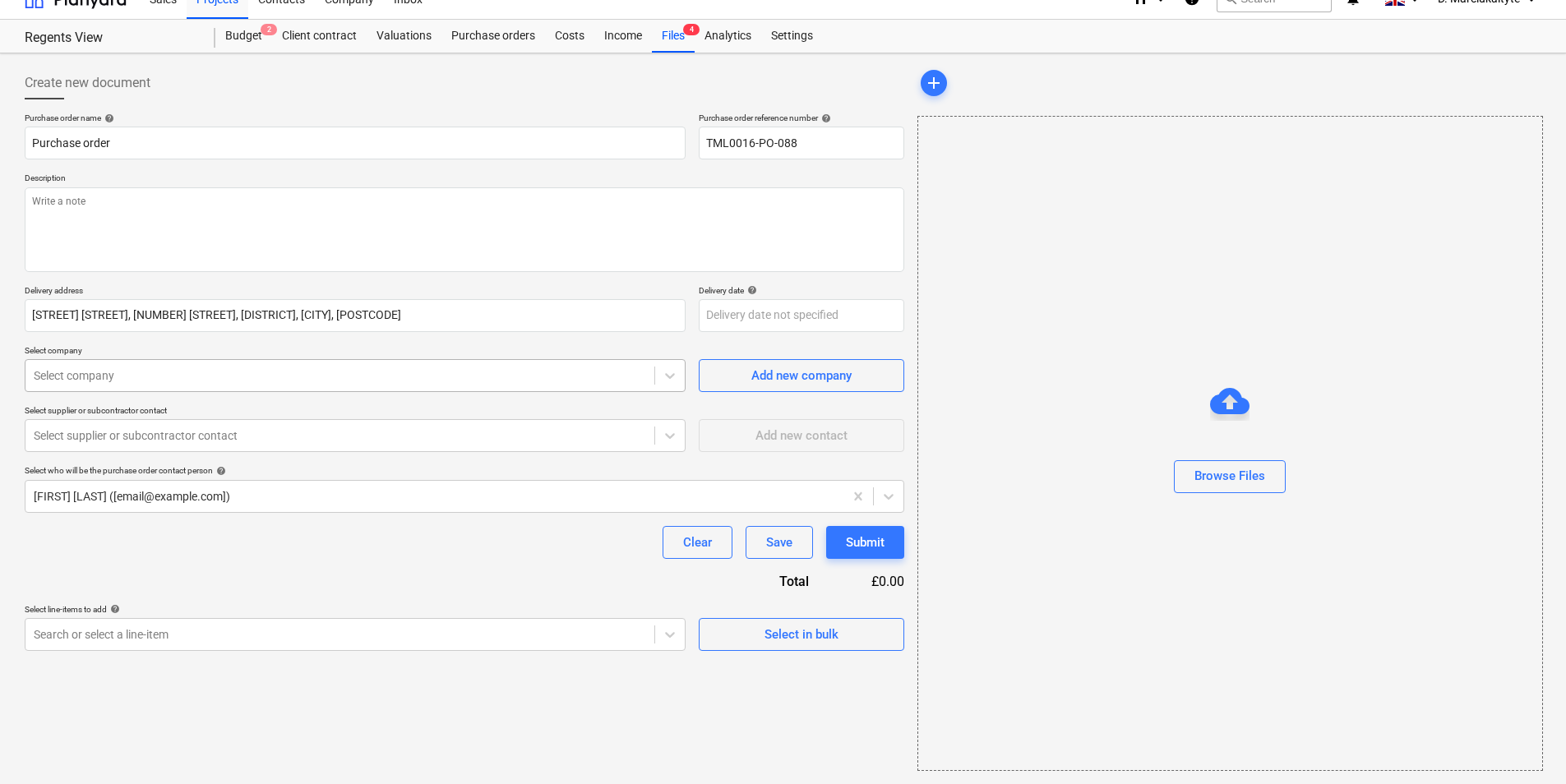 drag, startPoint x: 322, startPoint y: 356, endPoint x: 321, endPoint y: 366, distance: 10.049876 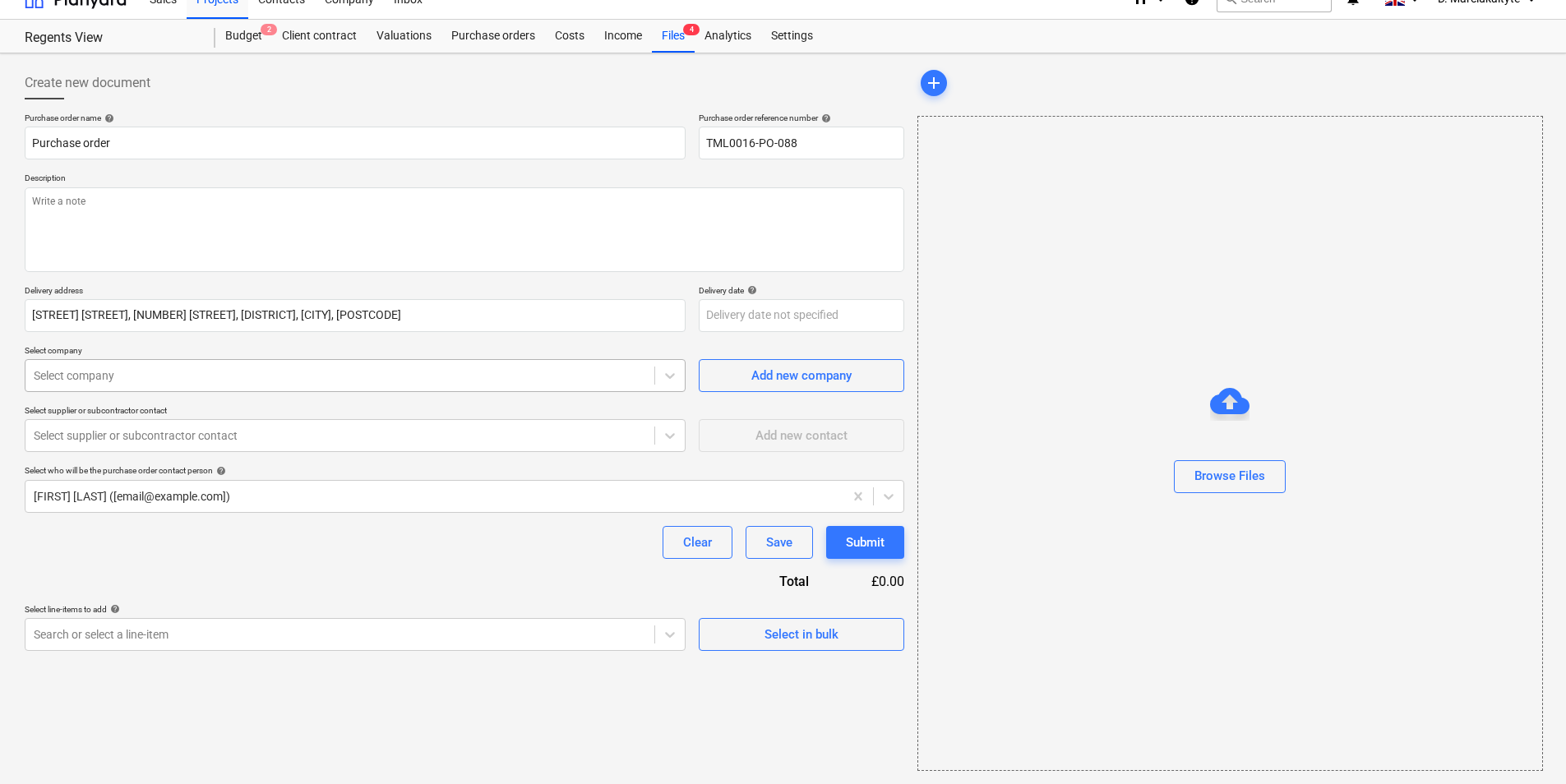 click on "Select company" at bounding box center [355, 352] 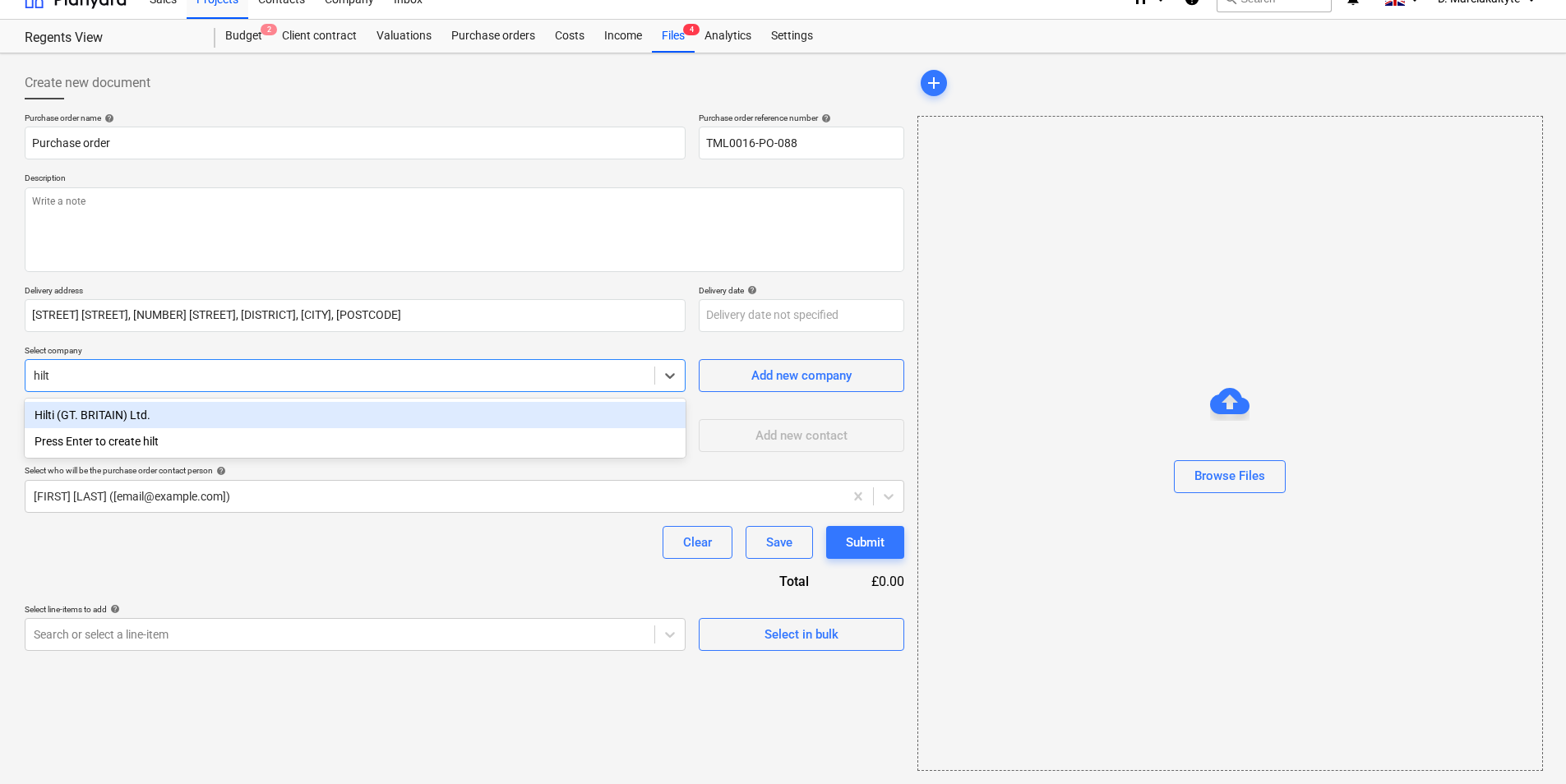 type on "hilti" 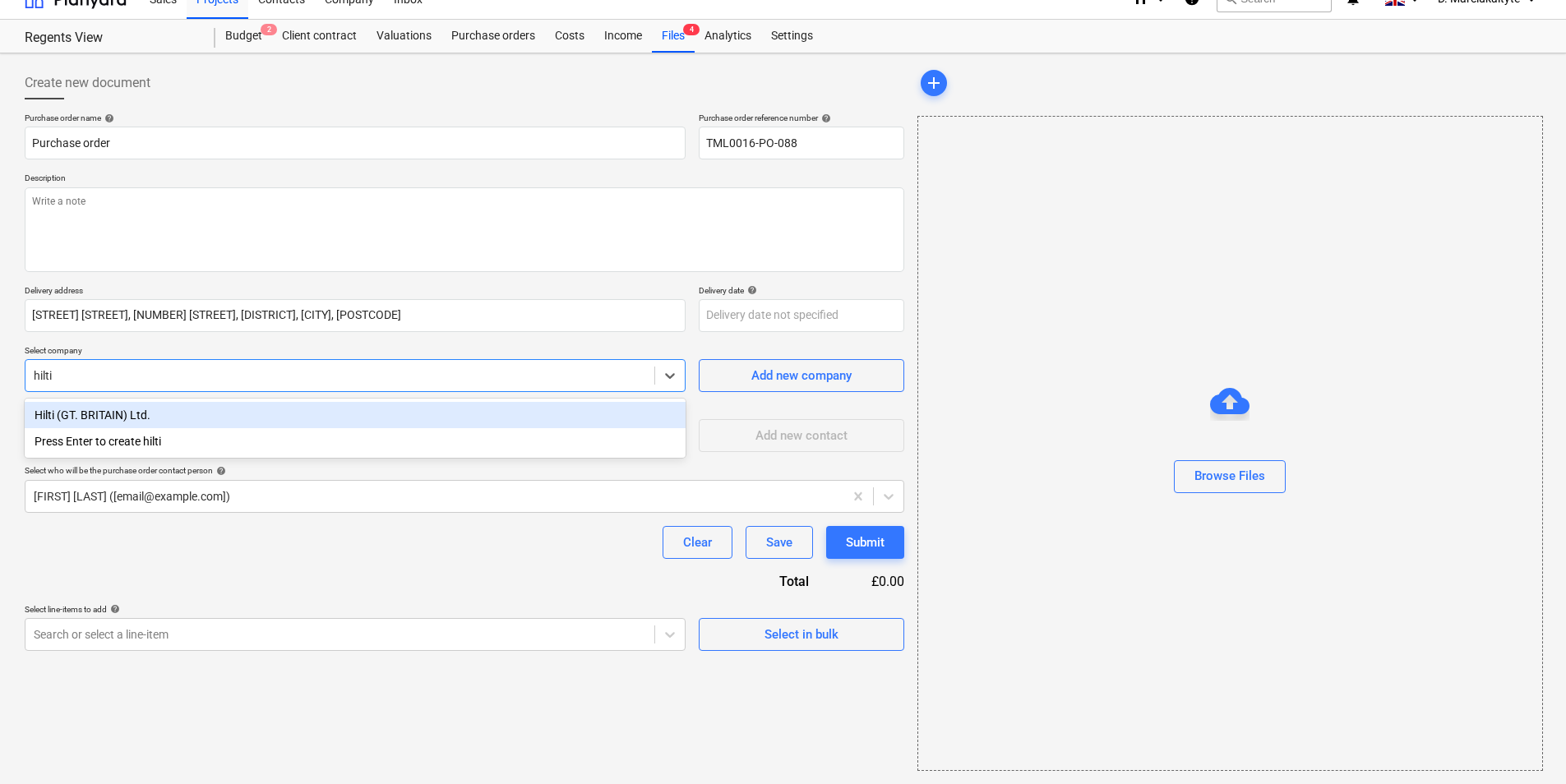 type on "x" 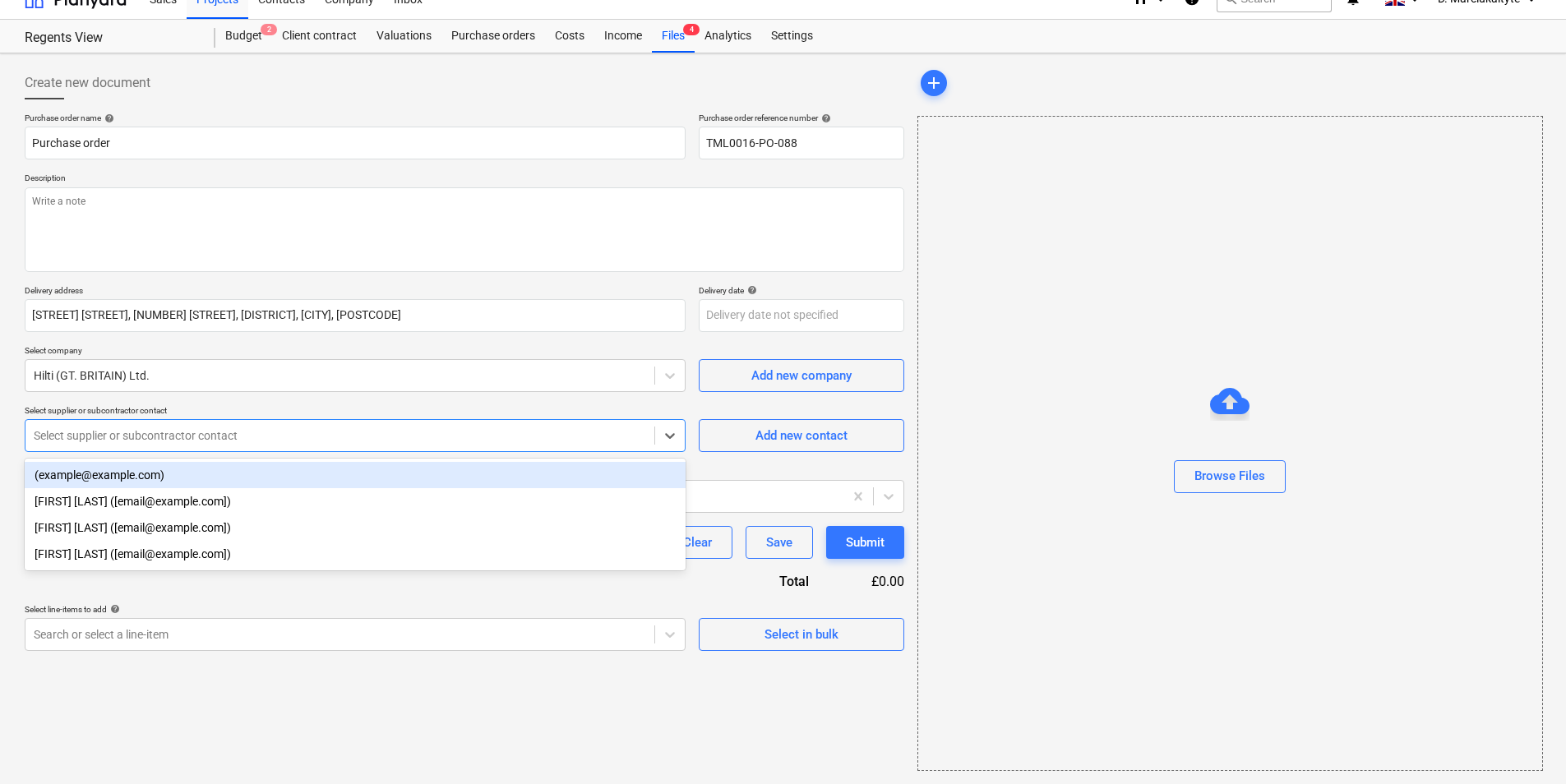 click on "Select supplier or subcontractor contact" at bounding box center [355, 436] 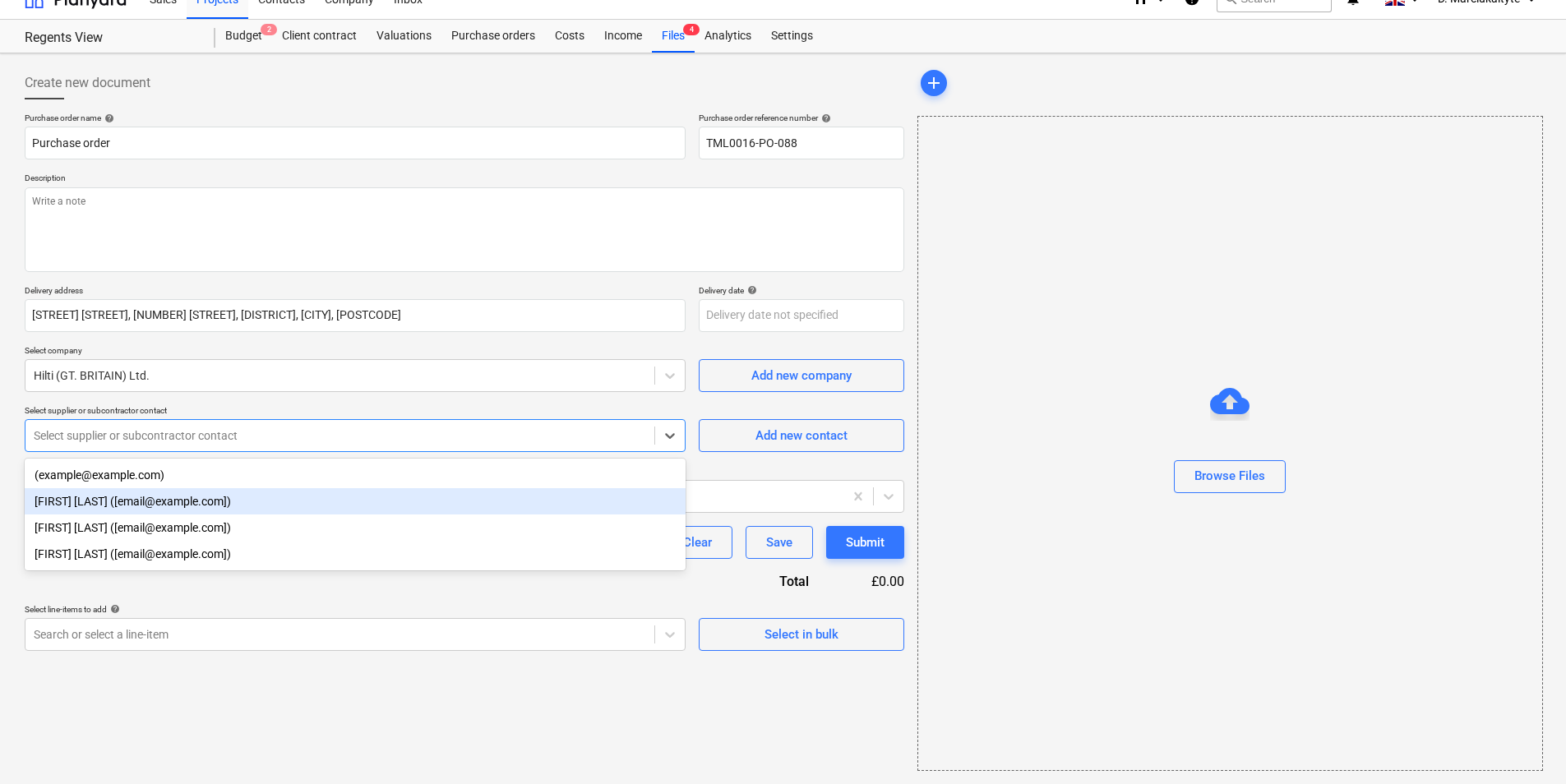 click on "[FIRST] [LAST] ([email@example.com])" at bounding box center (355, 501) 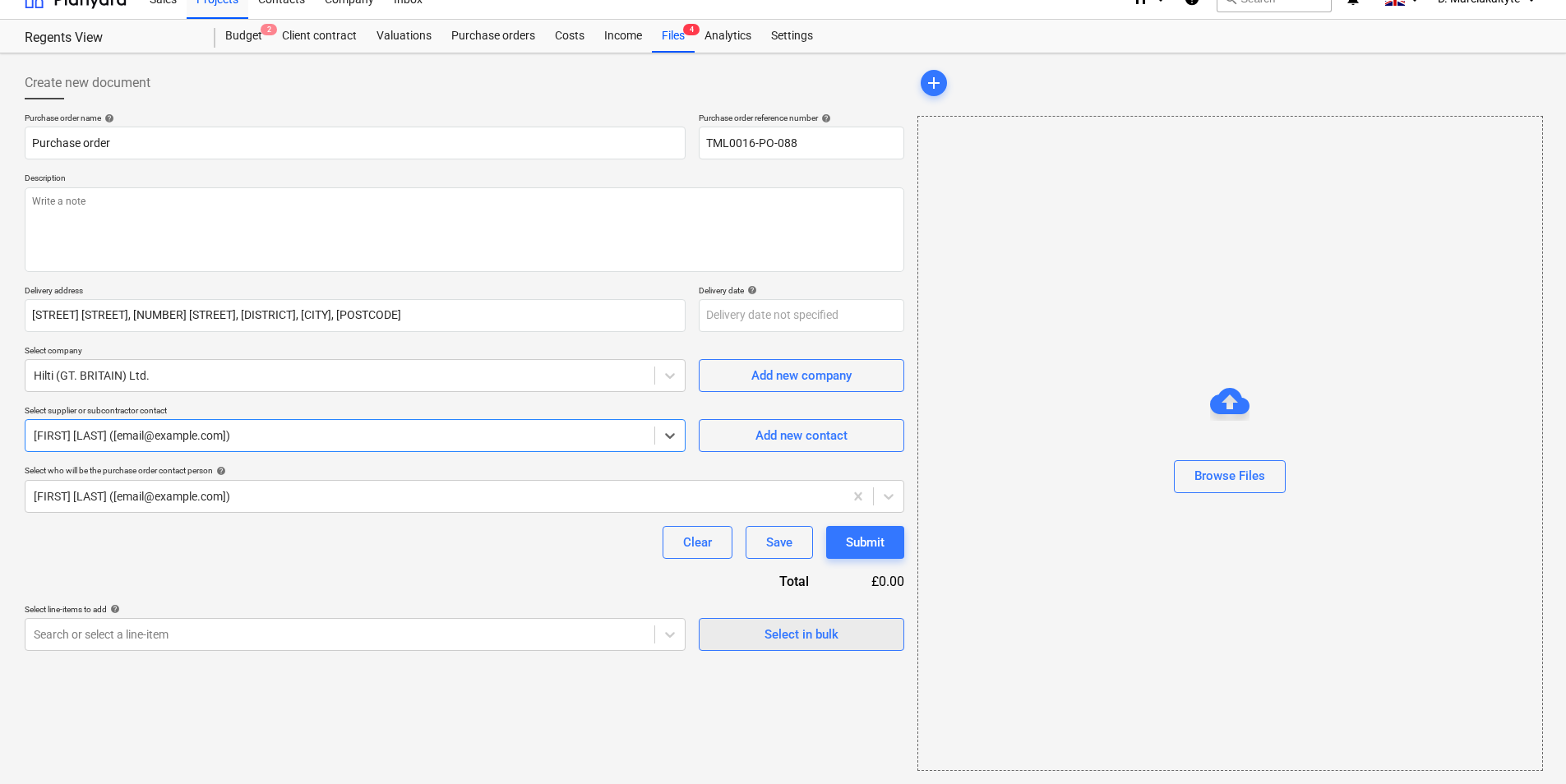 click on "Select in bulk" at bounding box center (801, 634) 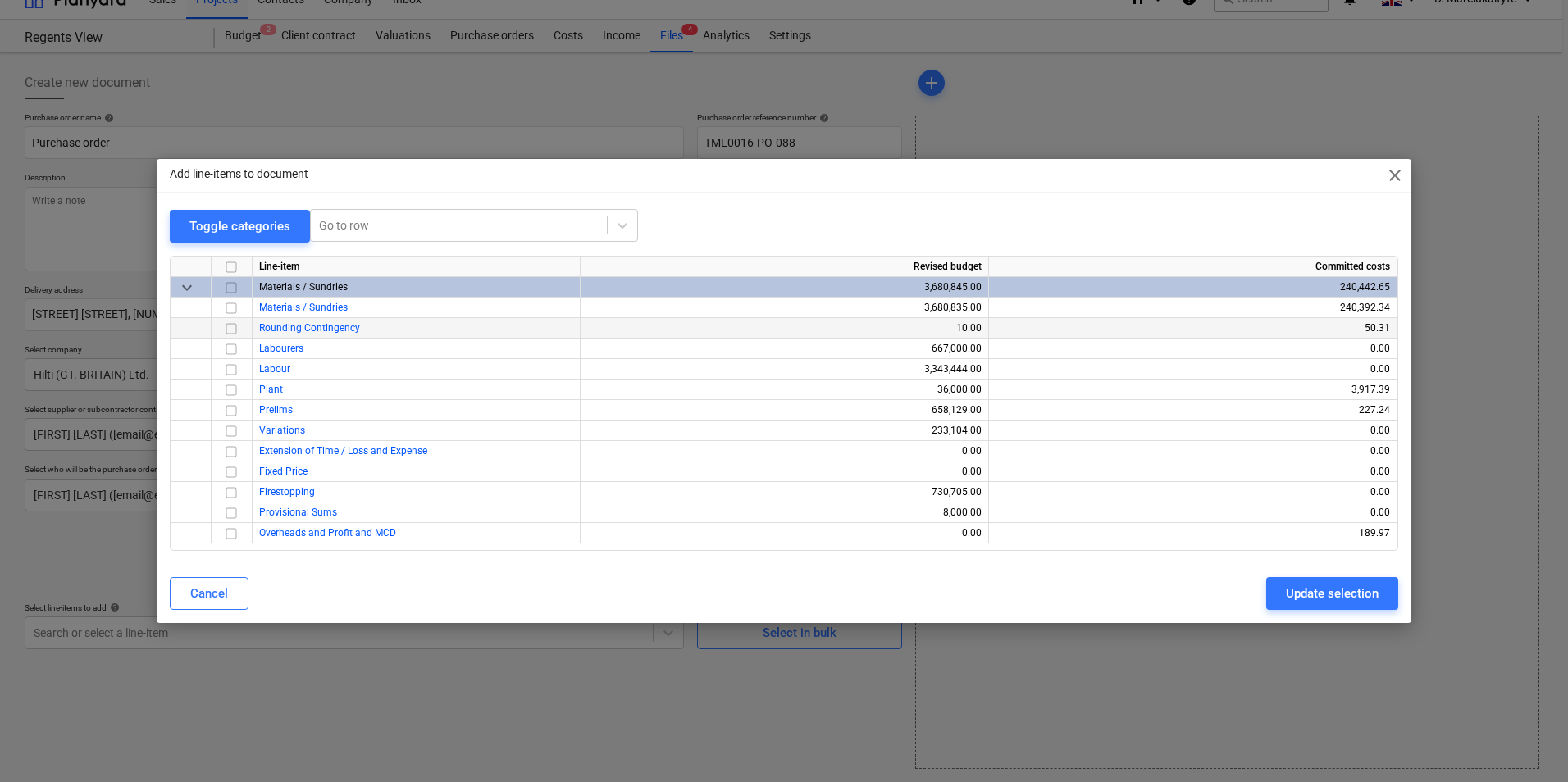 drag, startPoint x: 225, startPoint y: 305, endPoint x: 353, endPoint y: 334, distance: 131.24405 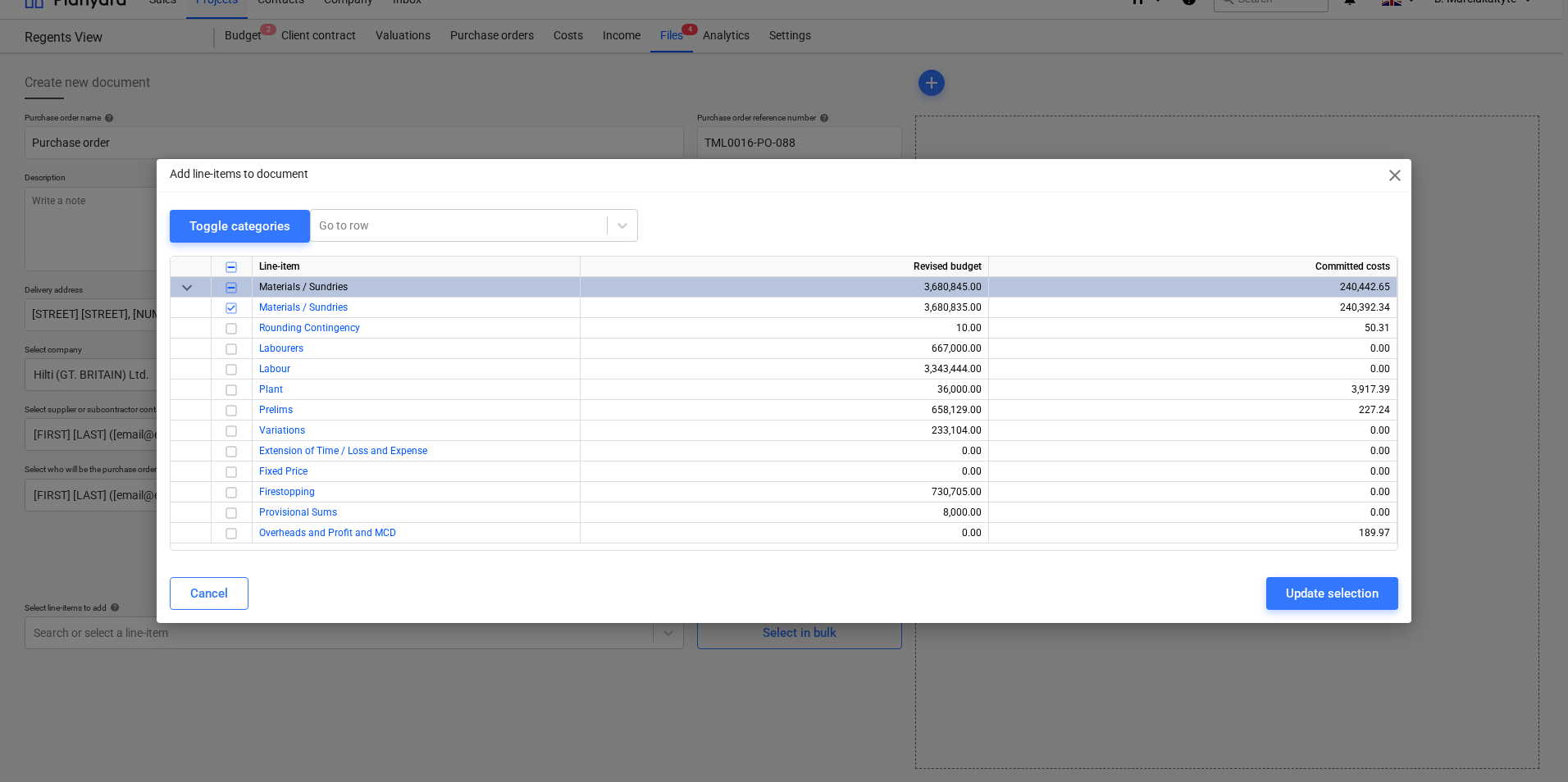 click on "Update selection" at bounding box center [1332, 593] 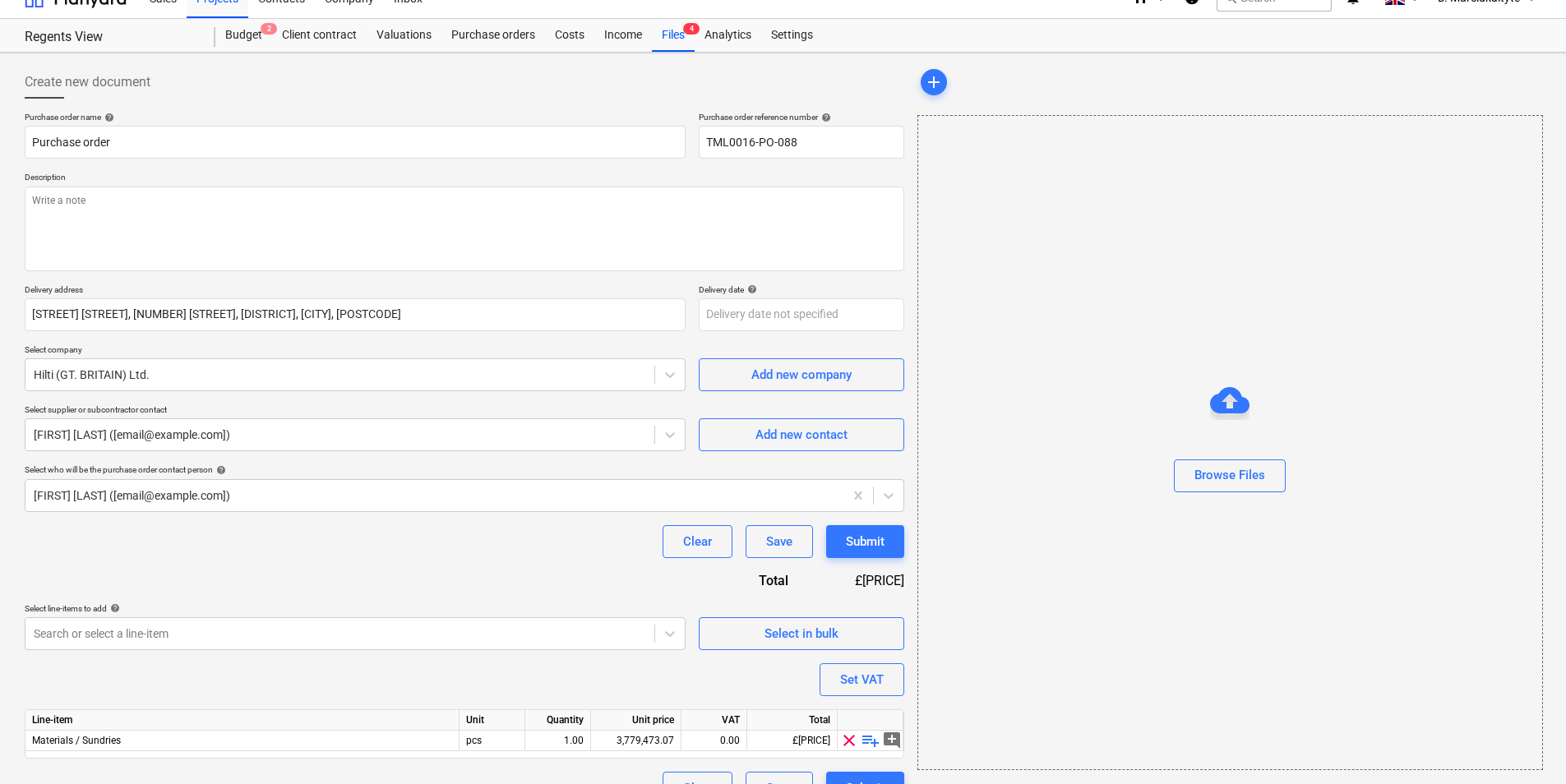 scroll, scrollTop: 57, scrollLeft: 0, axis: vertical 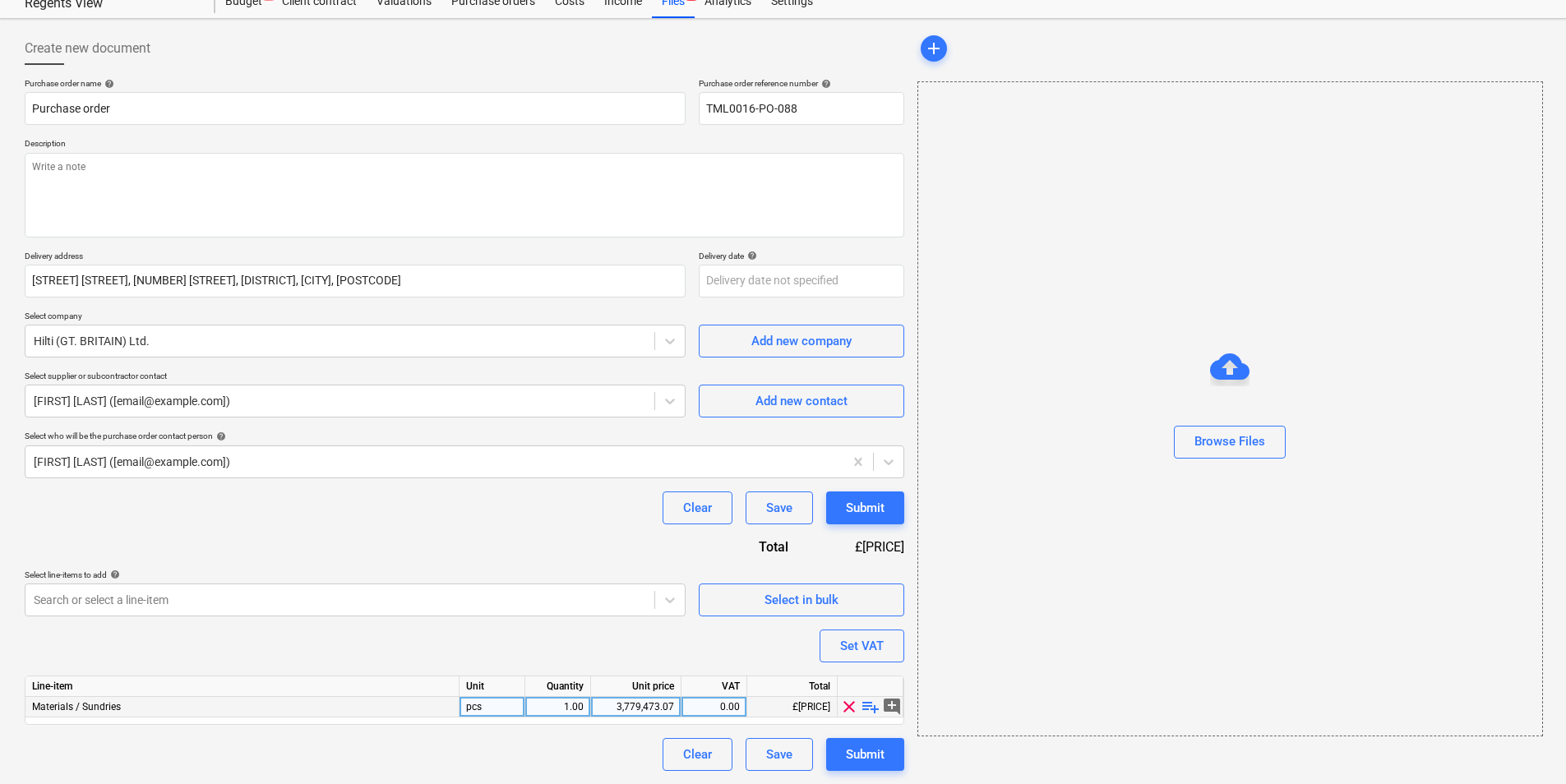 click on "playlist_add" at bounding box center (871, 707) 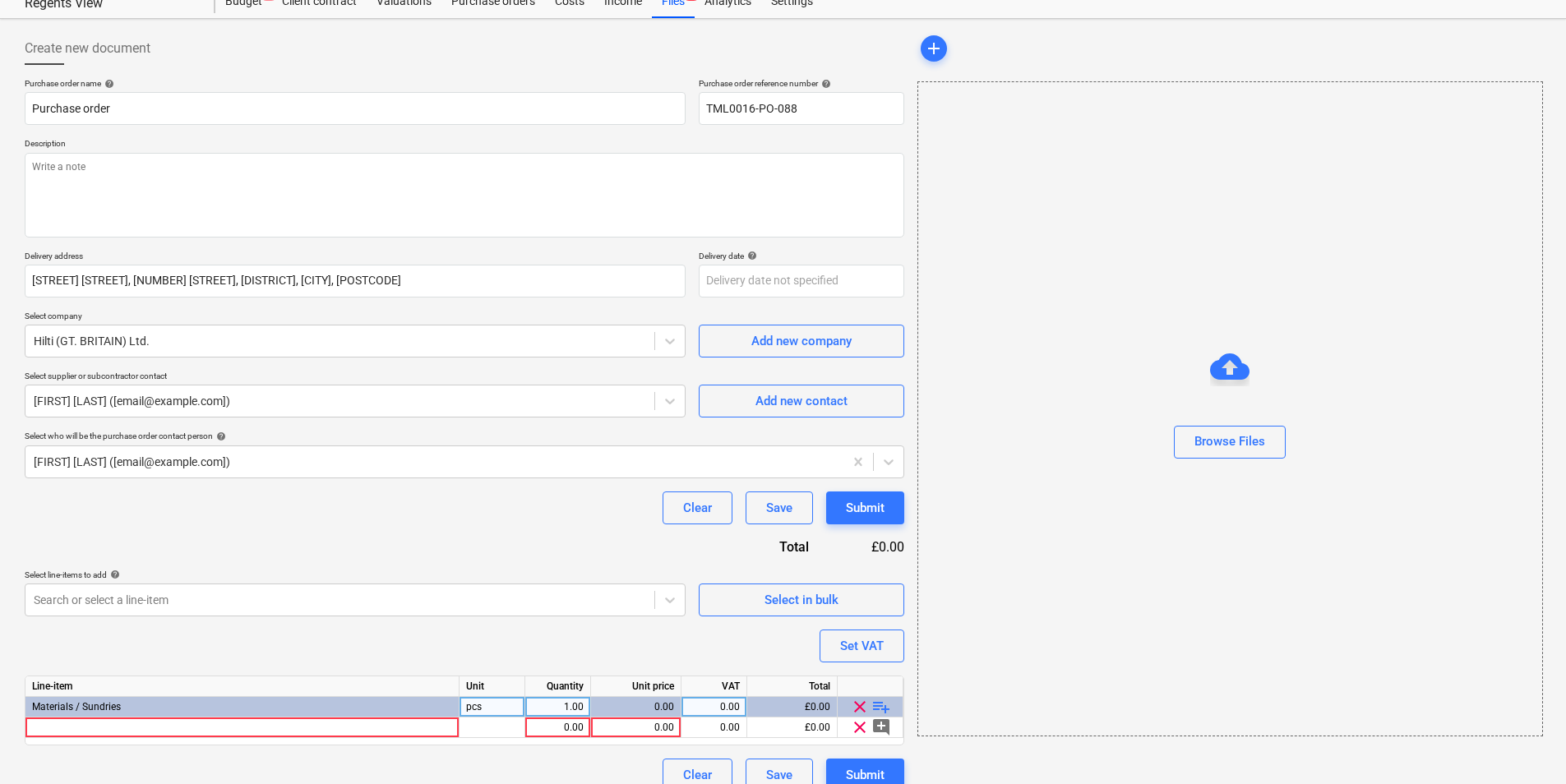 click on "playlist_add" at bounding box center (881, 707) 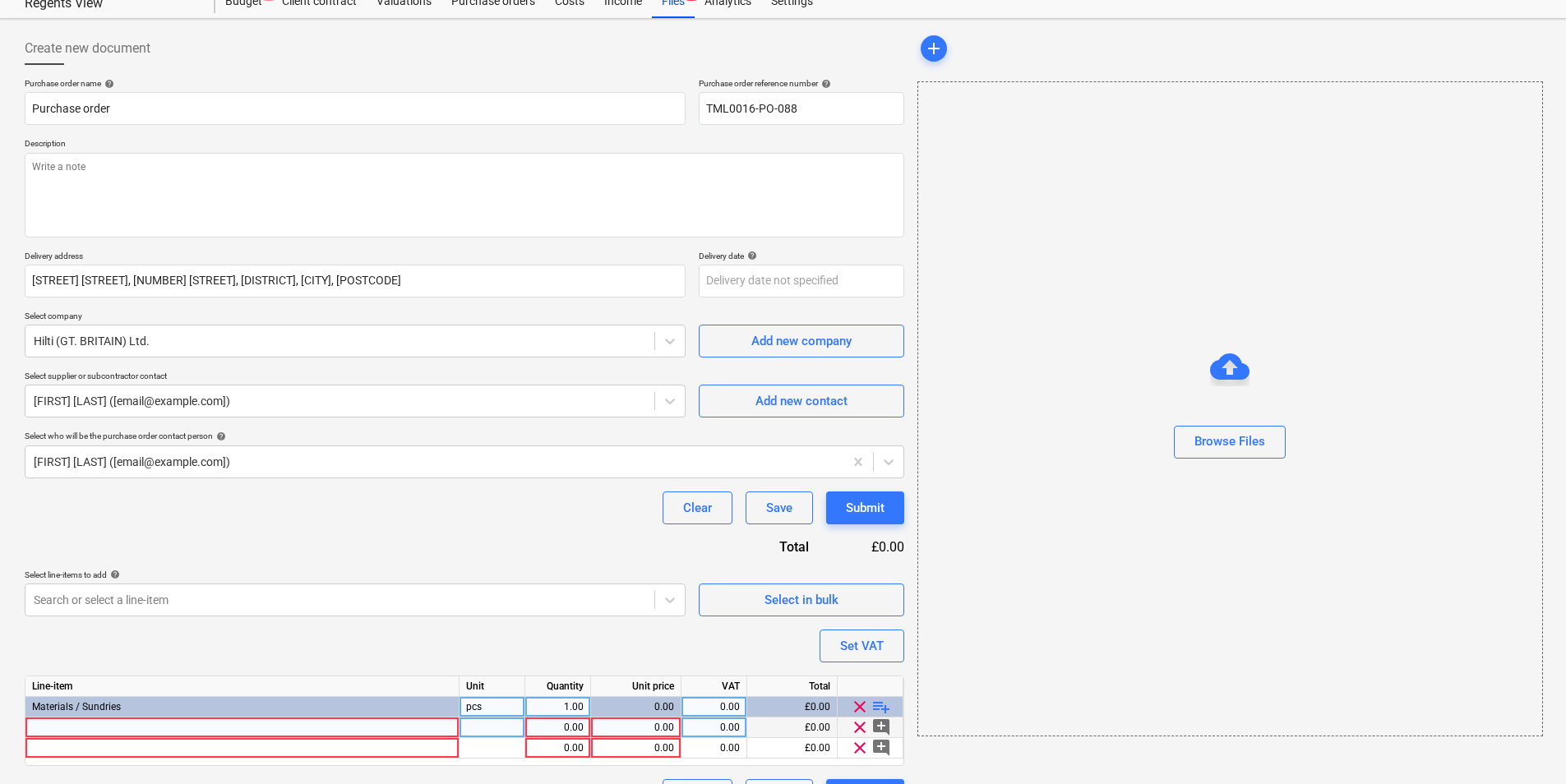 click at bounding box center (243, 727) 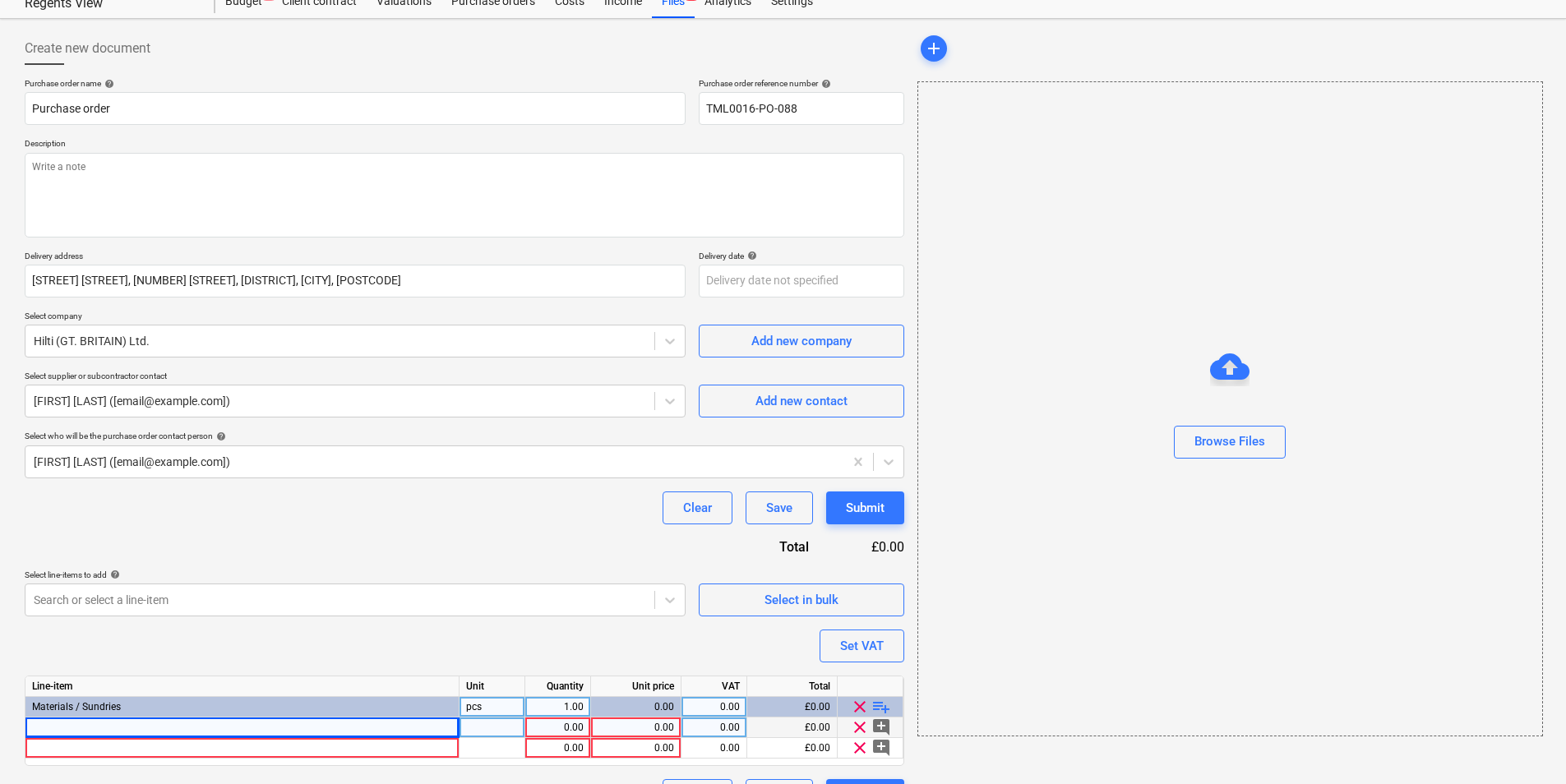type on "x" 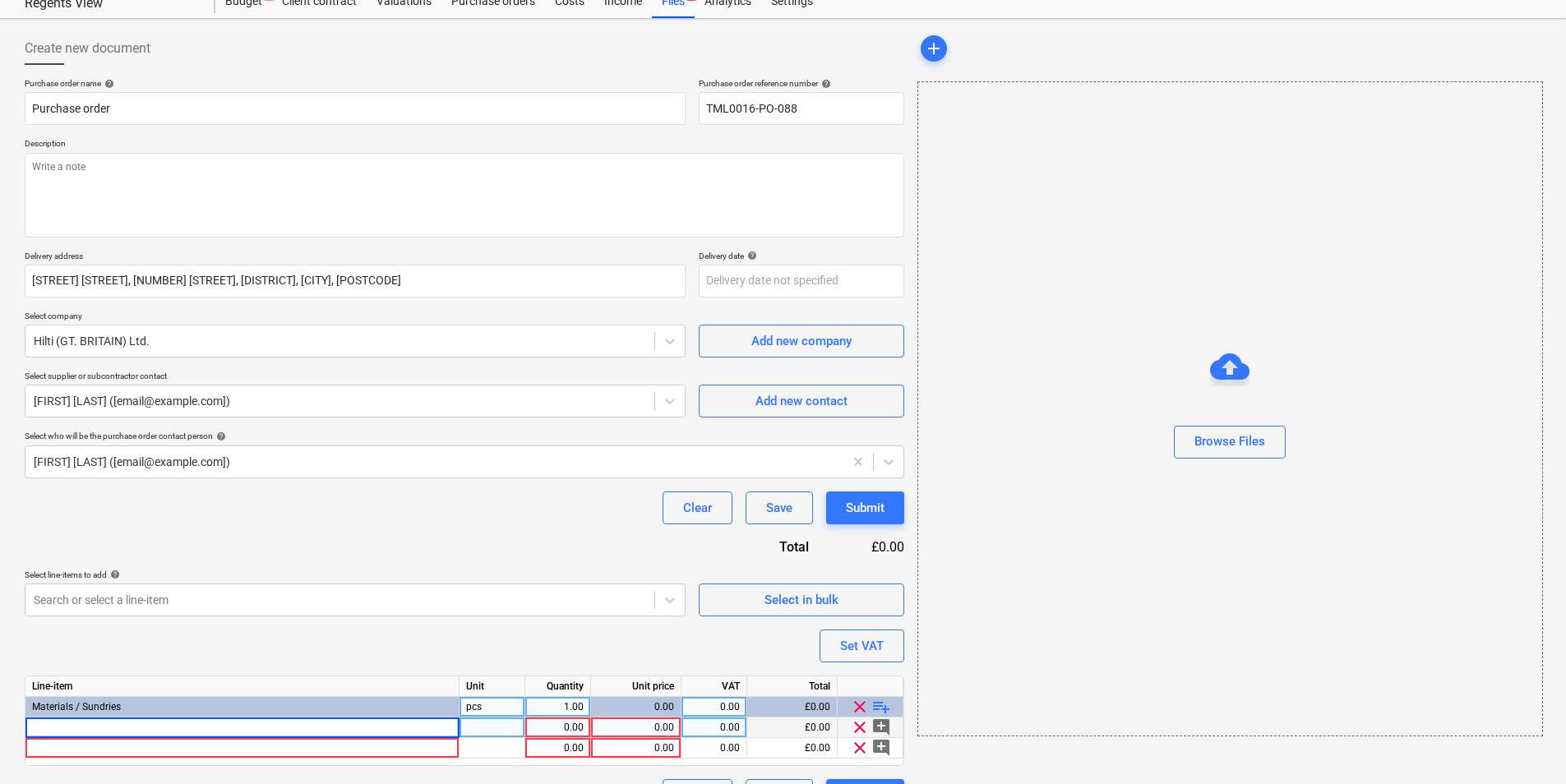 type on "Concrete nail X-P 17 B3 MX" 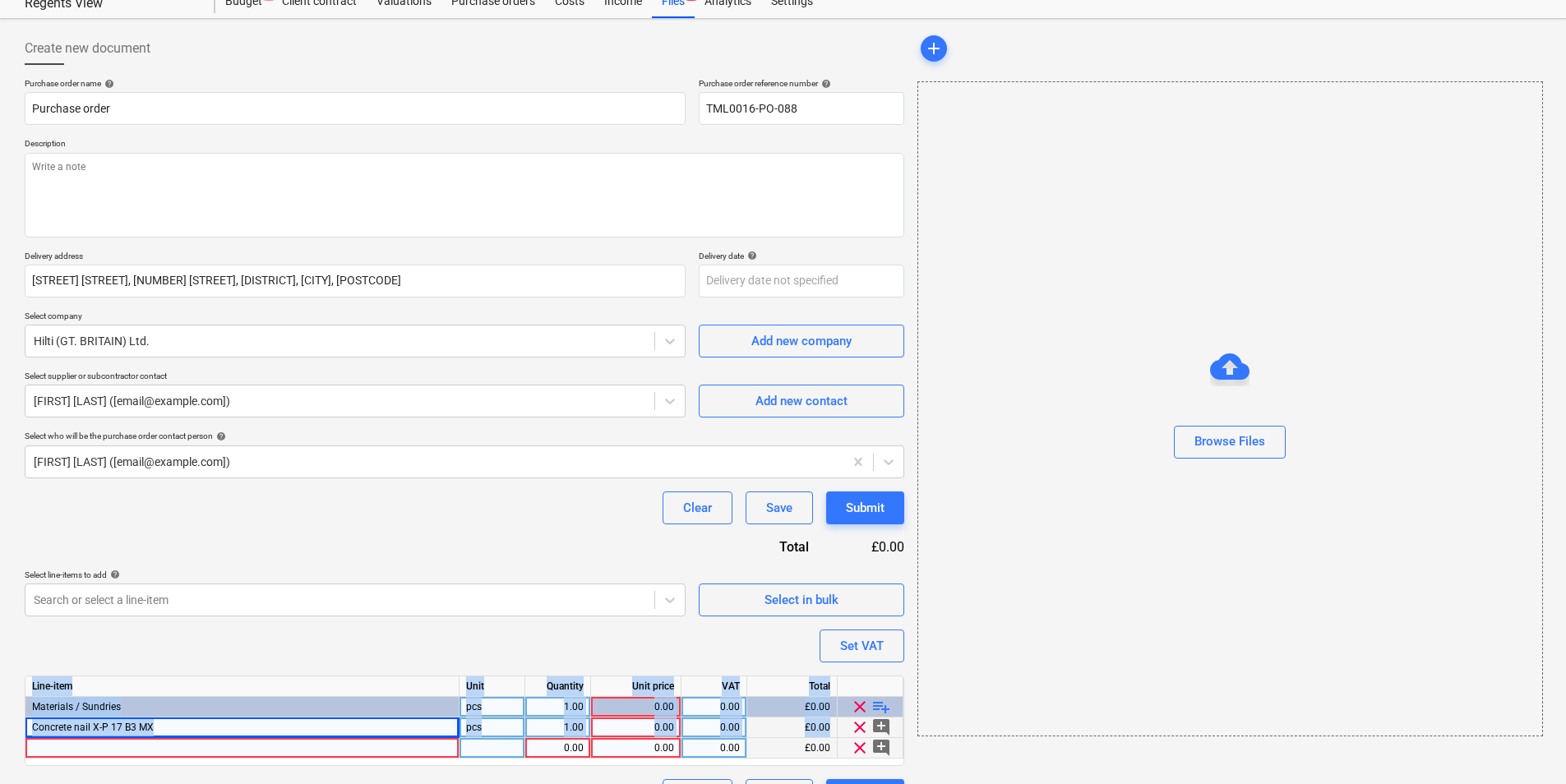 click on "Line-item Unit Quantity Unit price VAT Total  Materials / Sundries pcs 1.00 0.00 0.00 £0.00 clear playlist_add Concrete nail X-P 17 B3 MX pcs 1.00 0.00 0.00 £0.00 clear add_comment 0.00 0.00 0.00 £0.00 clear add_comment" at bounding box center (464, 721) 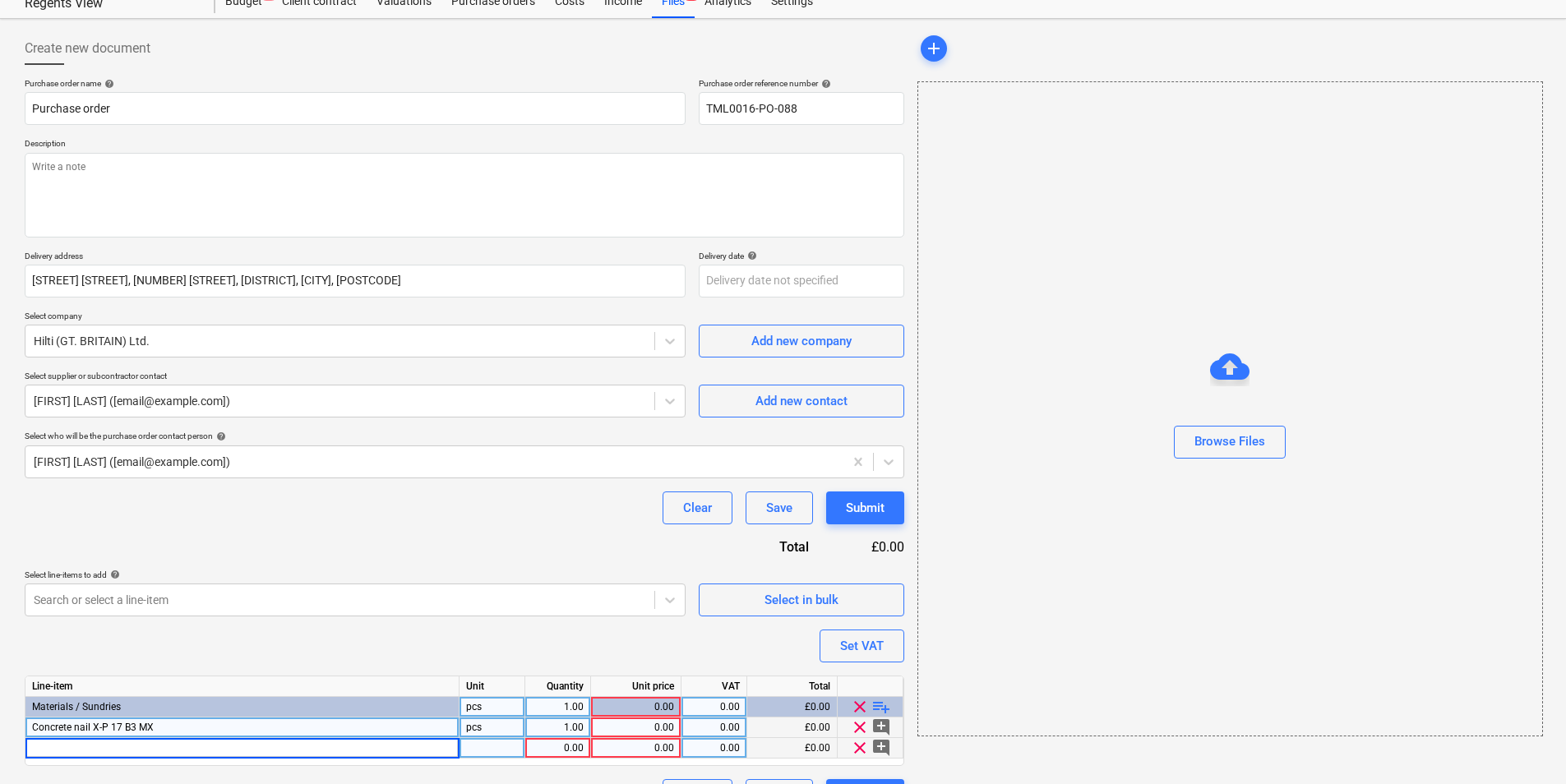 type on "Concrete nail X-C 36 B3" 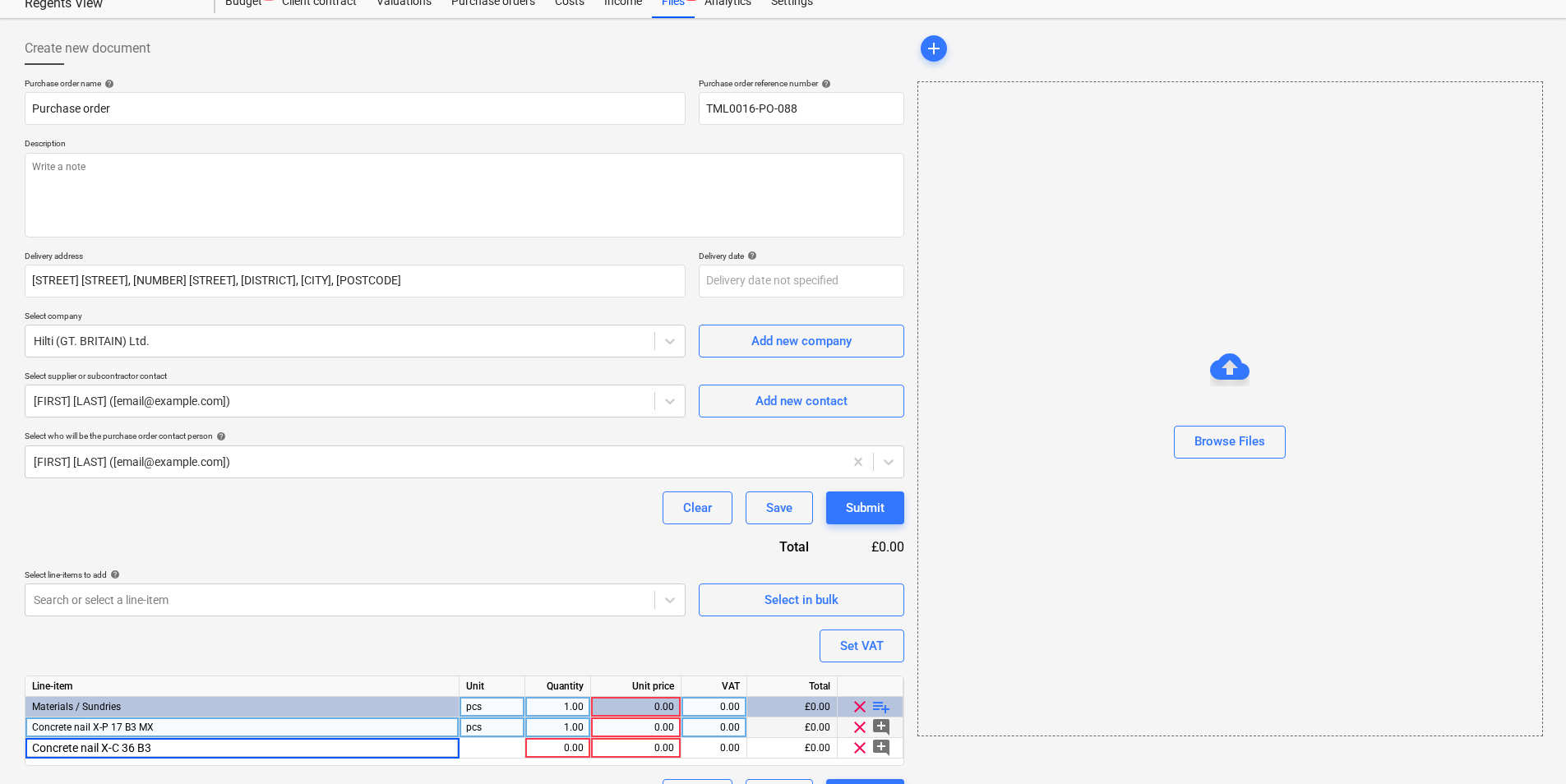 type on "x" 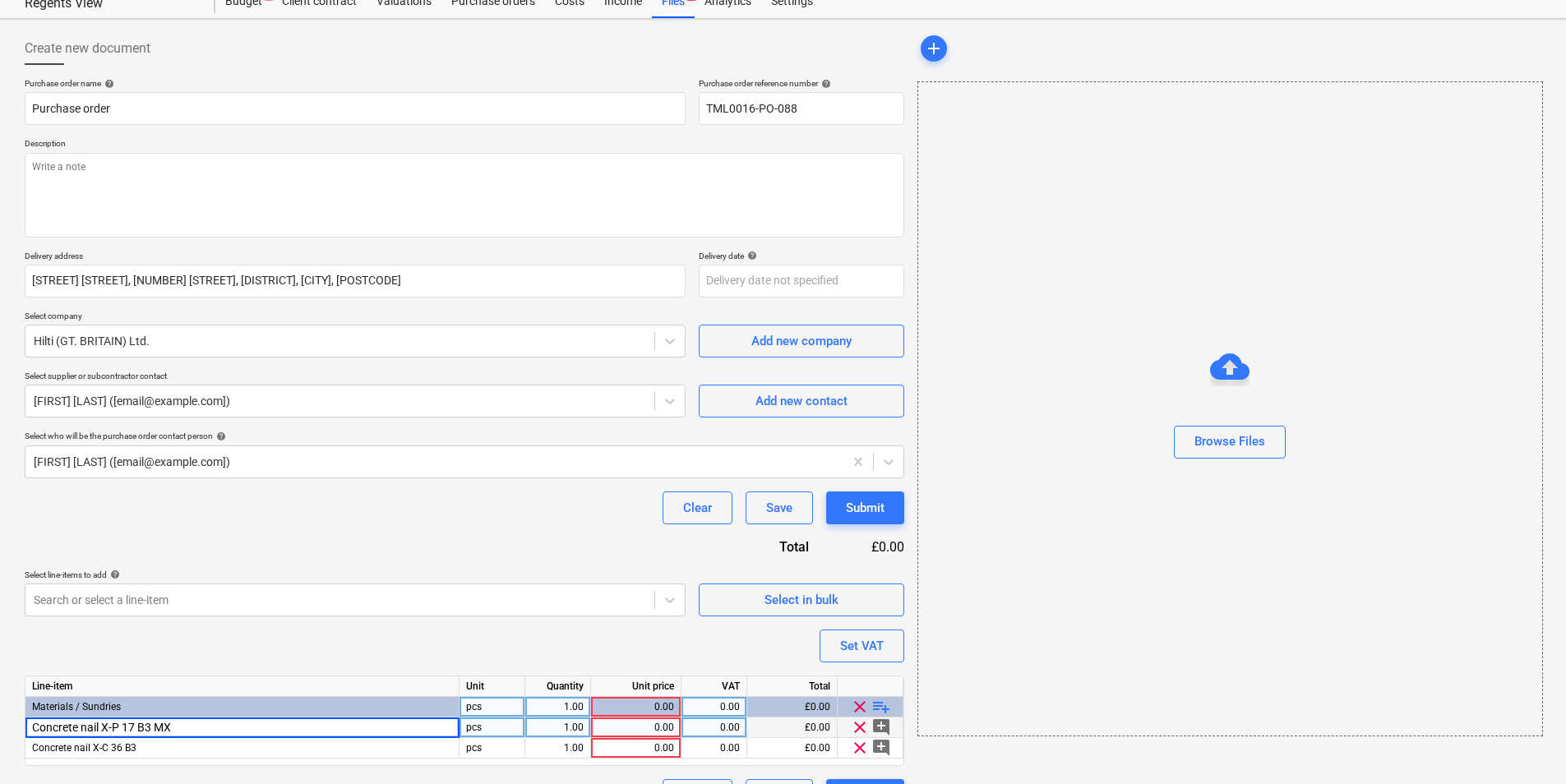 type 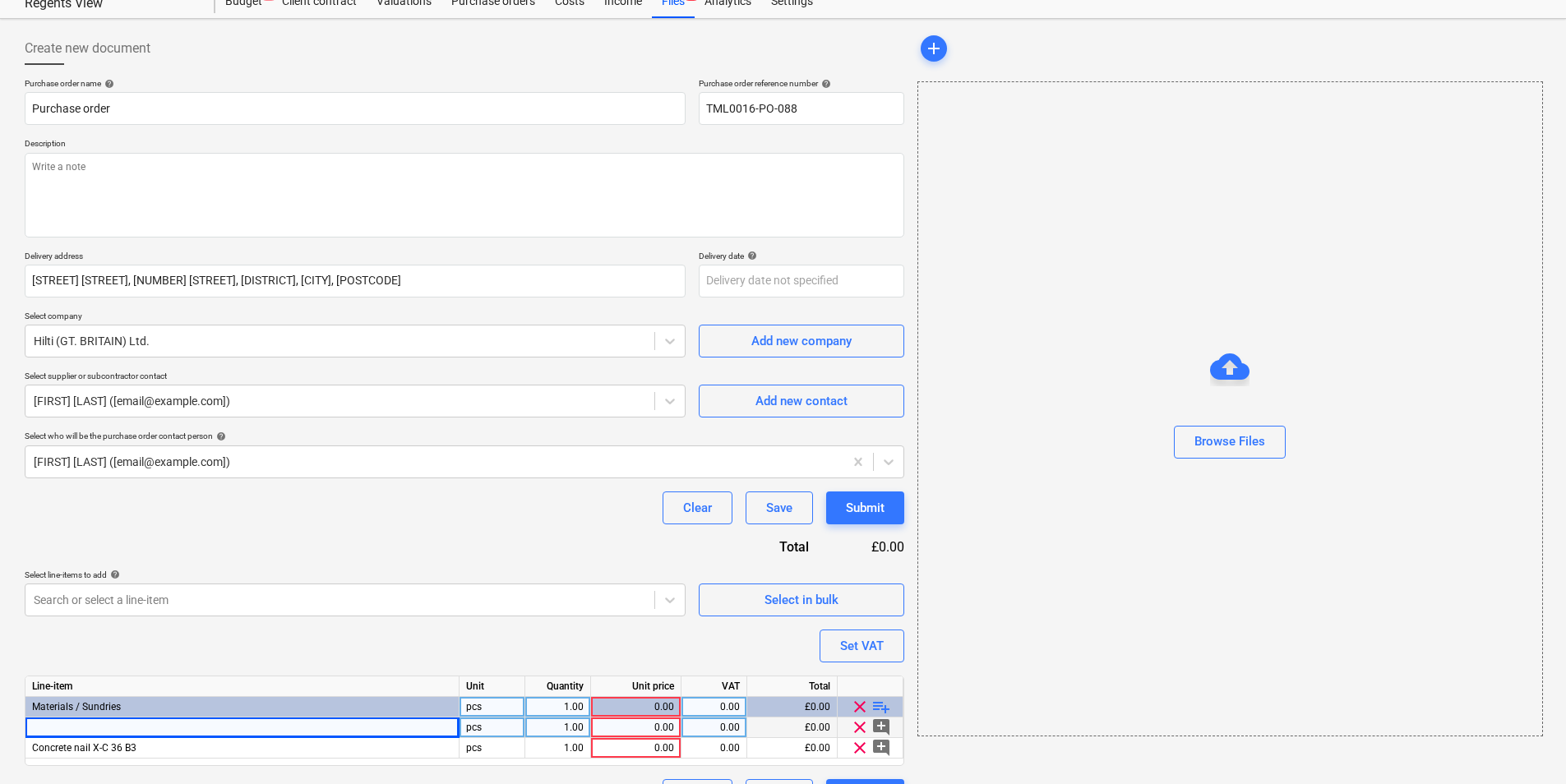 type on "x" 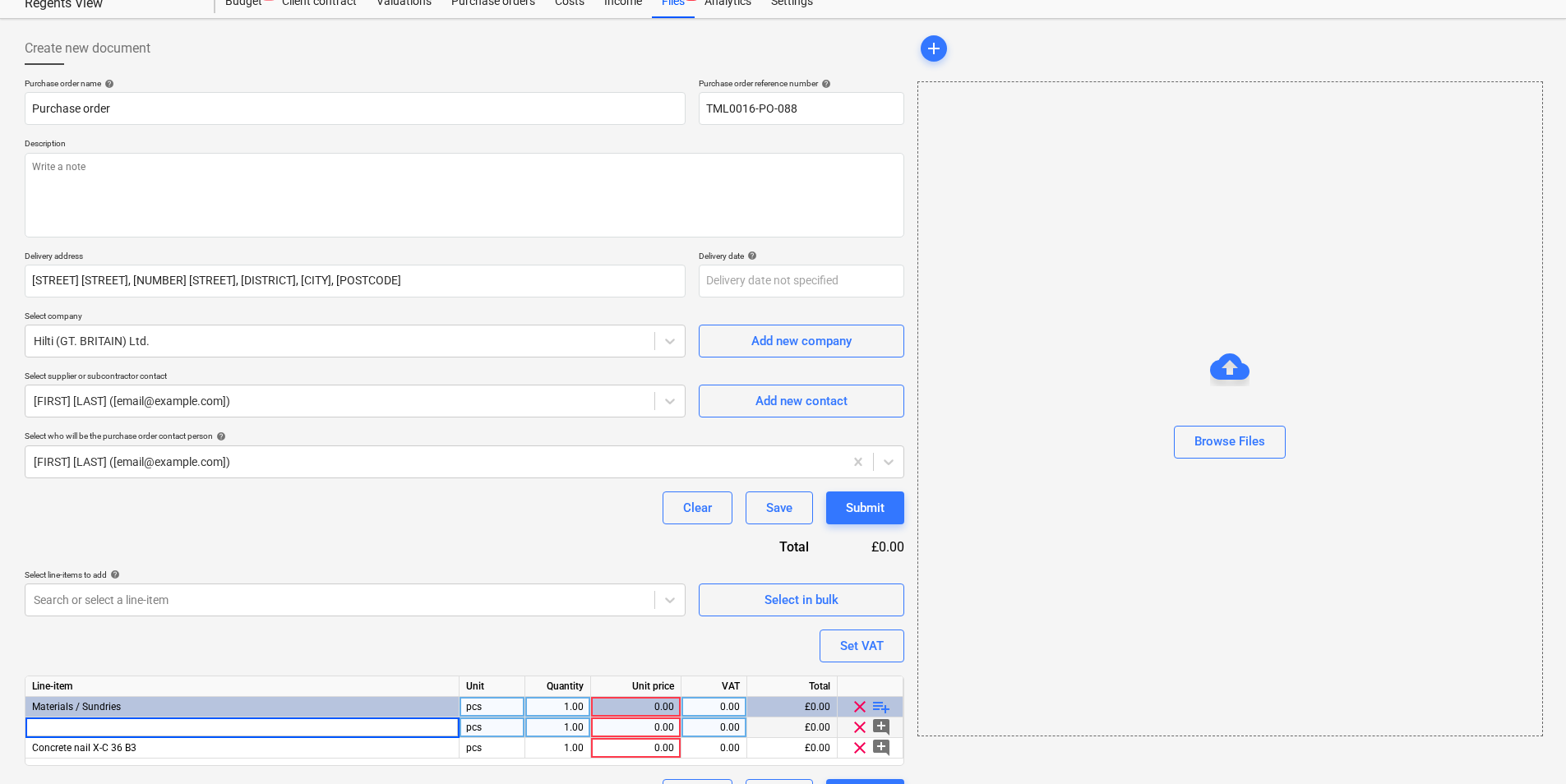 type on "Concrete nail X-P 17 B3 MX" 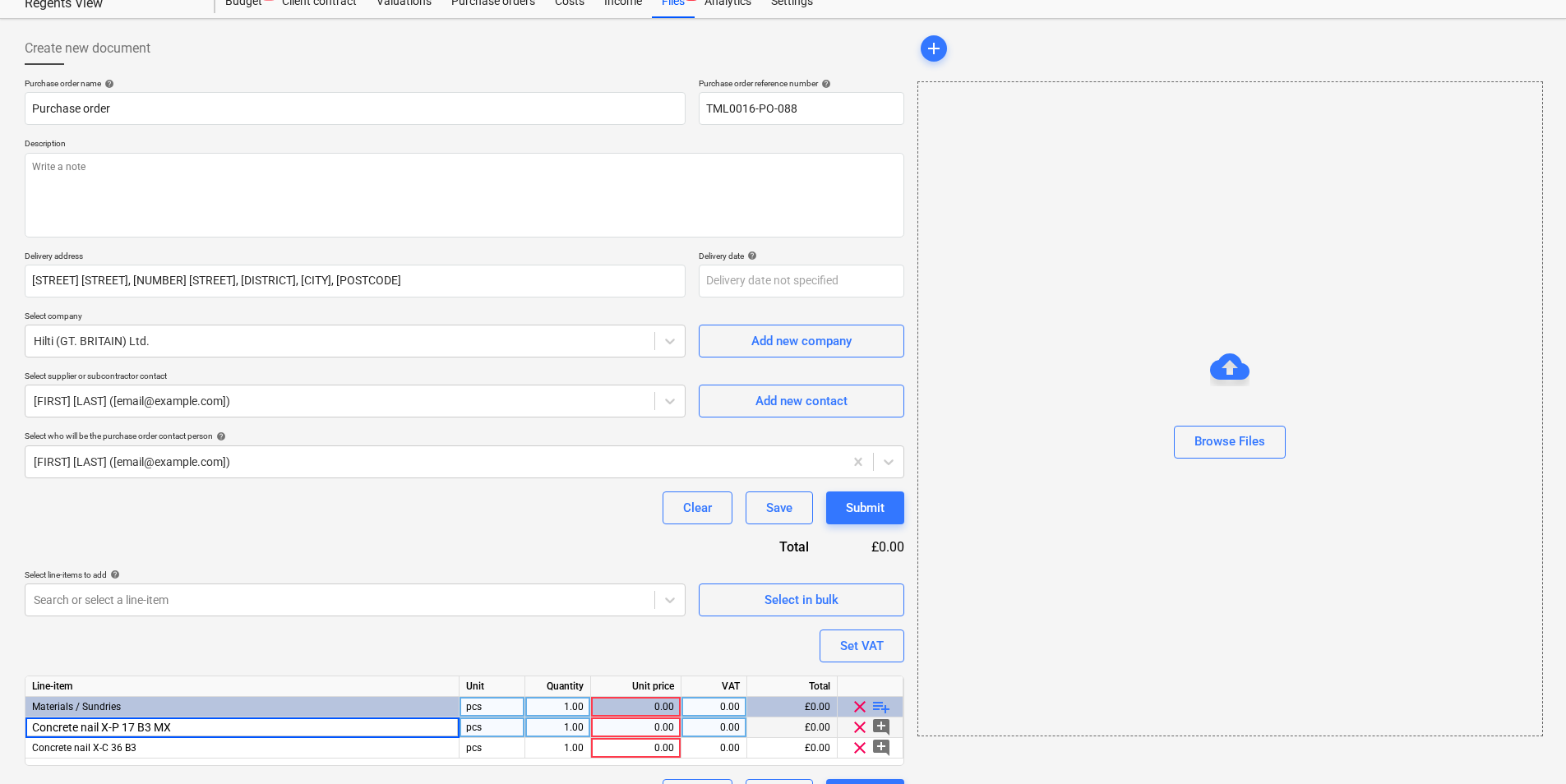 type on "x" 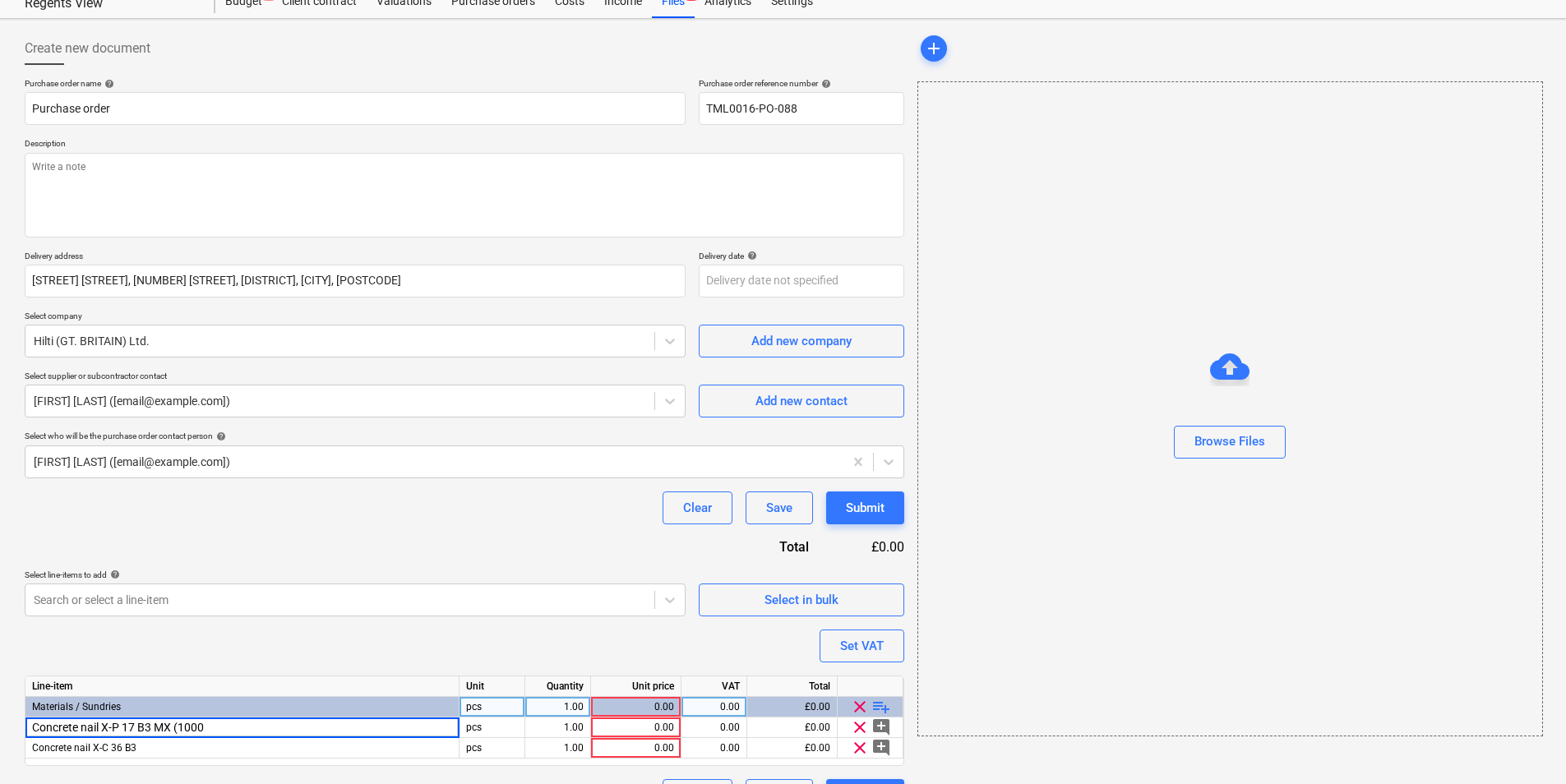 type on "Concrete nail X-P 17 B3 MX (1000)" 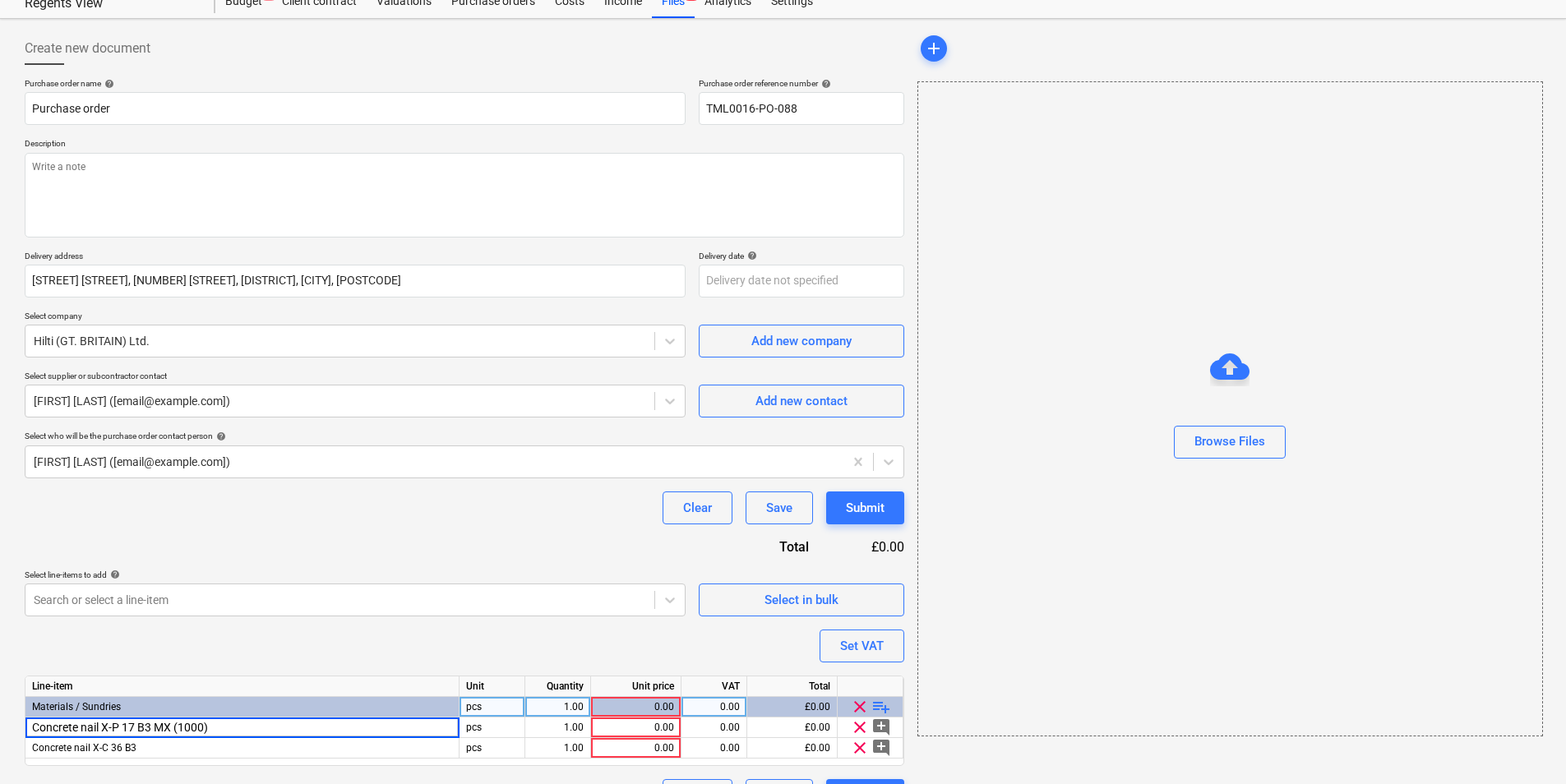 type on "x" 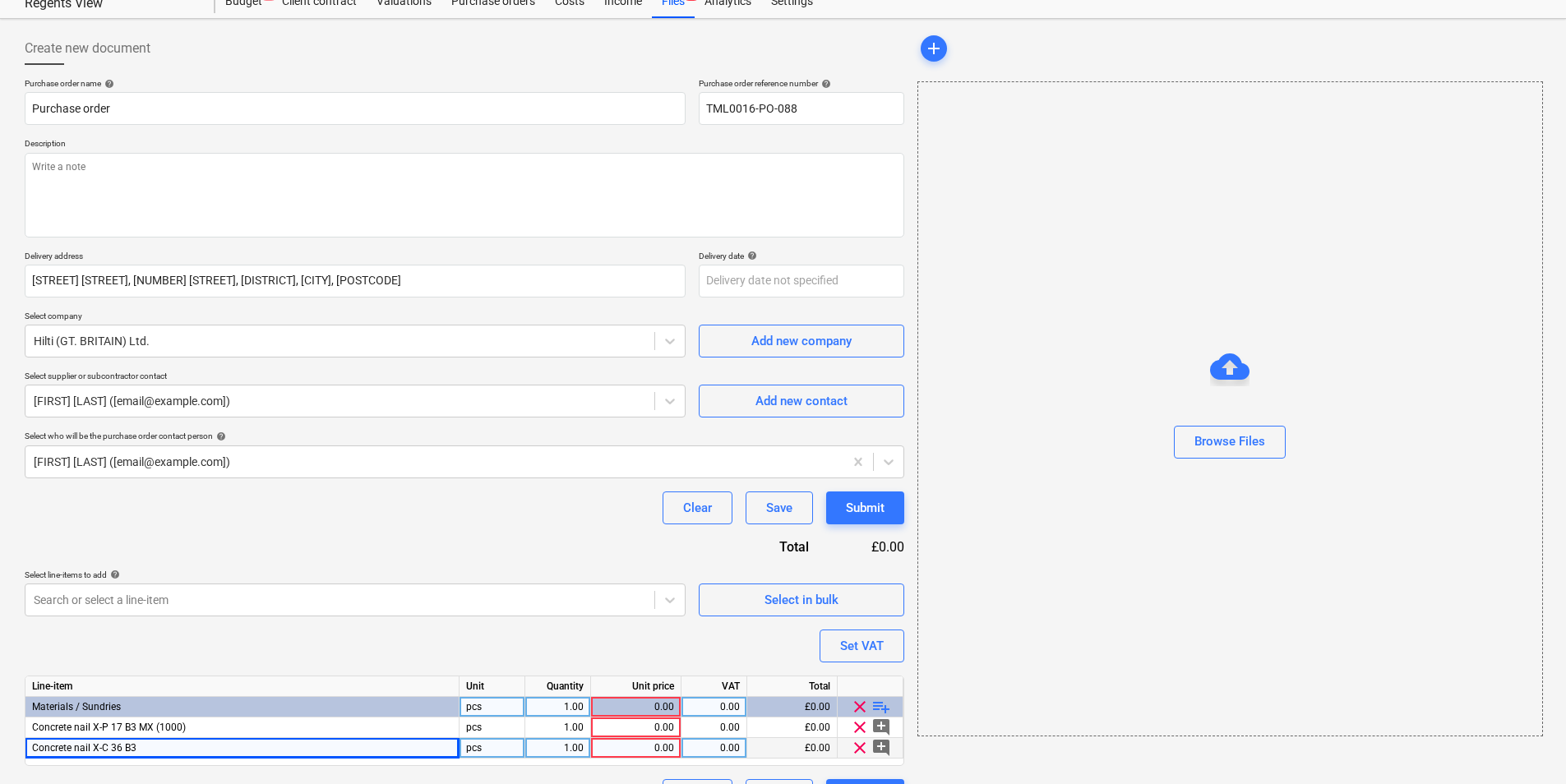 click on "Concrete nail X-C 36 B3" at bounding box center [243, 748] 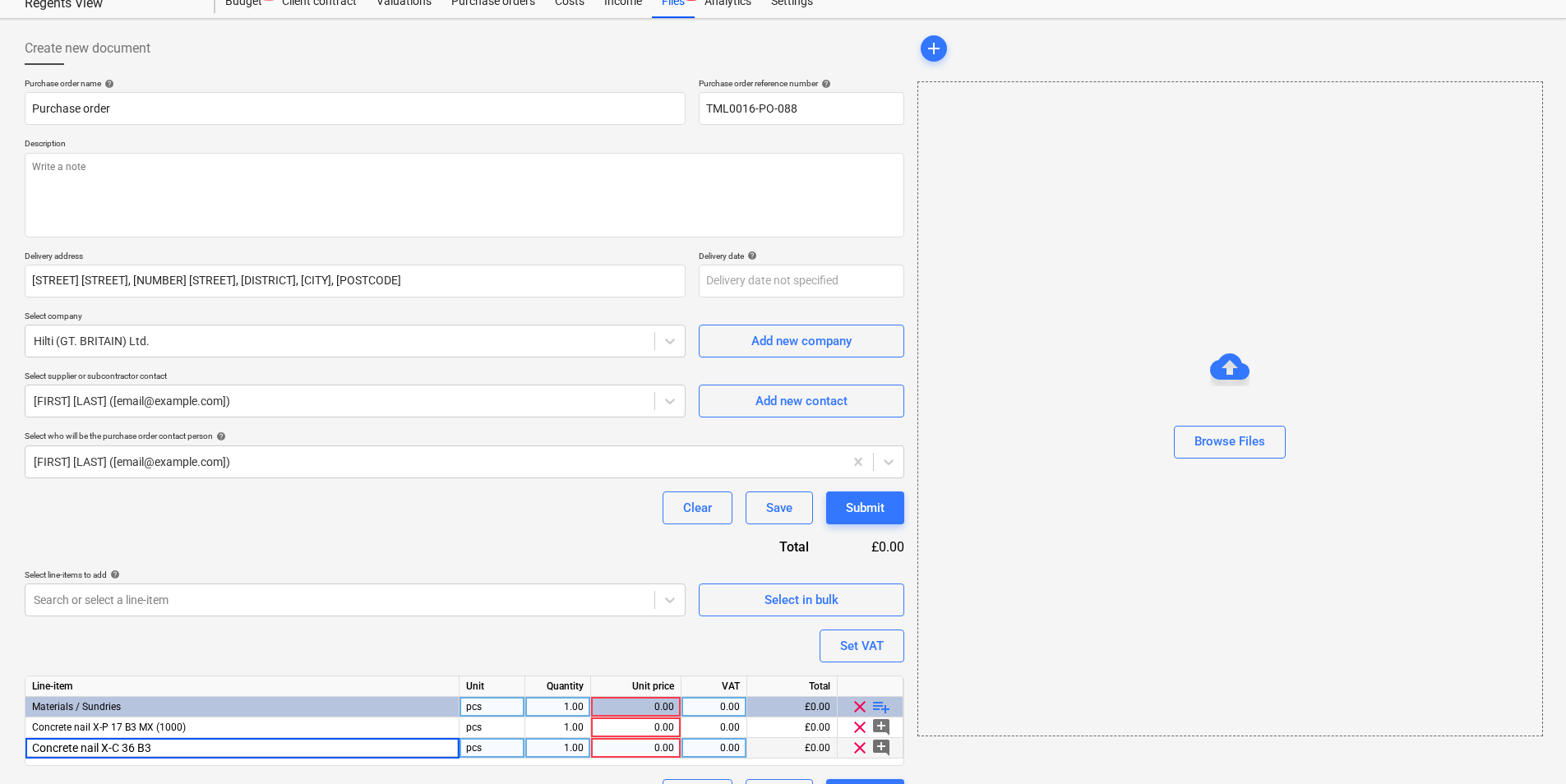 click on "Concrete nail X-C 36 B3" at bounding box center (242, 748) 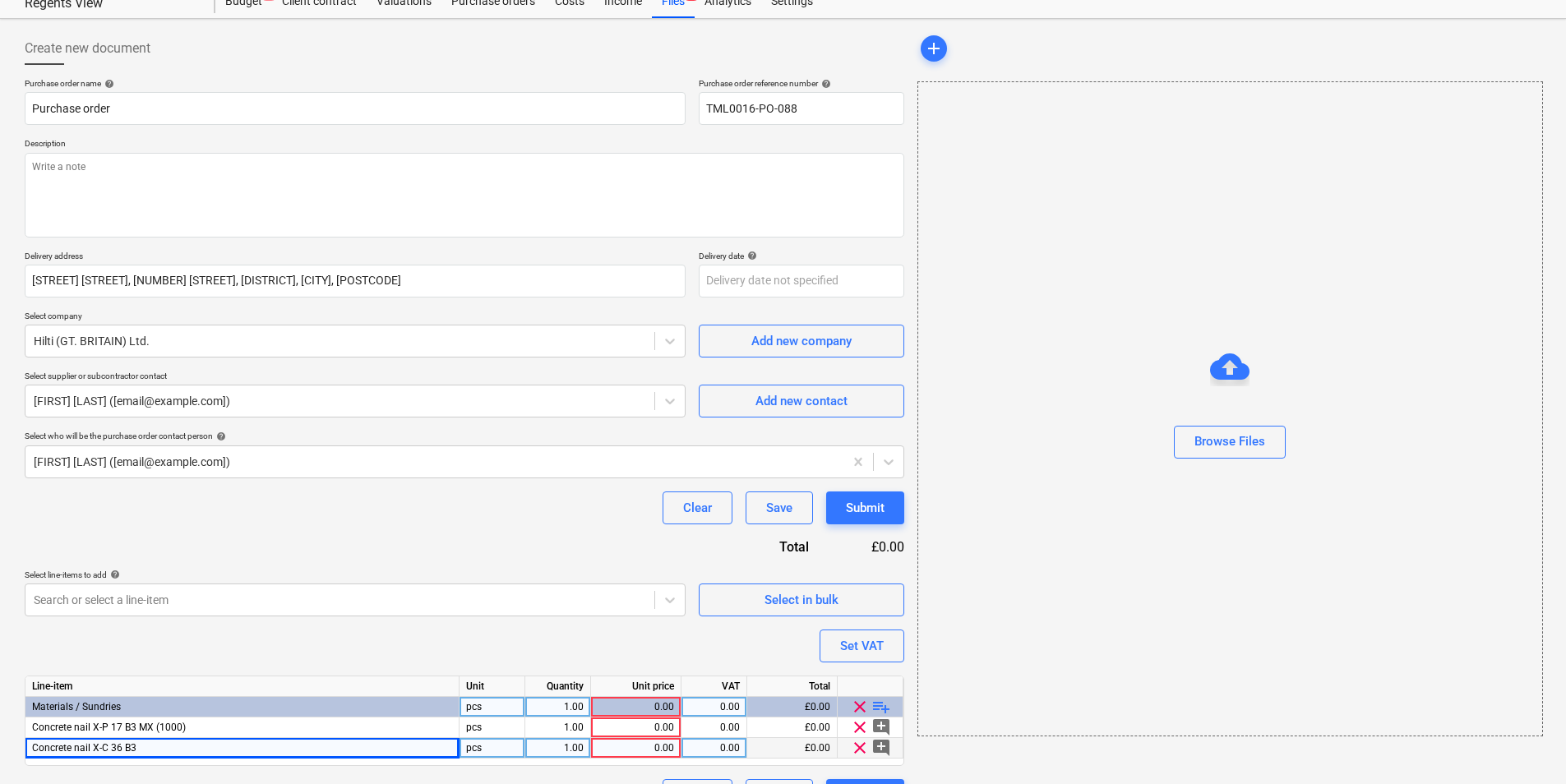 click on "pcs" at bounding box center (492, 748) 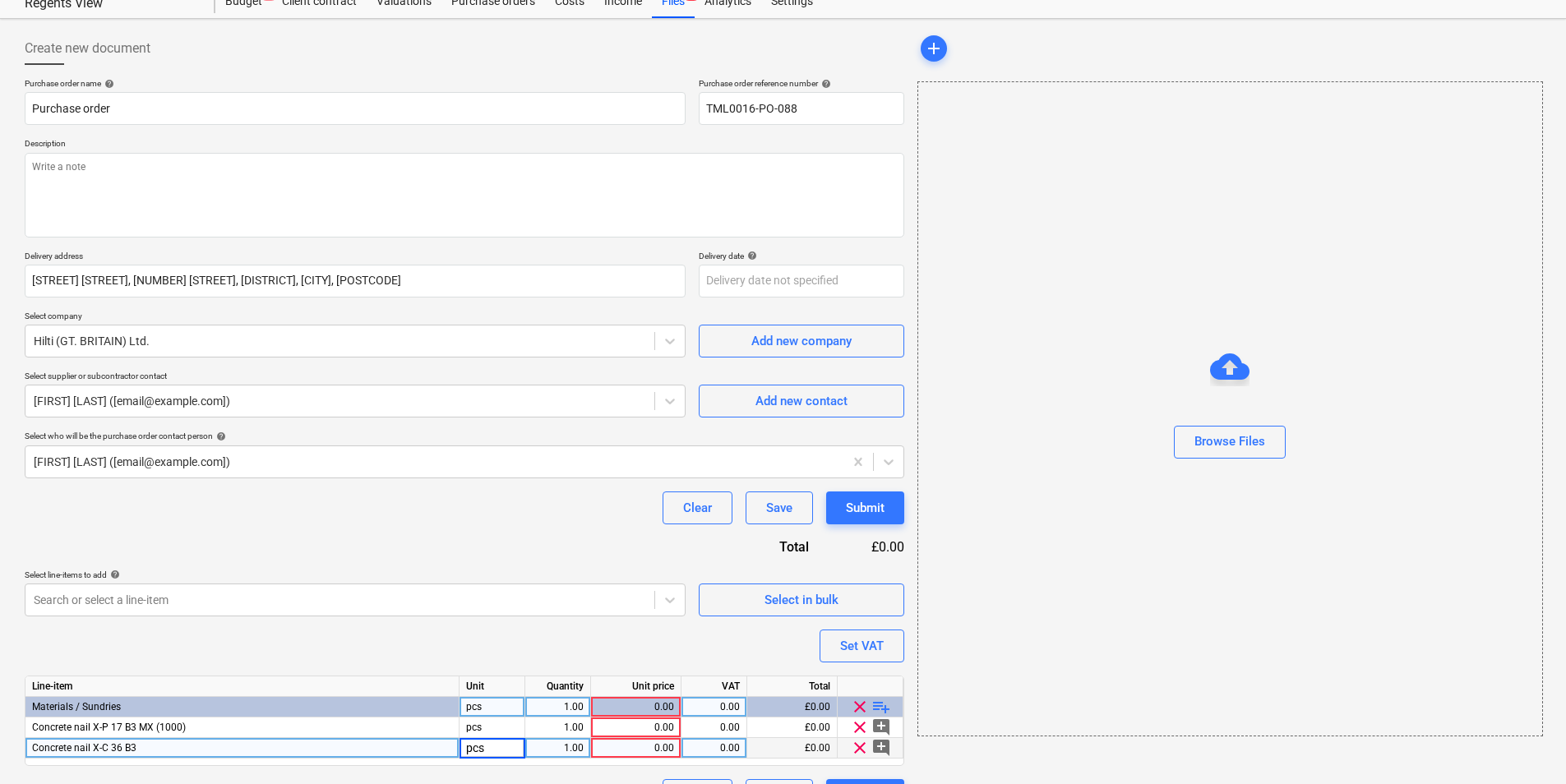 click on "Concrete nail X-C 36 B3" at bounding box center [243, 748] 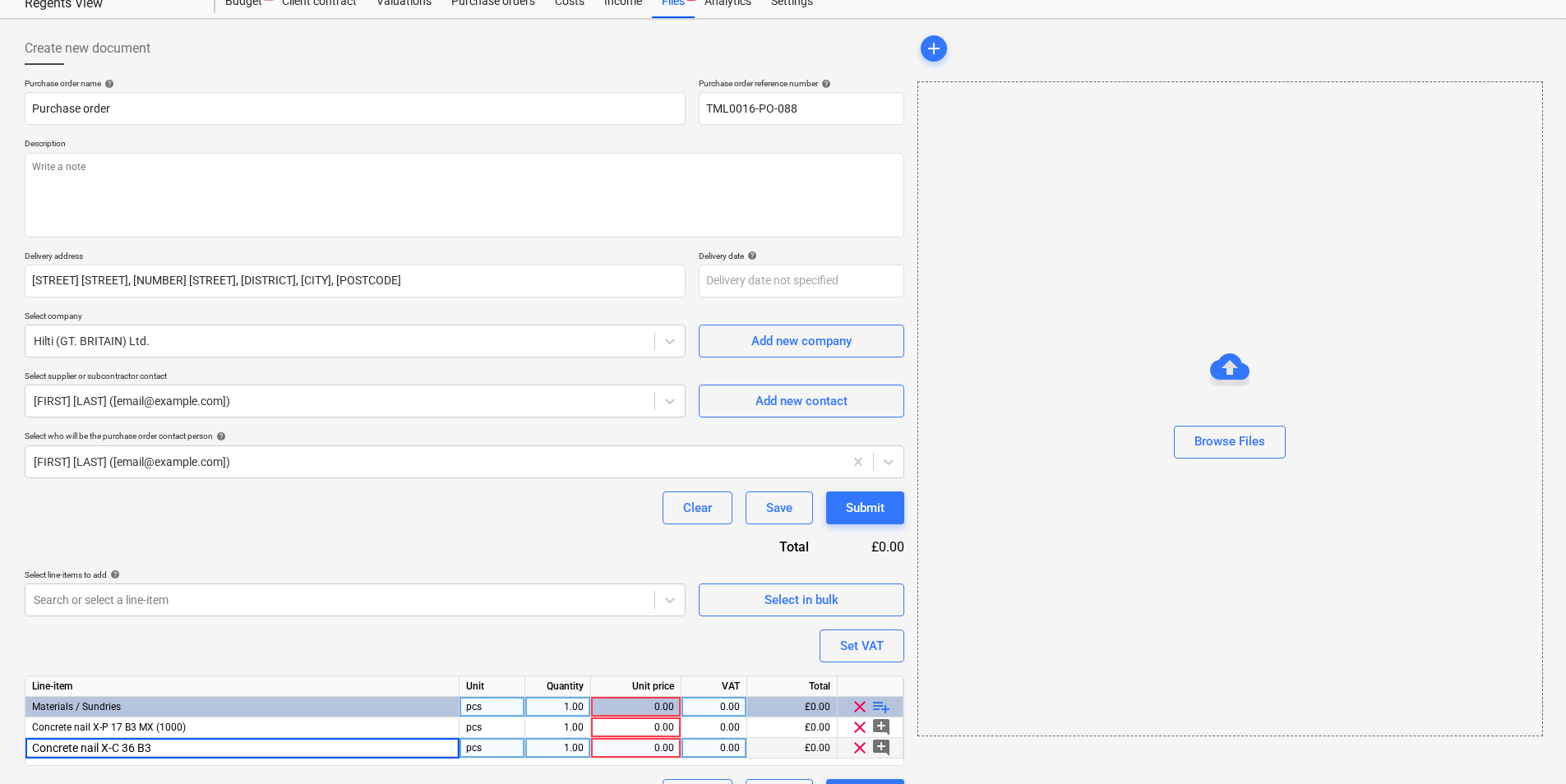 click on "Concrete nail X-C 36 B3" at bounding box center (242, 748) 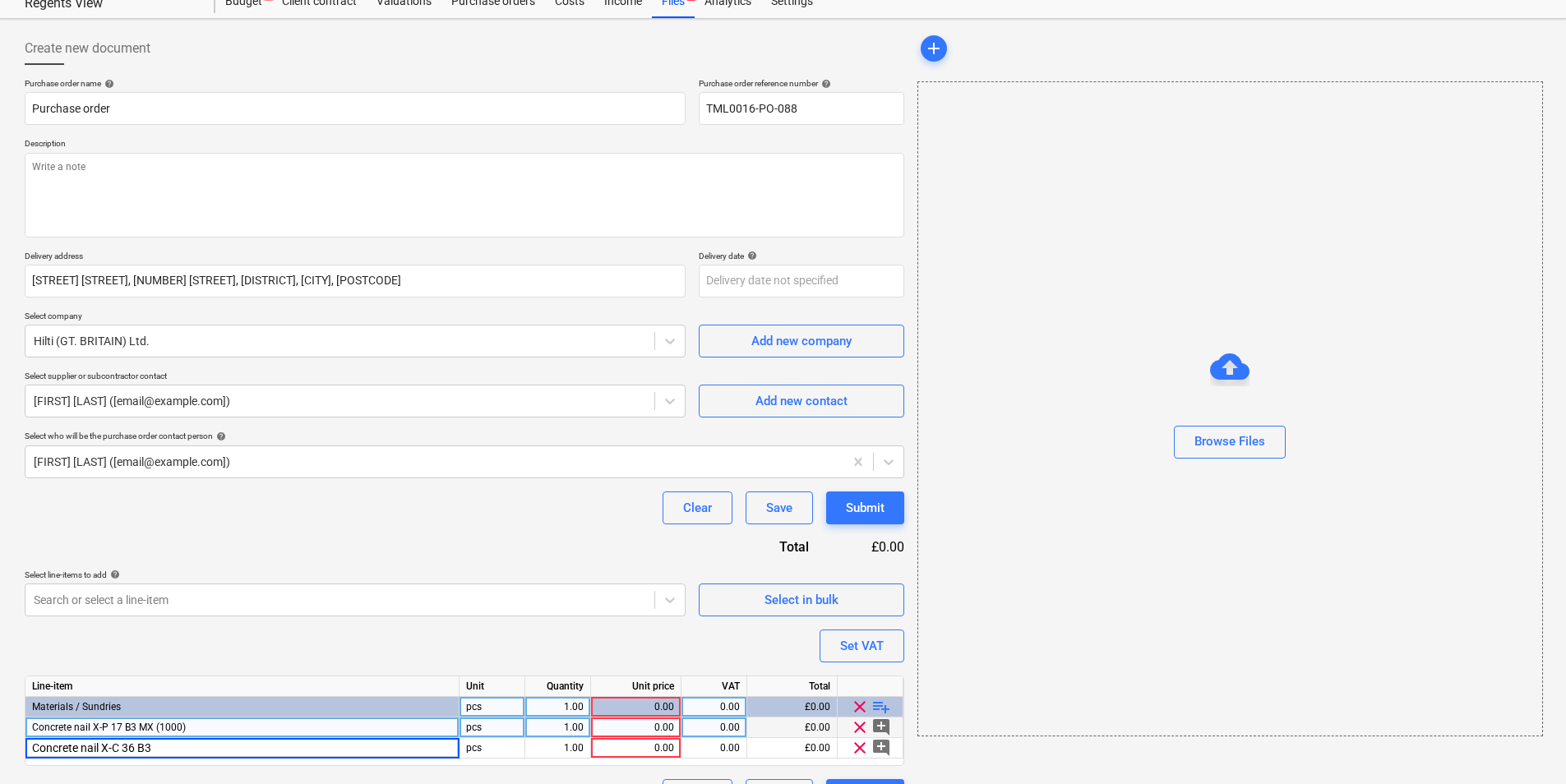 type on "Concrete nail X-C 36 B3 (1000)" 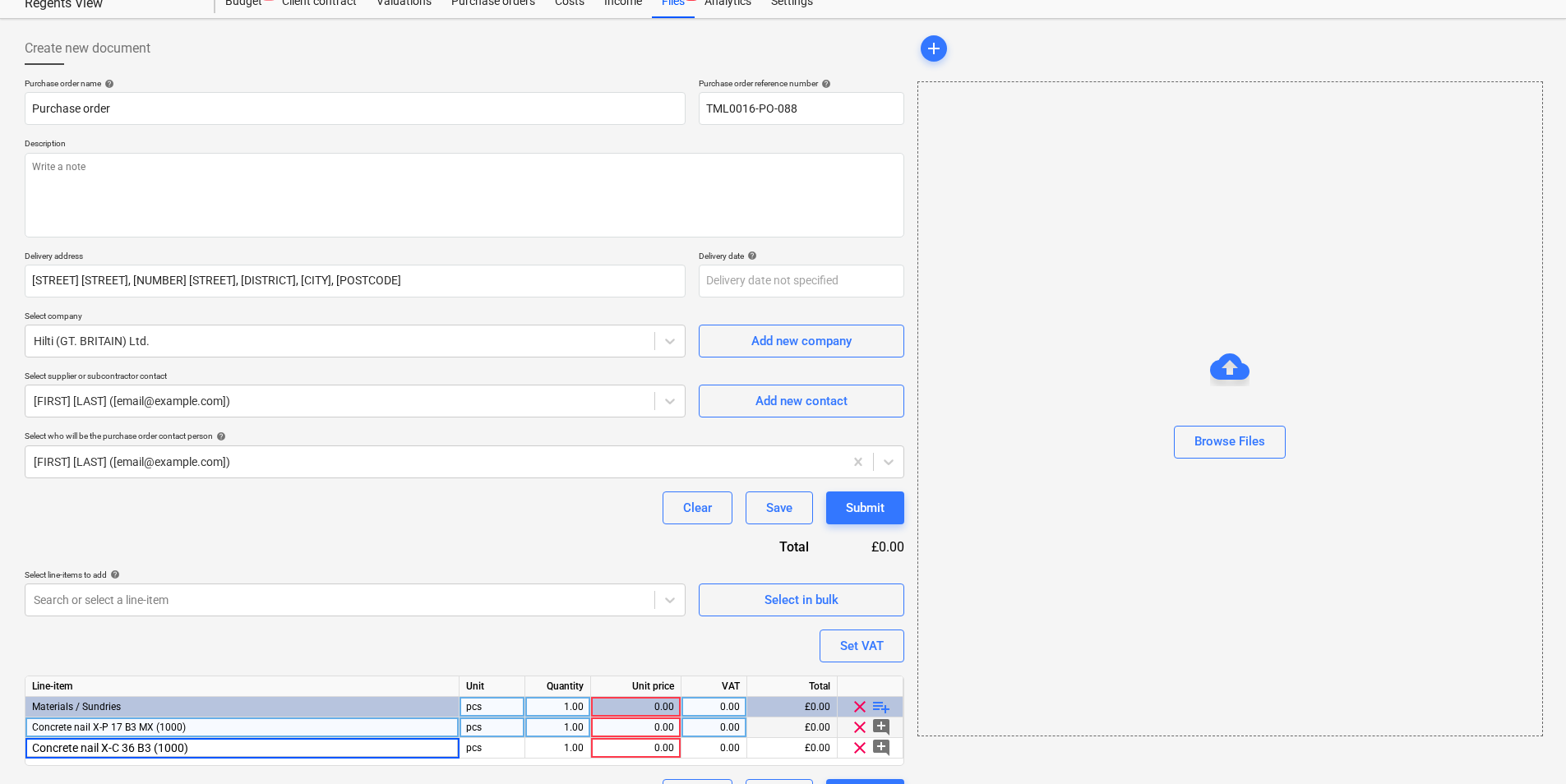 type on "x" 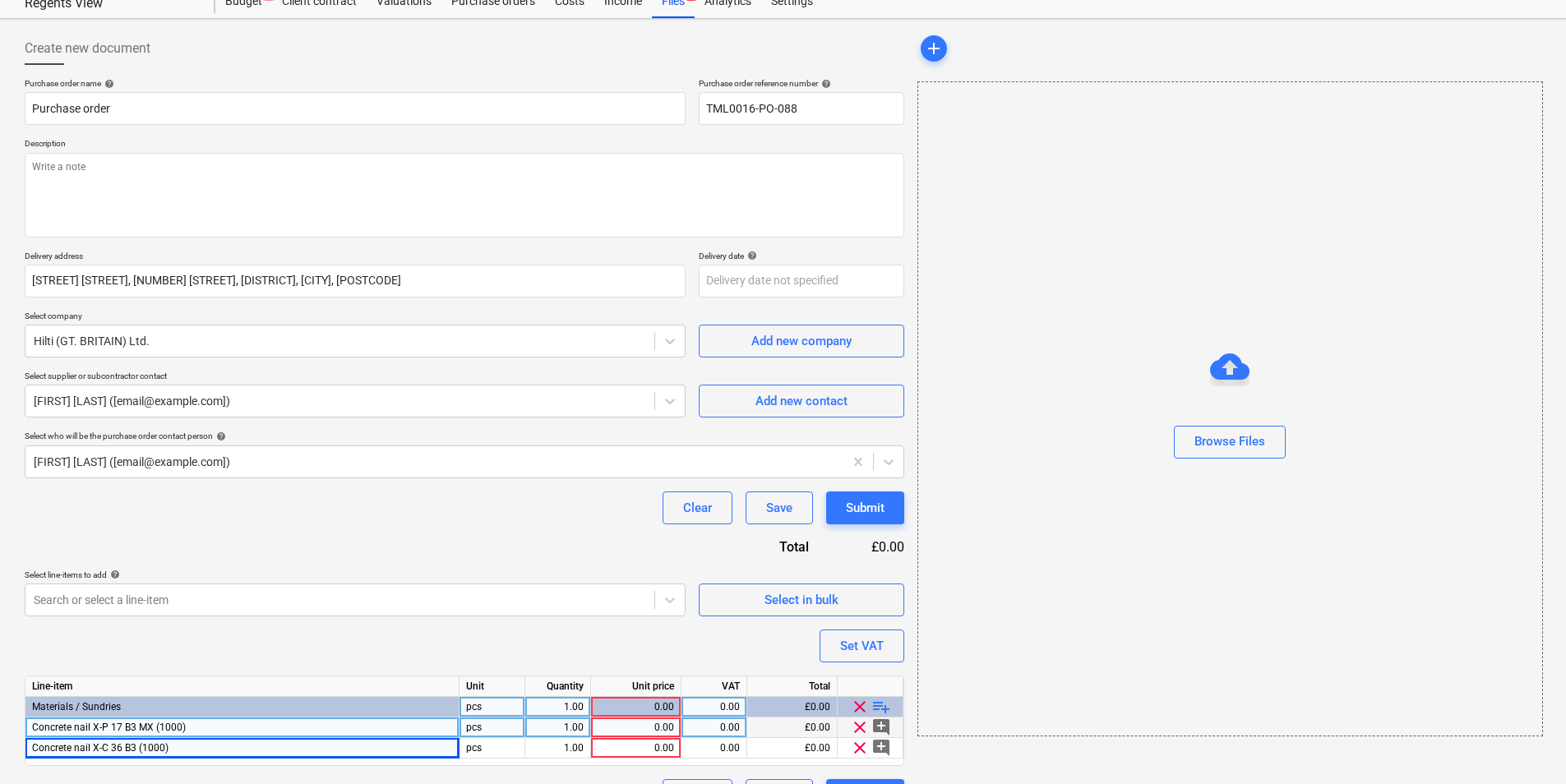 drag, startPoint x: 499, startPoint y: 729, endPoint x: 573, endPoint y: 720, distance: 74.54529 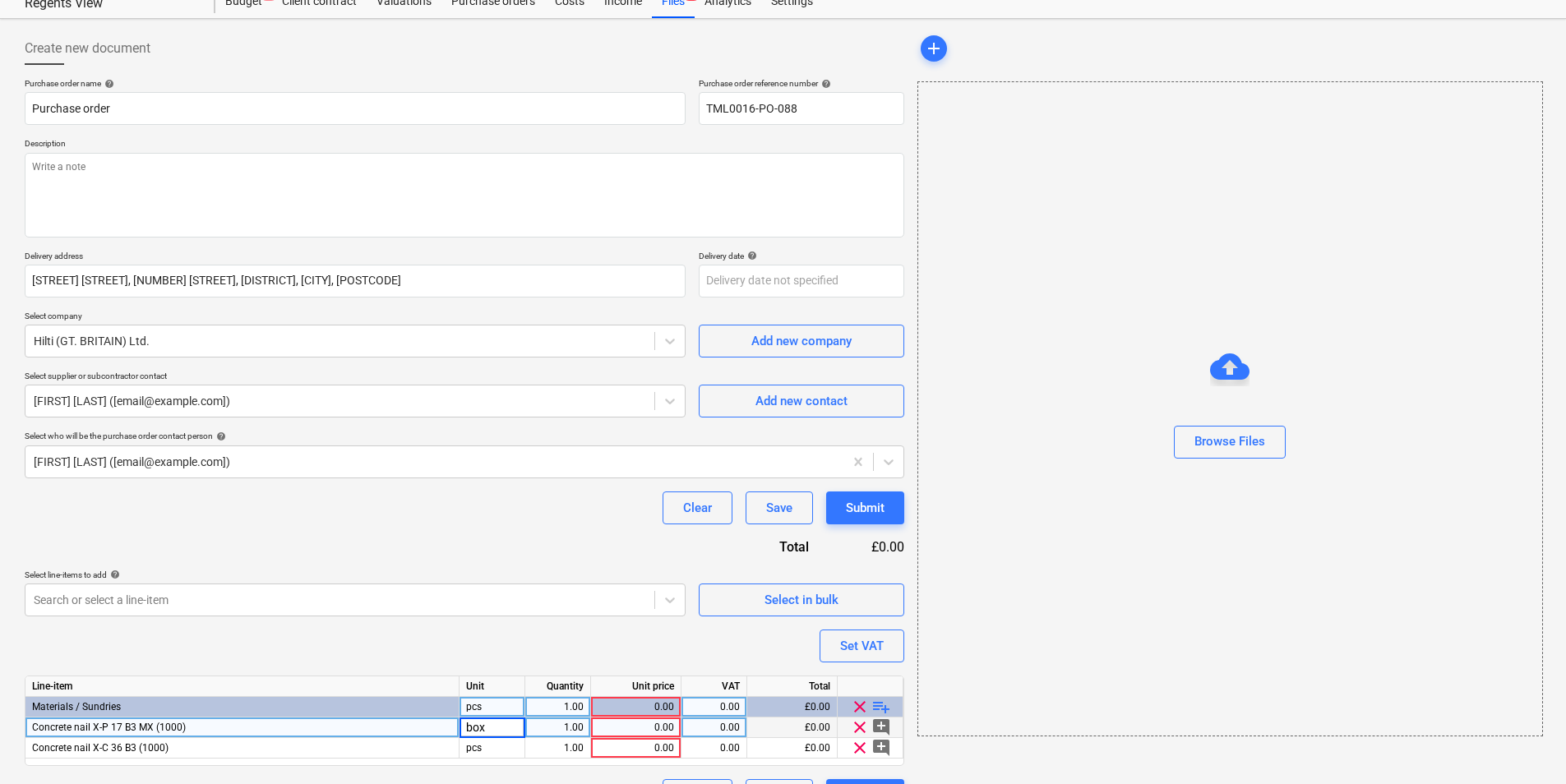 type on "box" 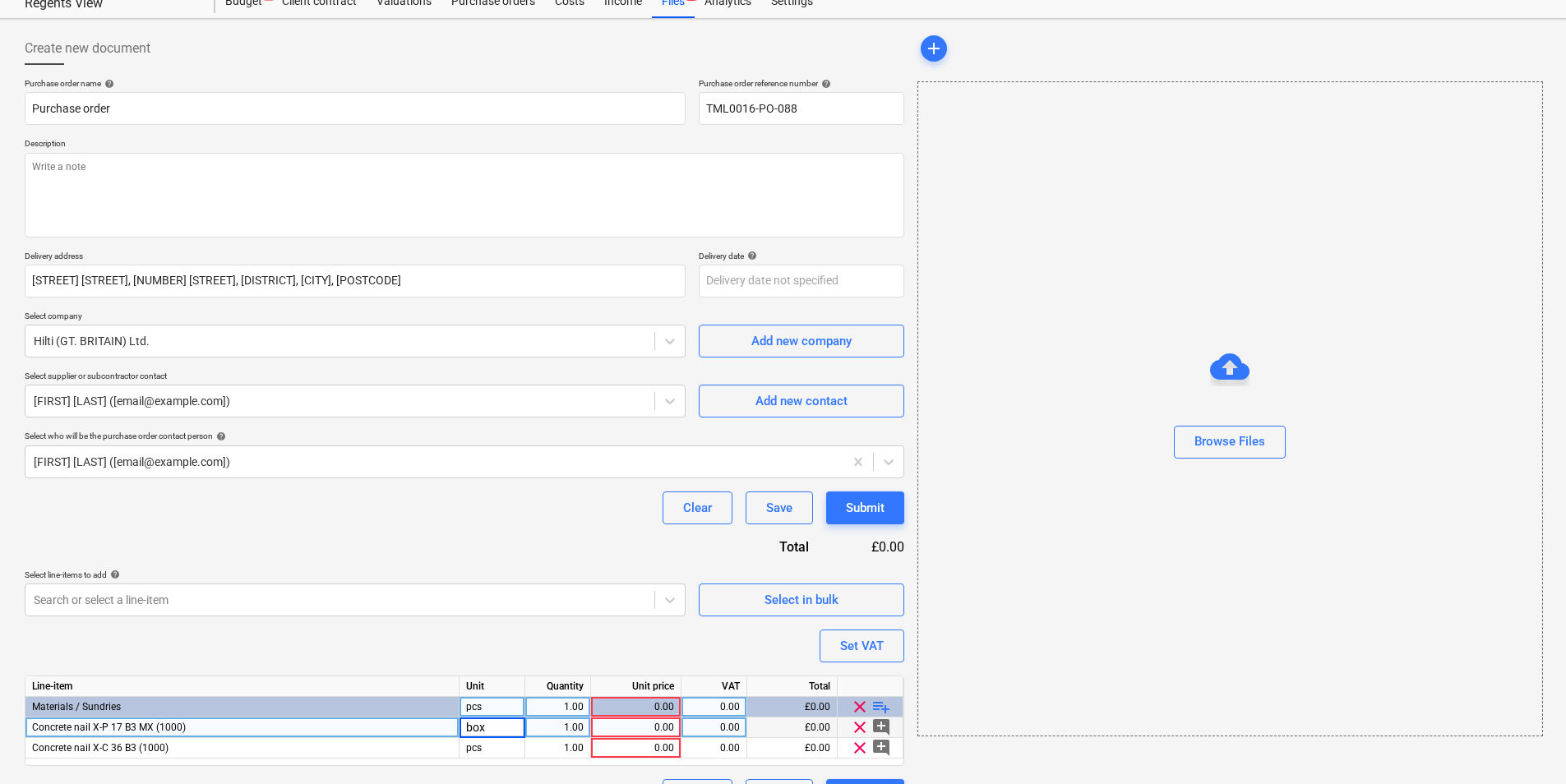 type on "x" 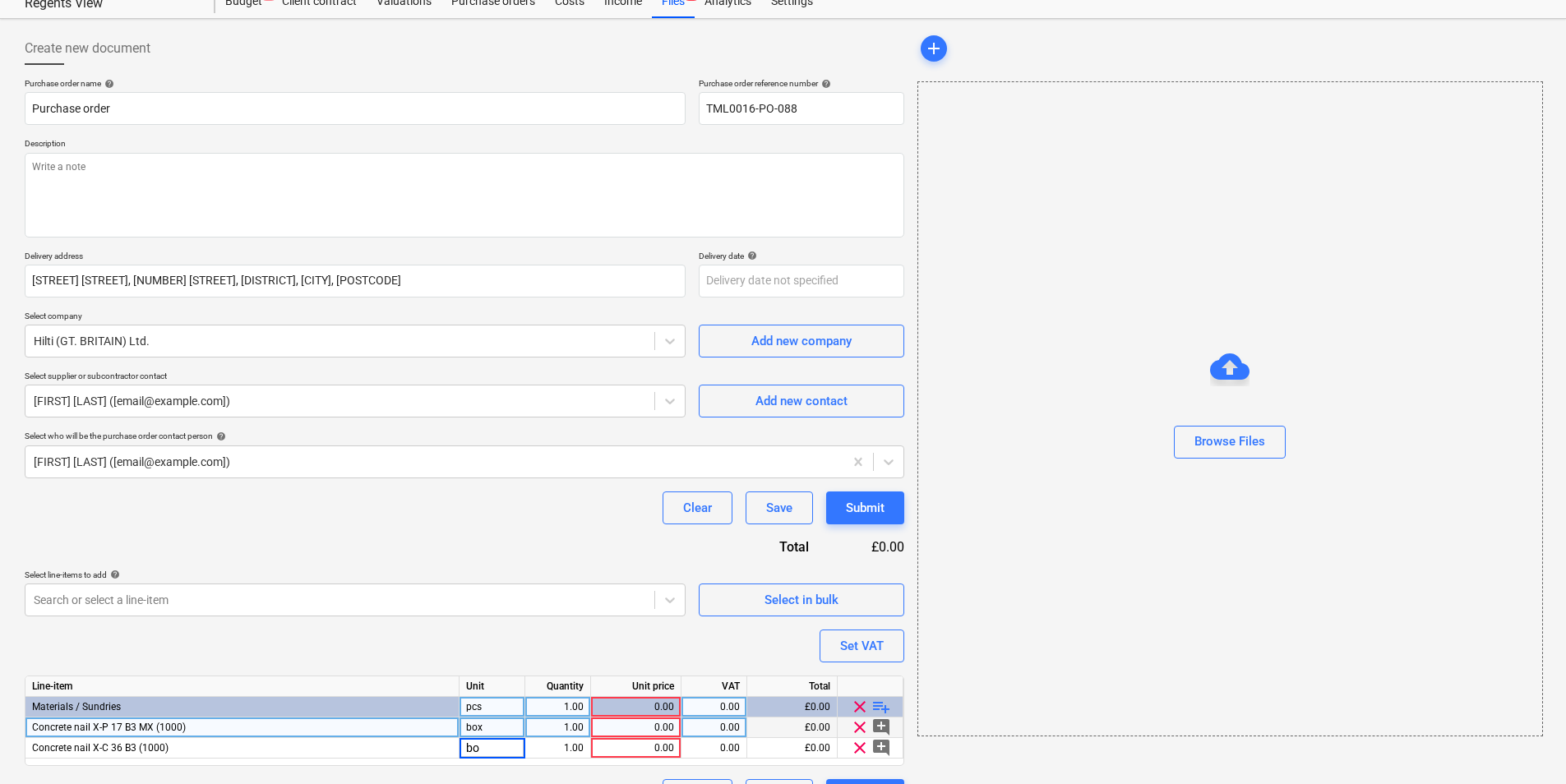 type on "box" 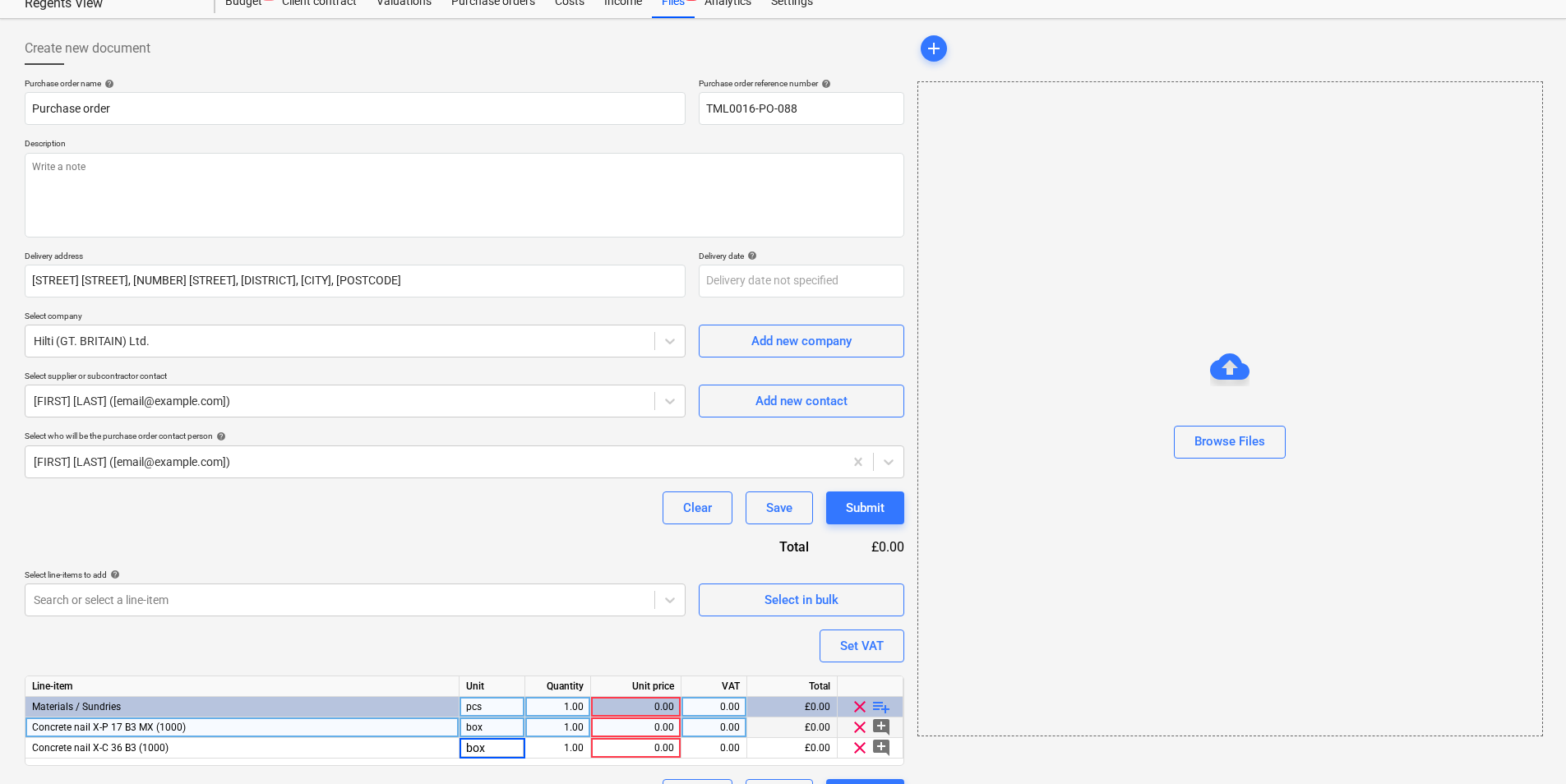 type on "x" 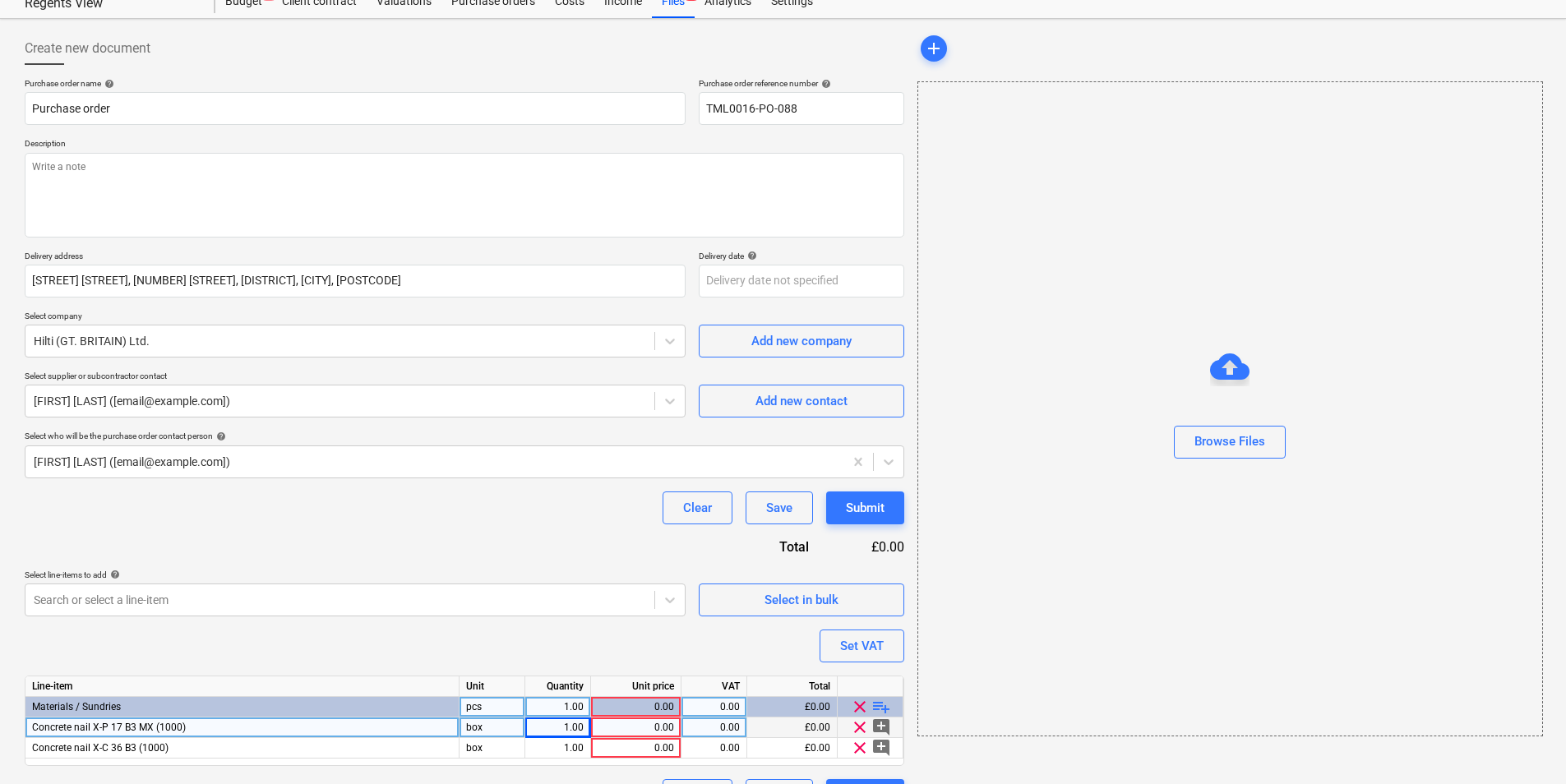 click on "1.00" at bounding box center [557, 727] 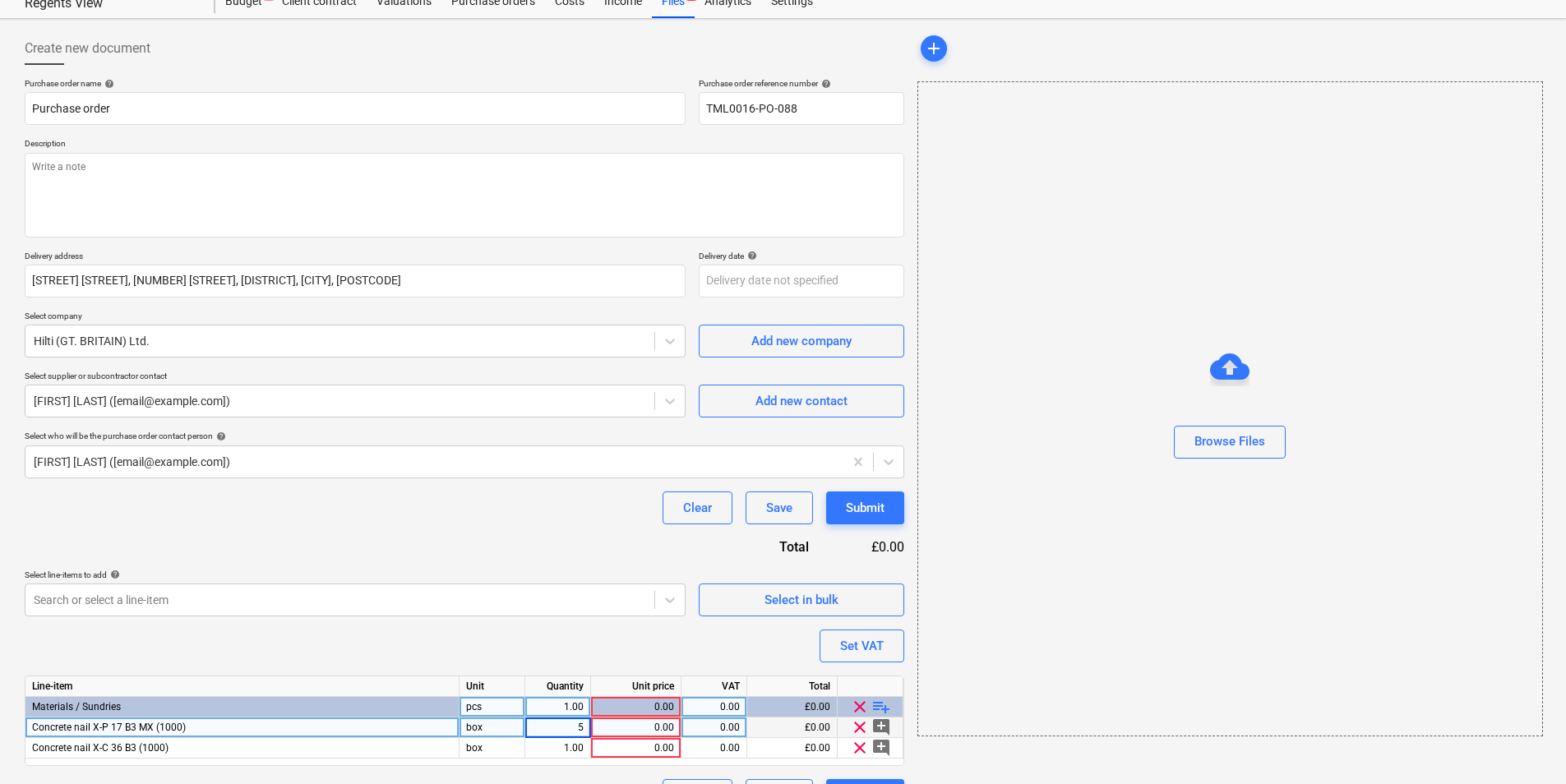type on "5" 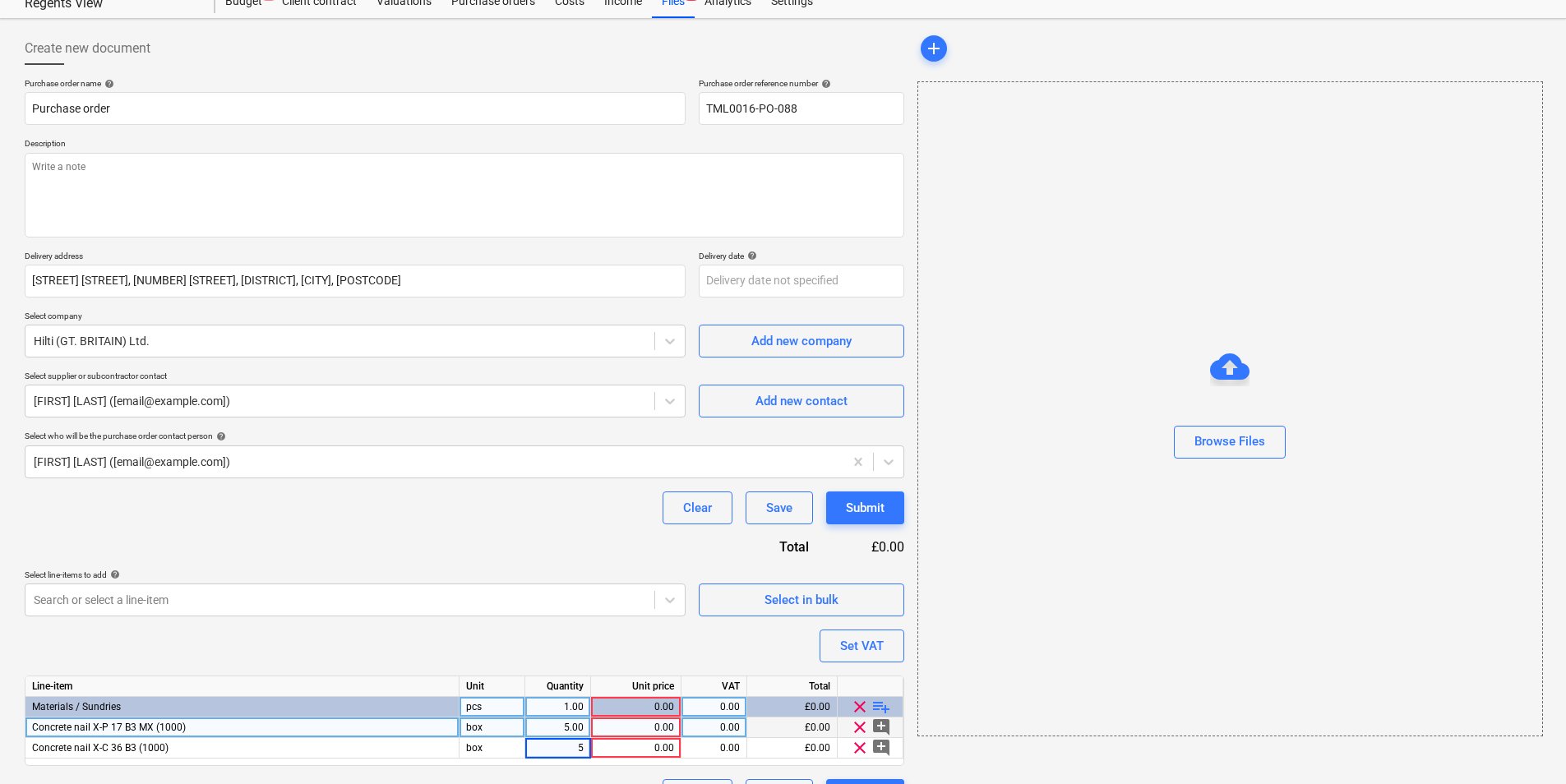 type on "x" 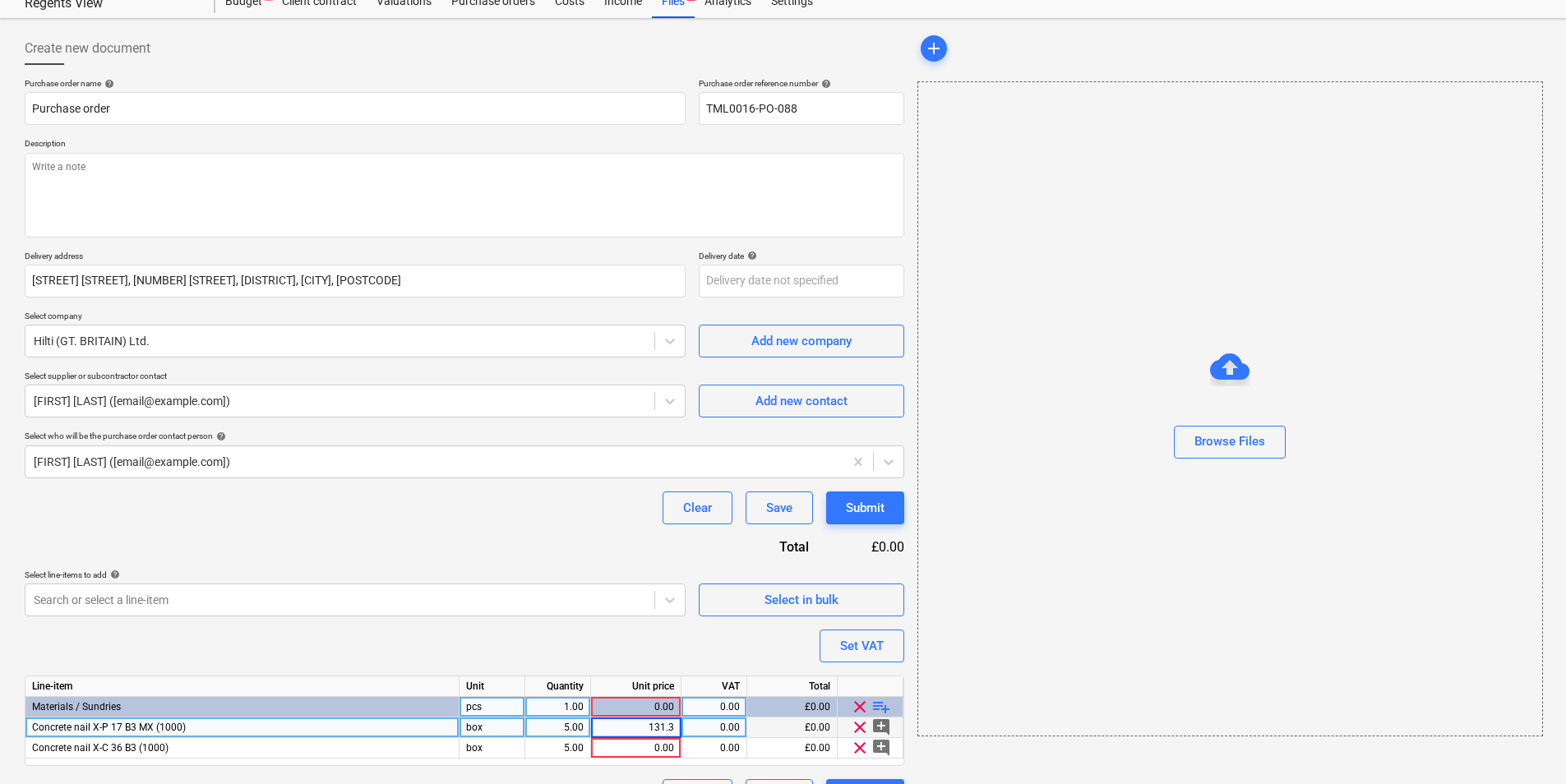 type on "131.37" 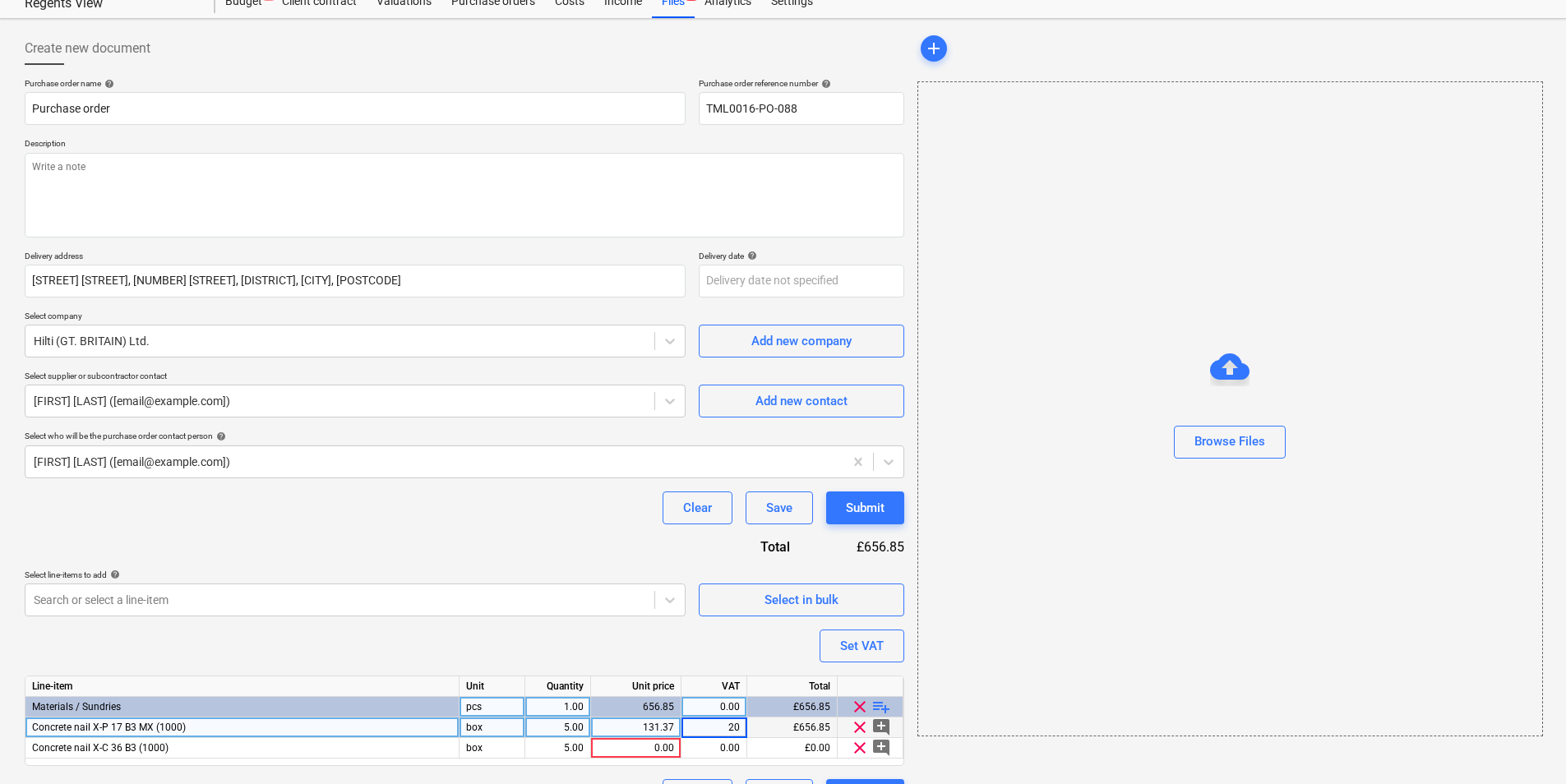 type on "x" 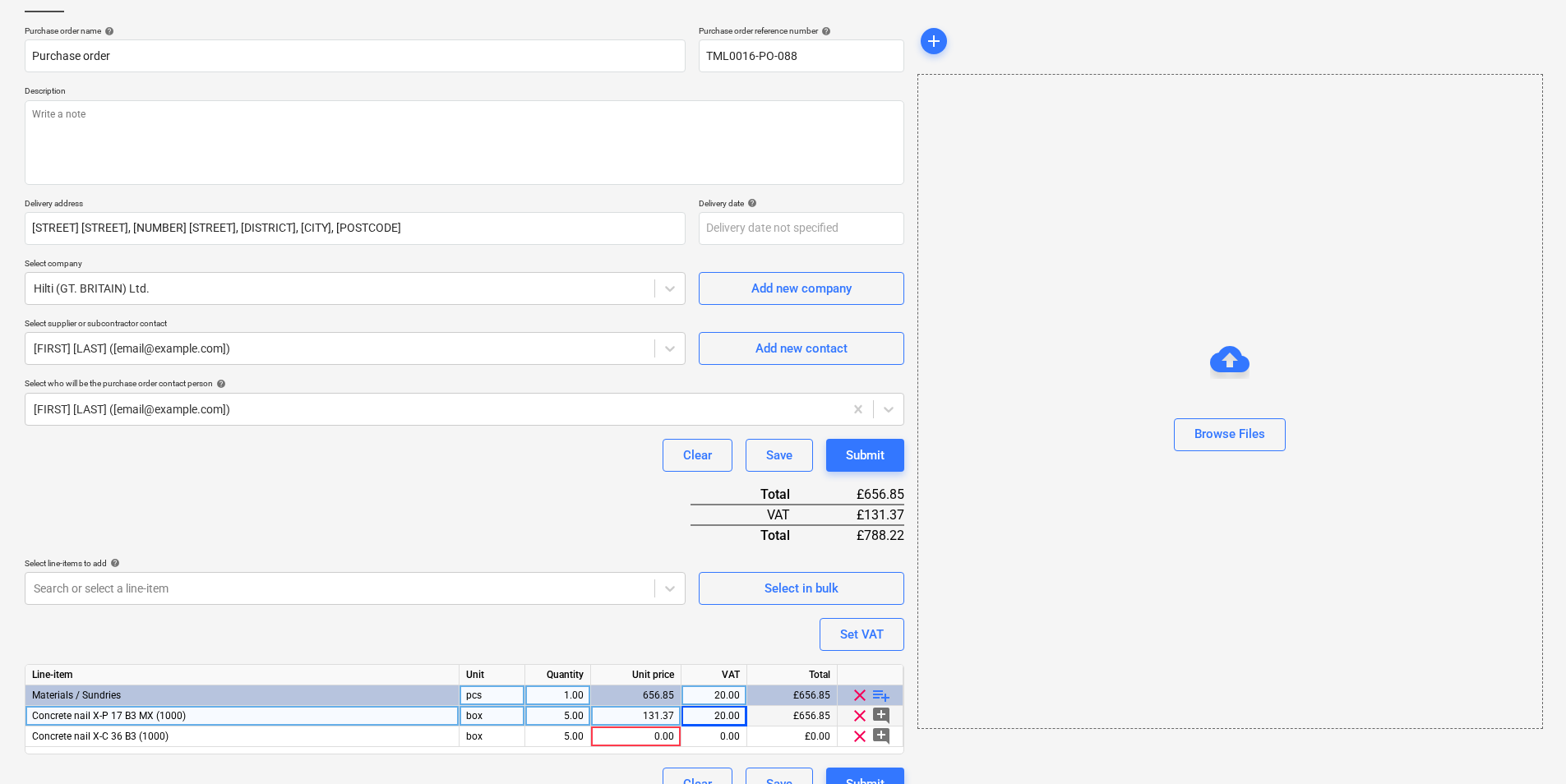 scroll, scrollTop: 139, scrollLeft: 0, axis: vertical 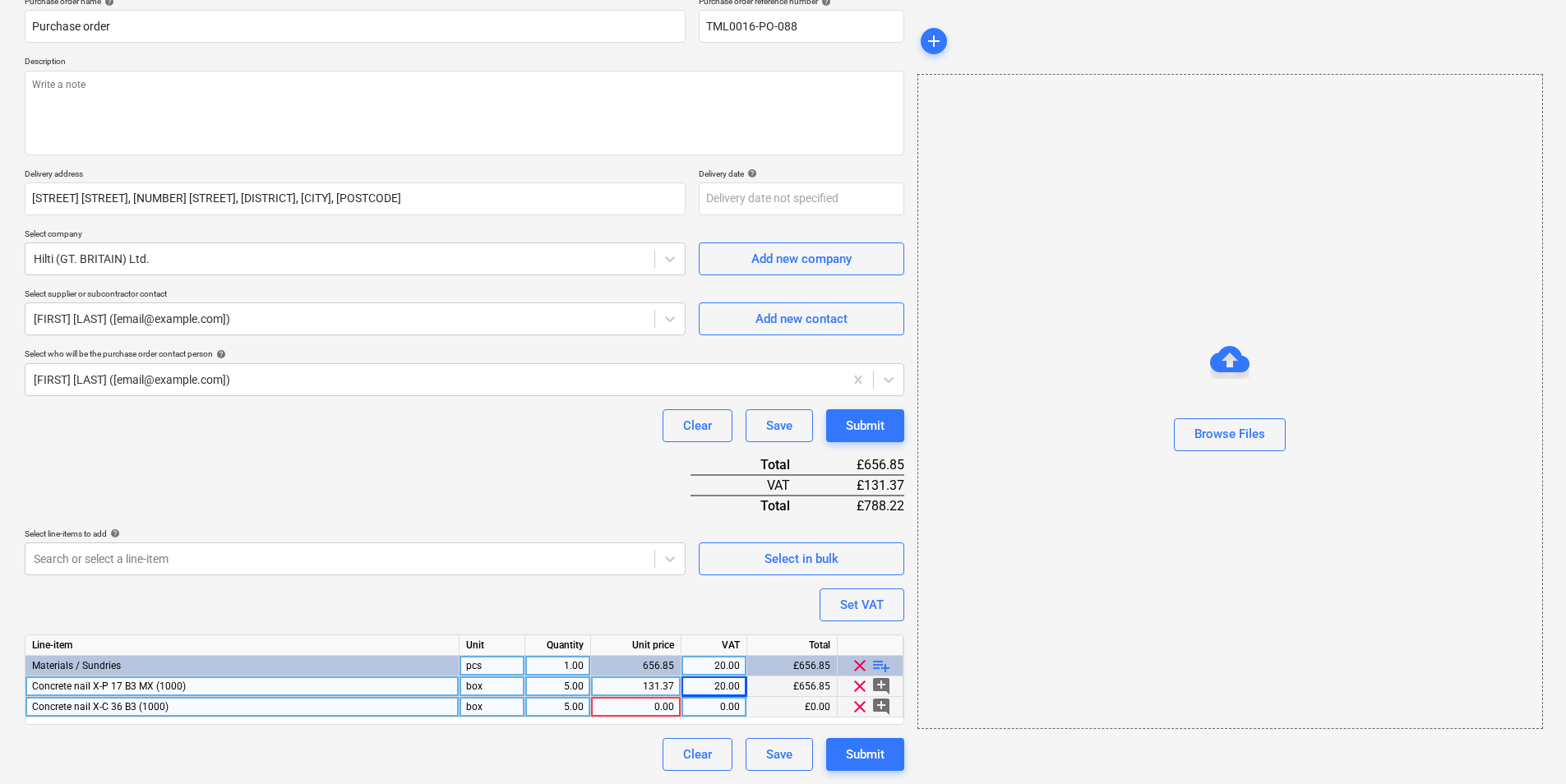 click on "0.00" at bounding box center (635, 707) 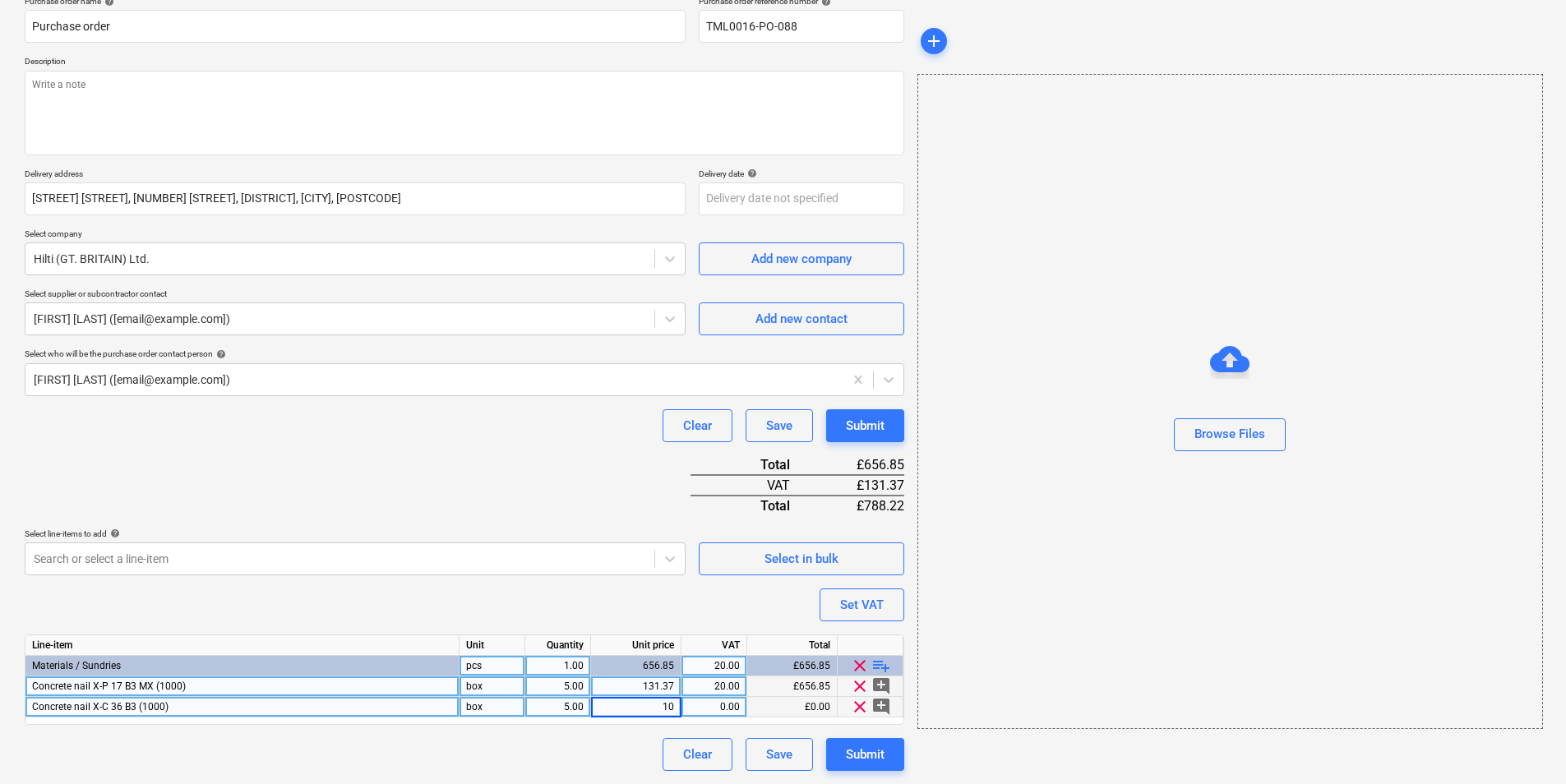 type on "100" 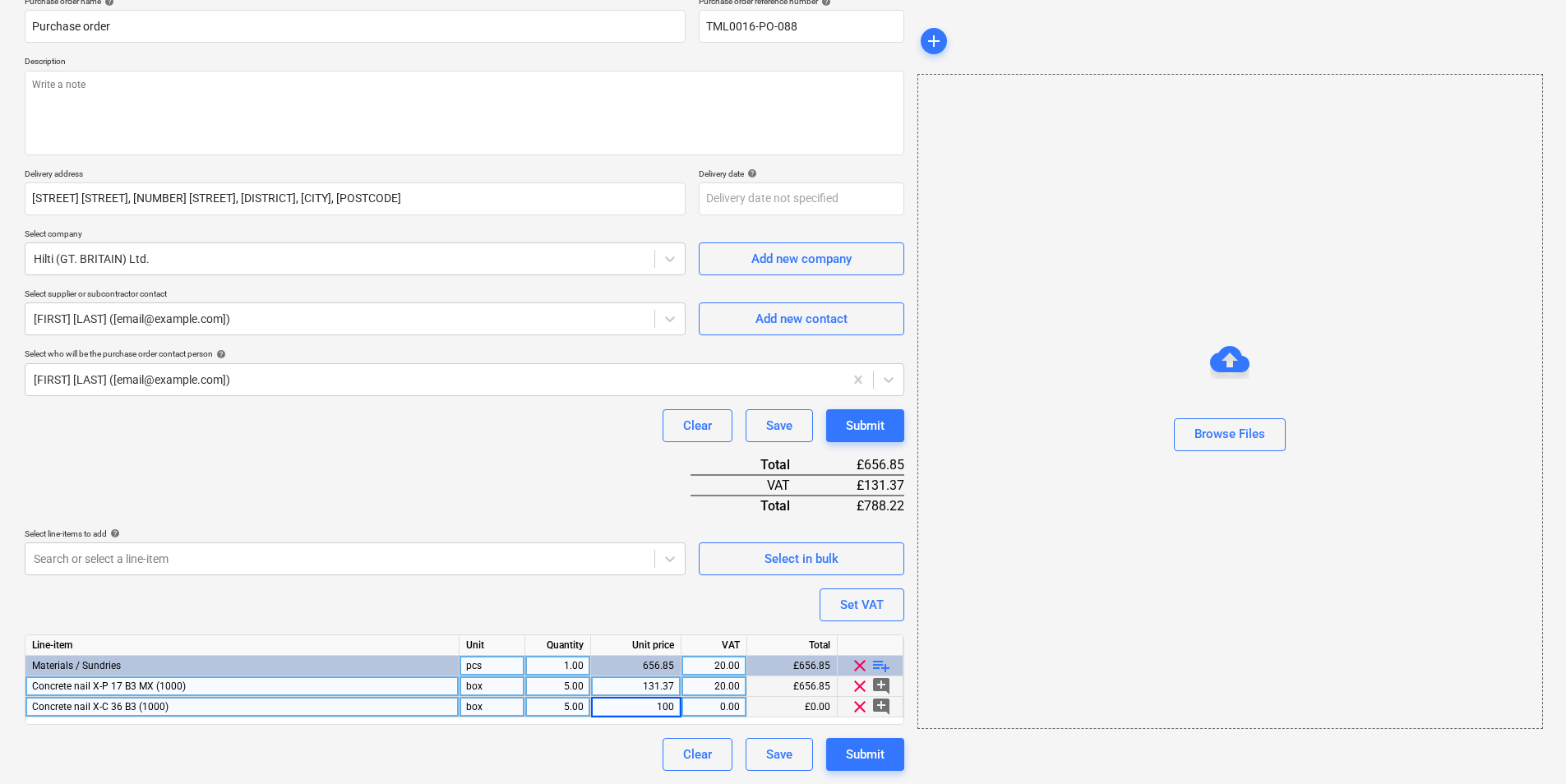 type on "x" 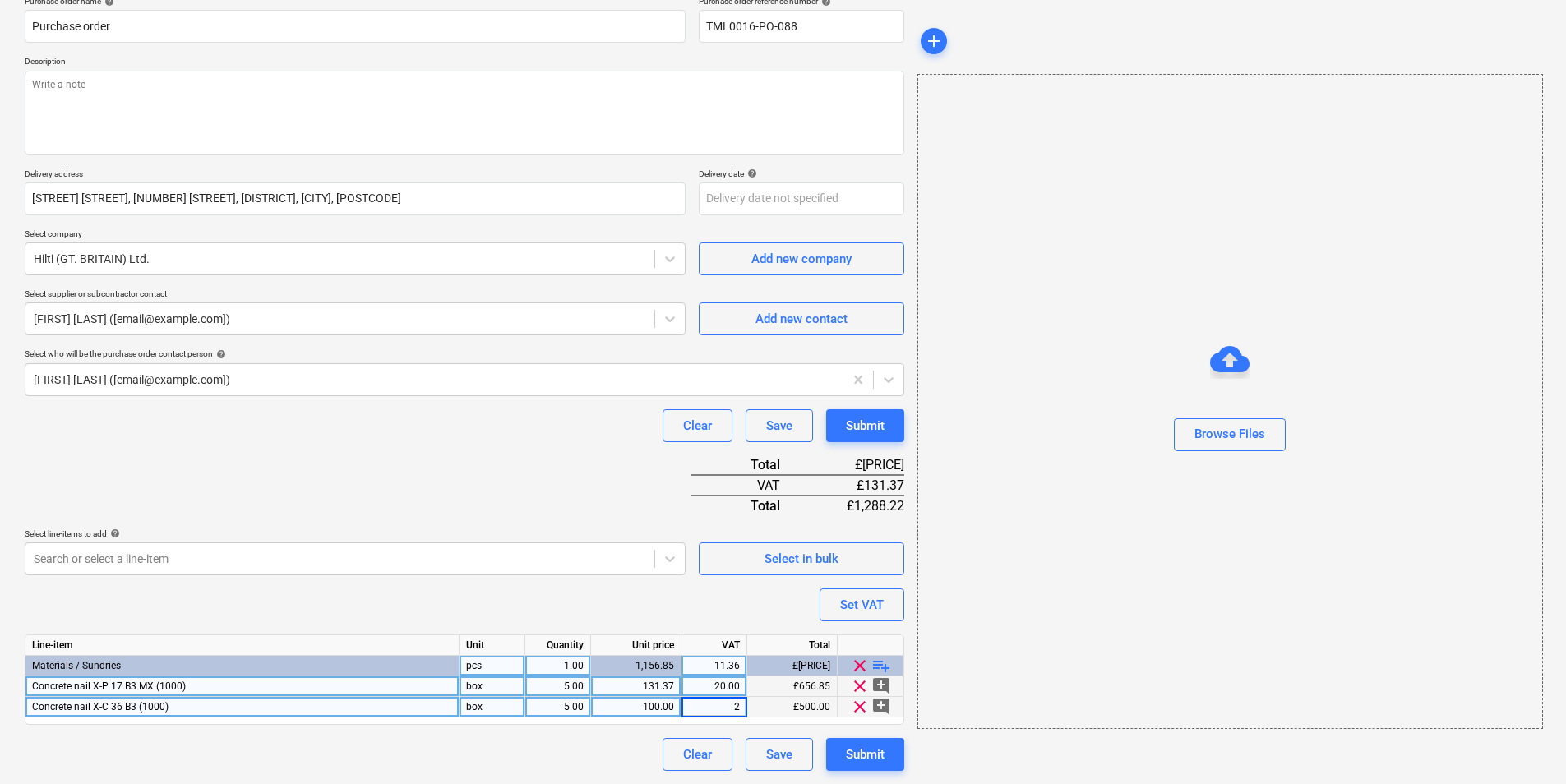 type on "20" 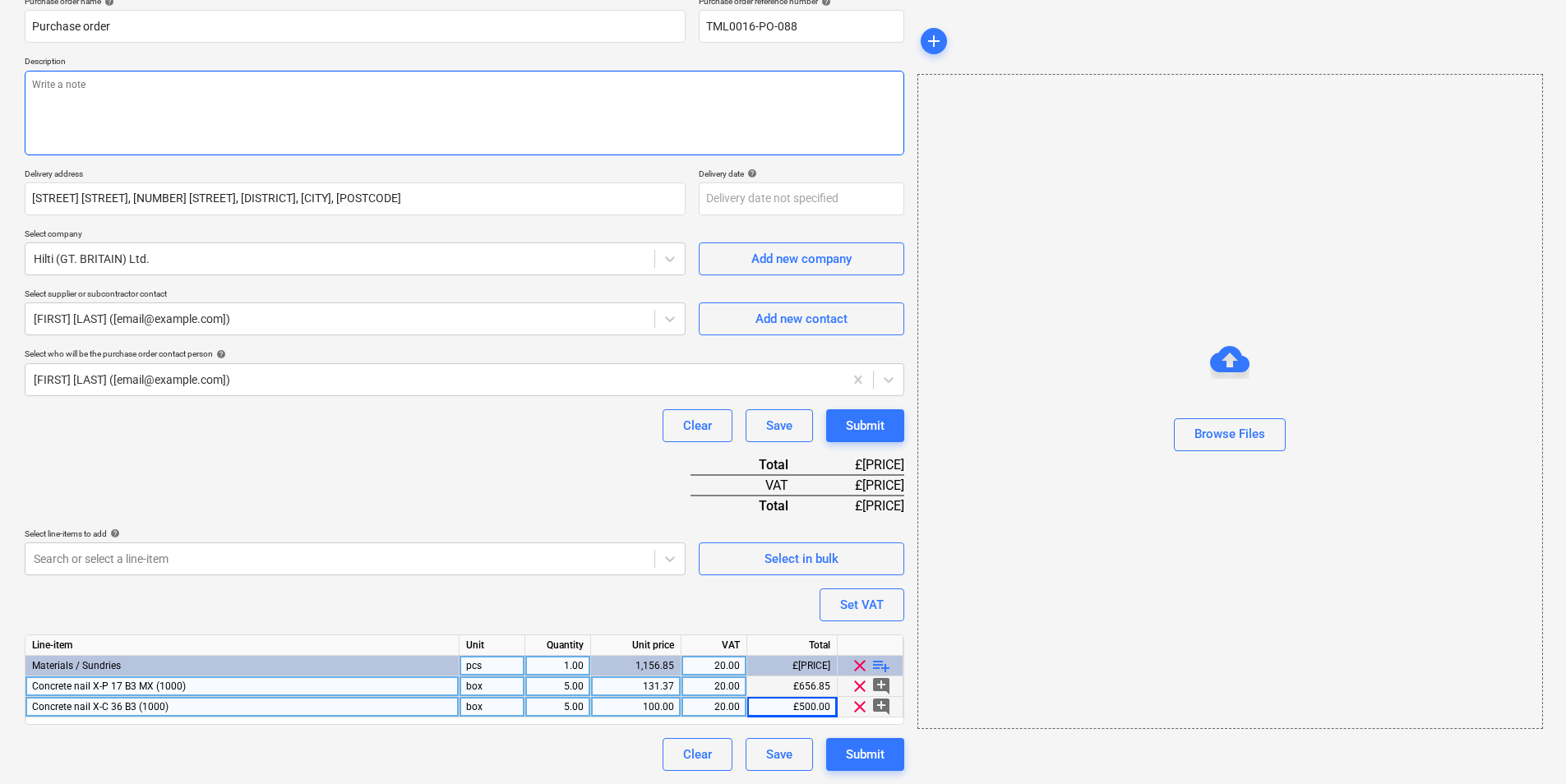 drag, startPoint x: 441, startPoint y: 98, endPoint x: 444, endPoint y: 89, distance: 9.486833 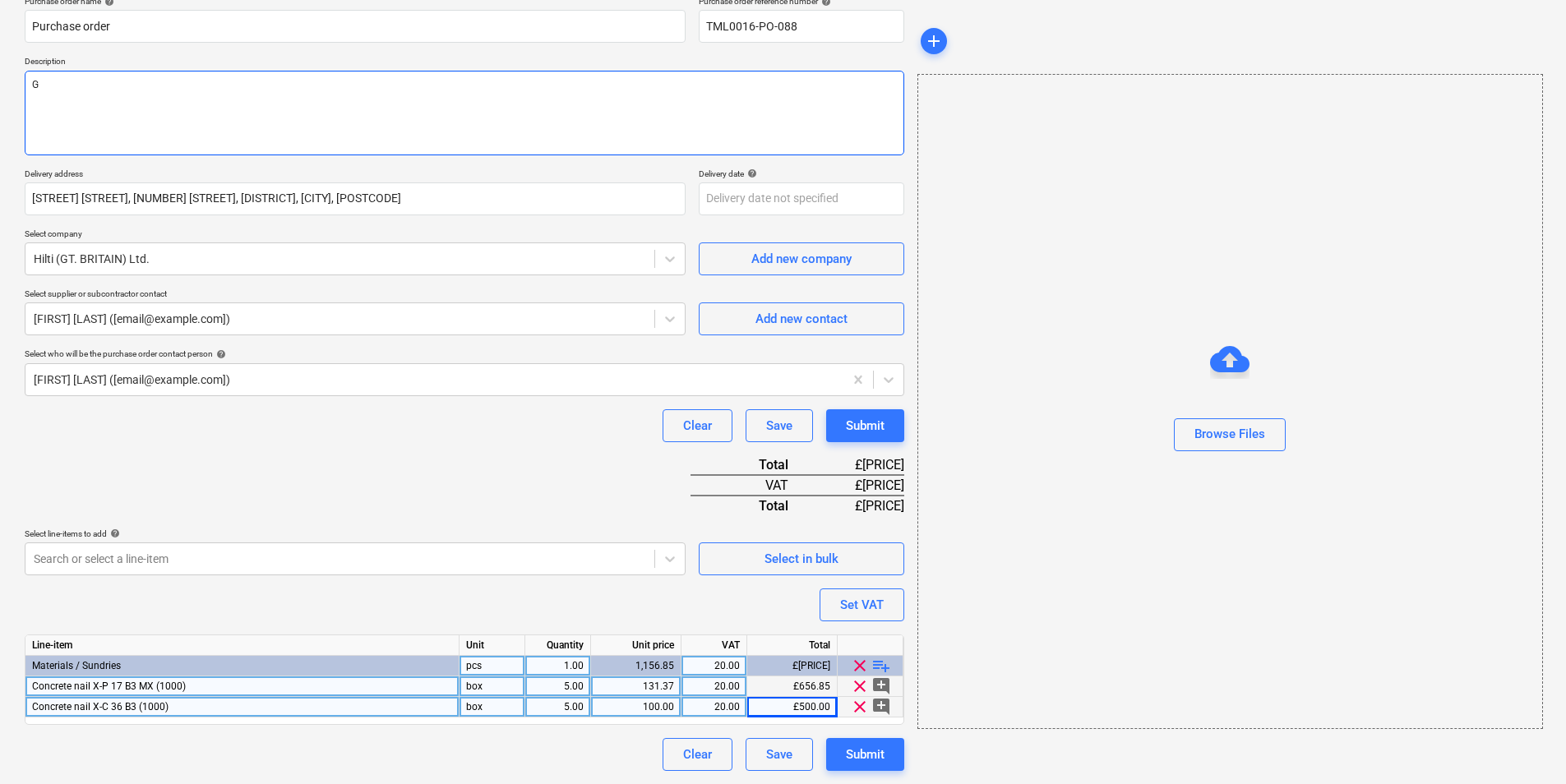 type on "x" 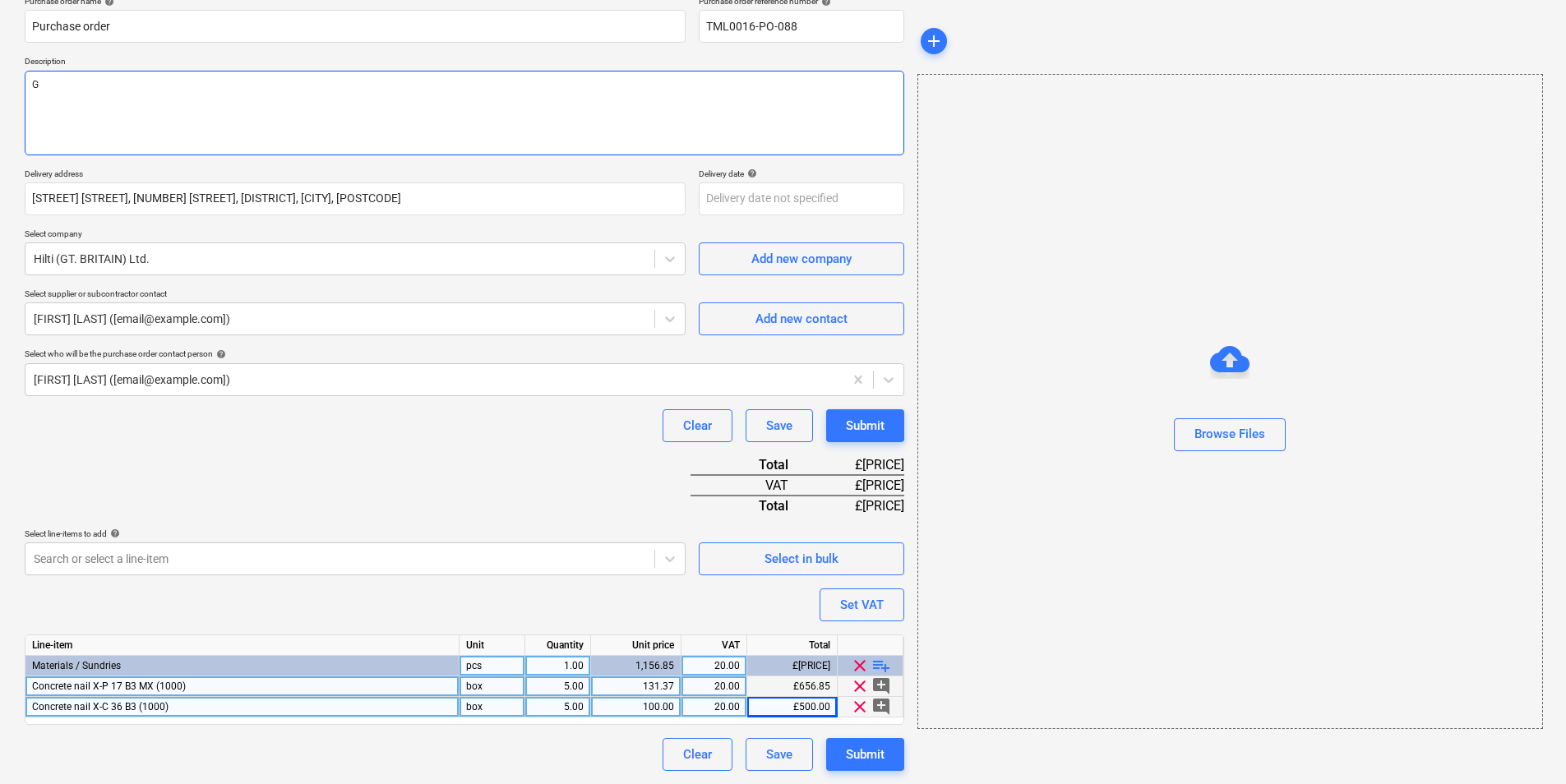 type on "Go" 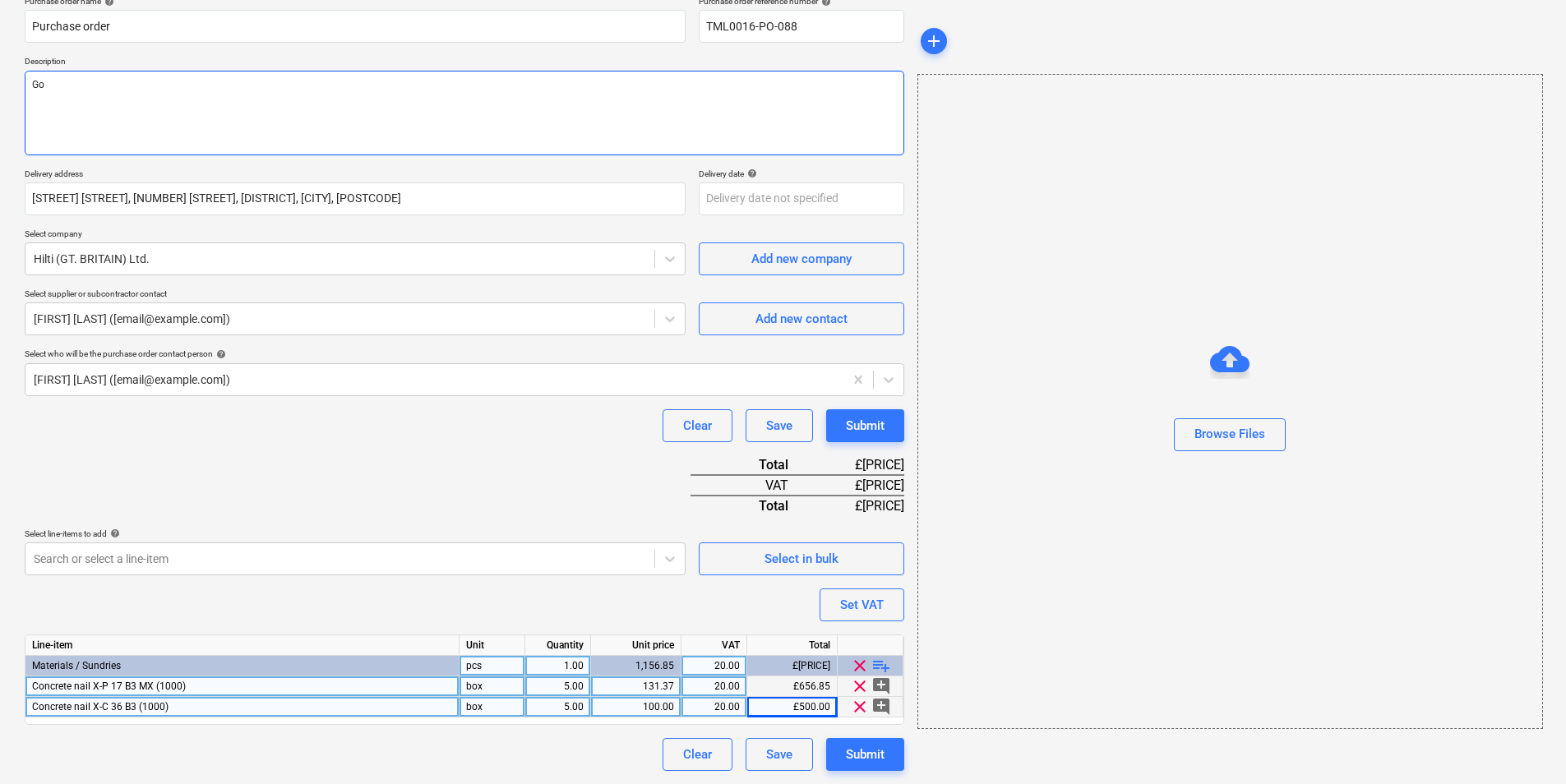 type on "x" 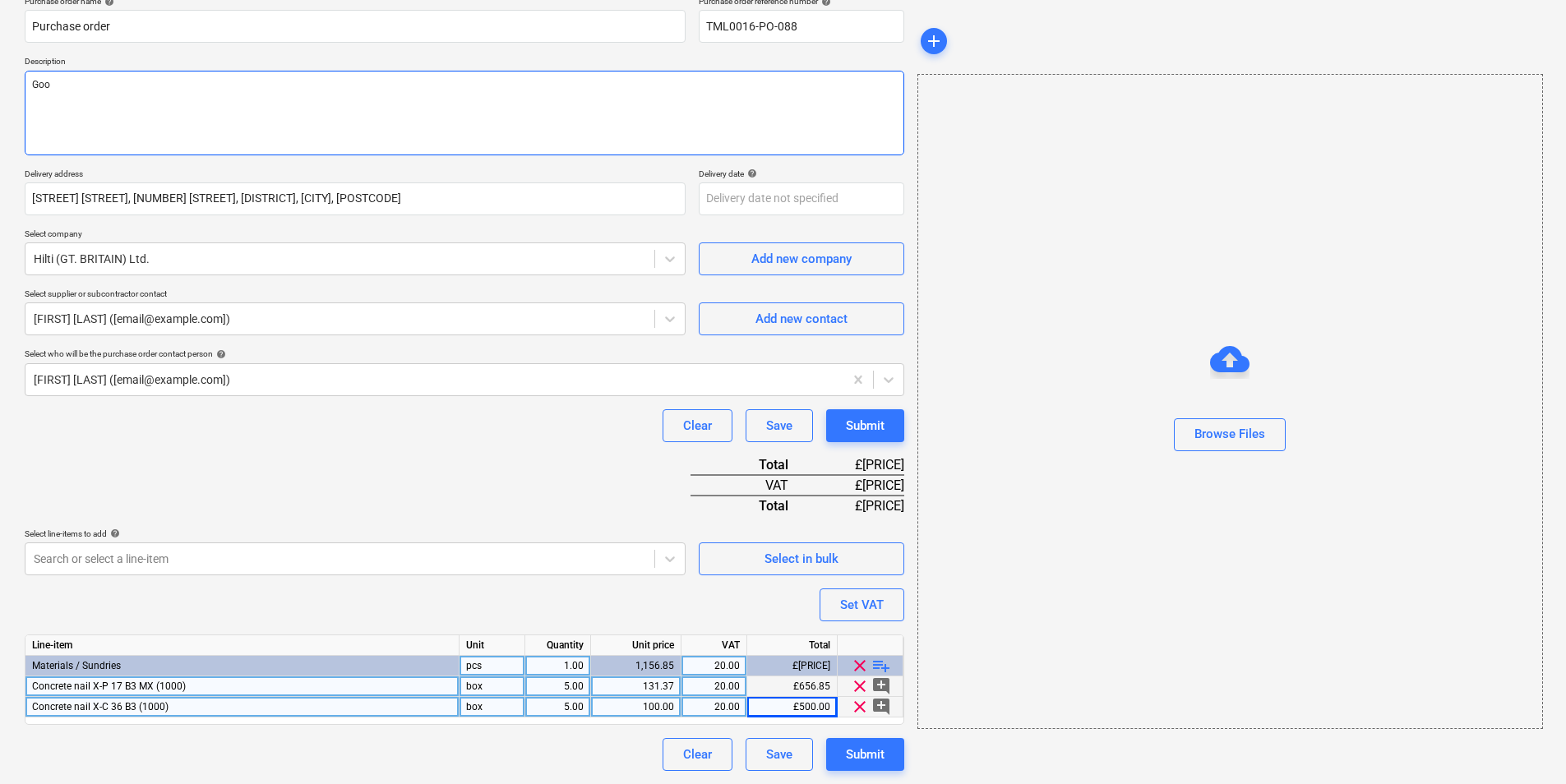 type on "x" 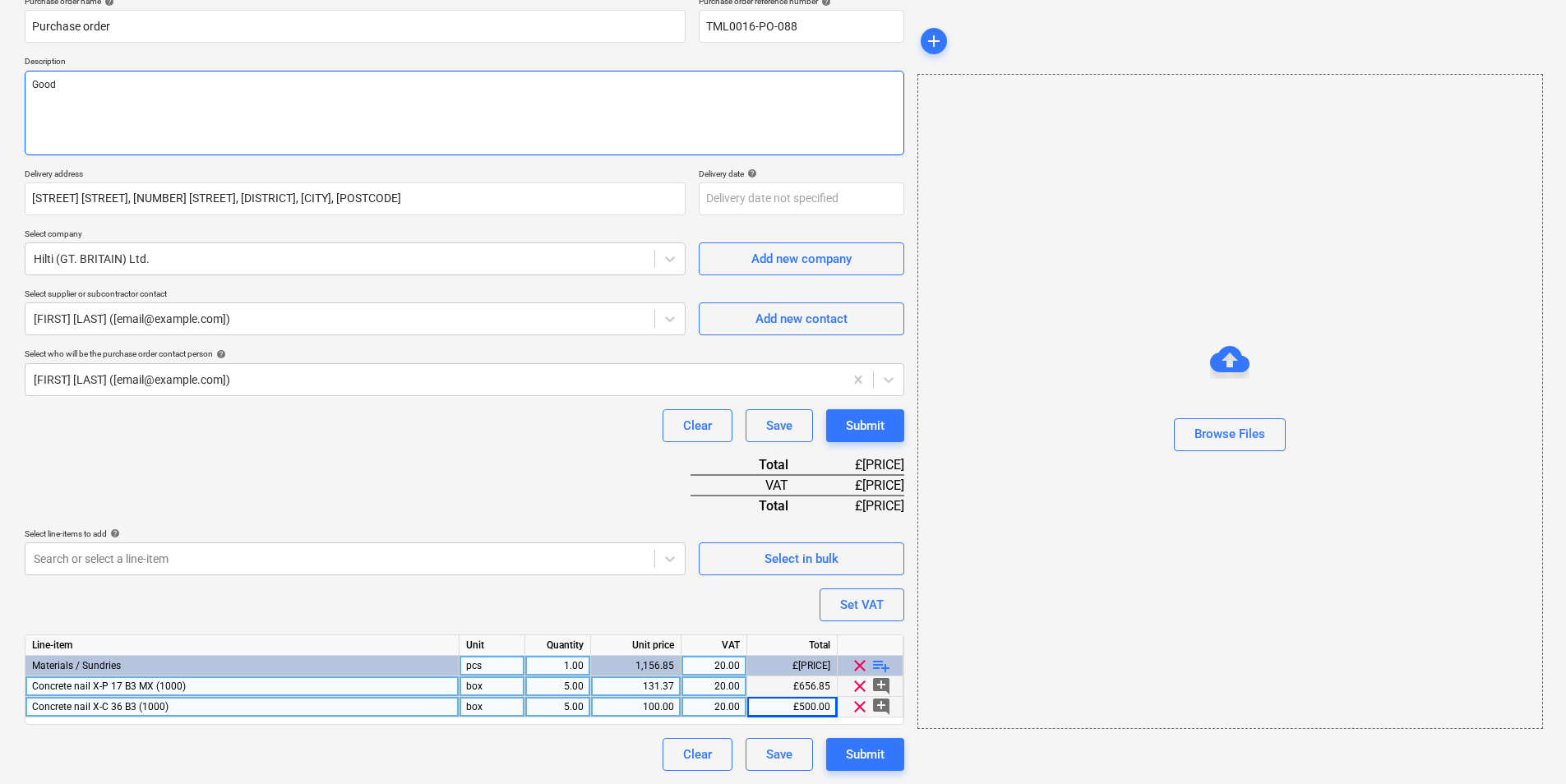 type on "x" 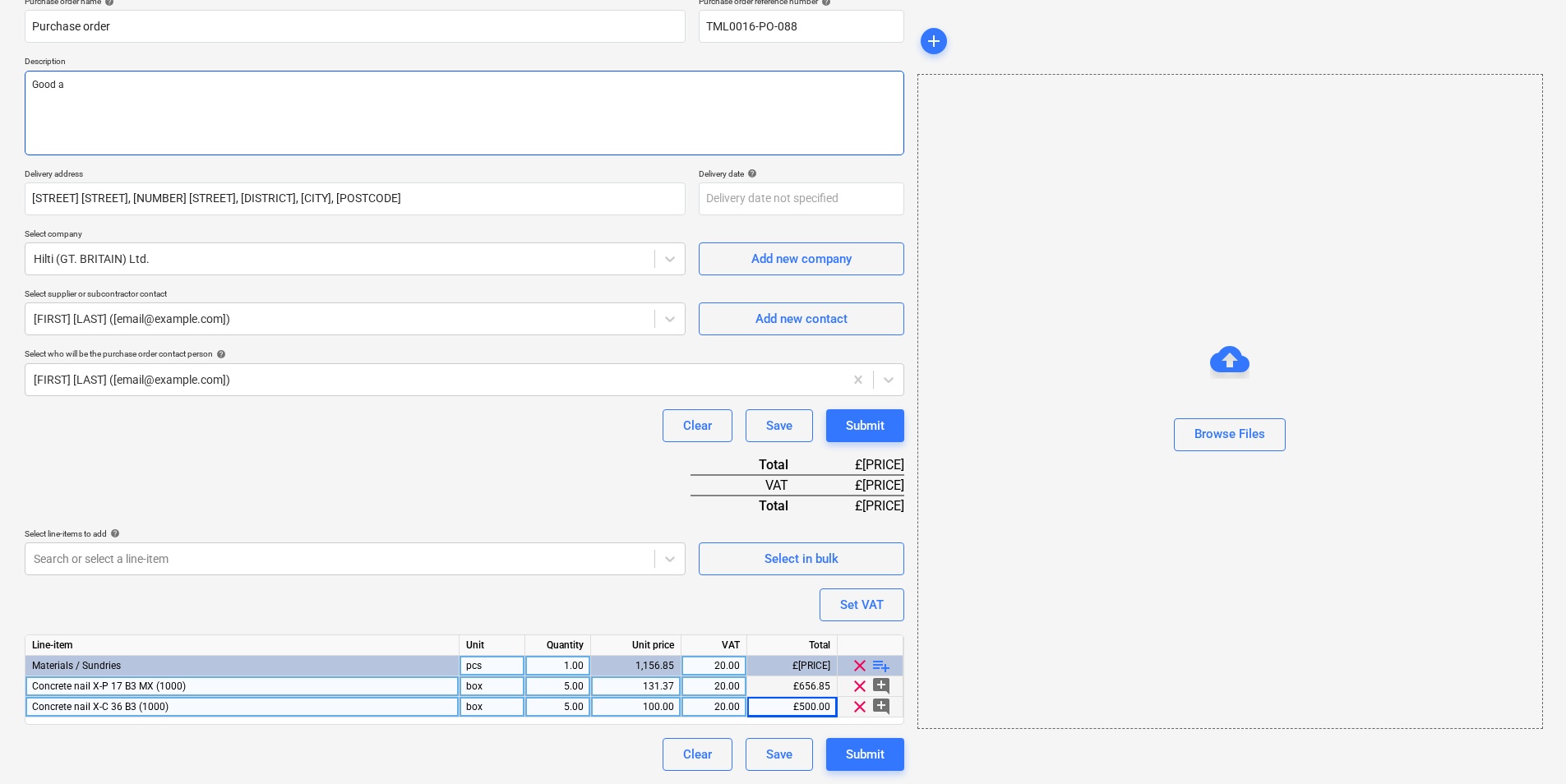 type on "x" 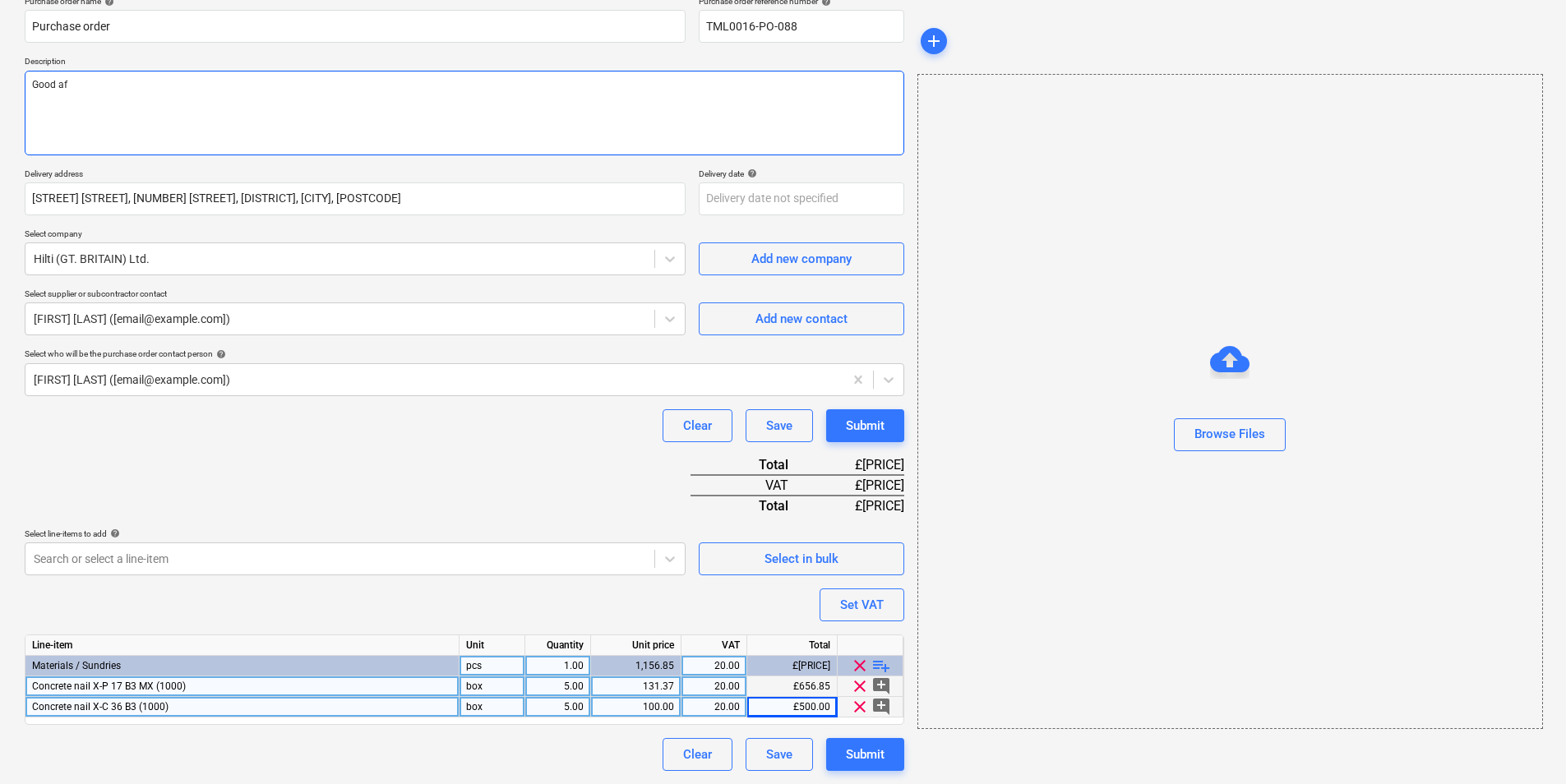 type on "Good aft" 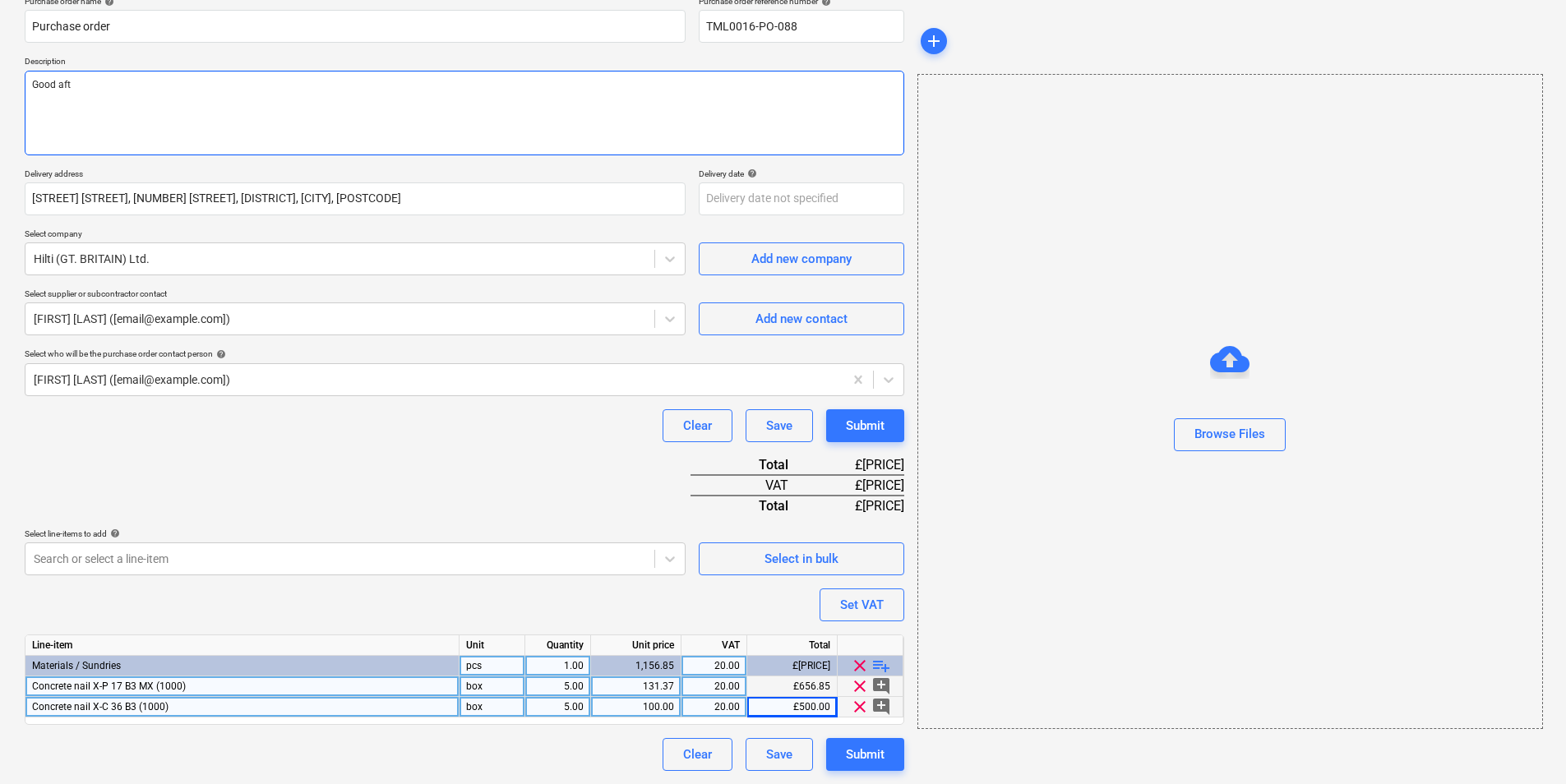 type on "x" 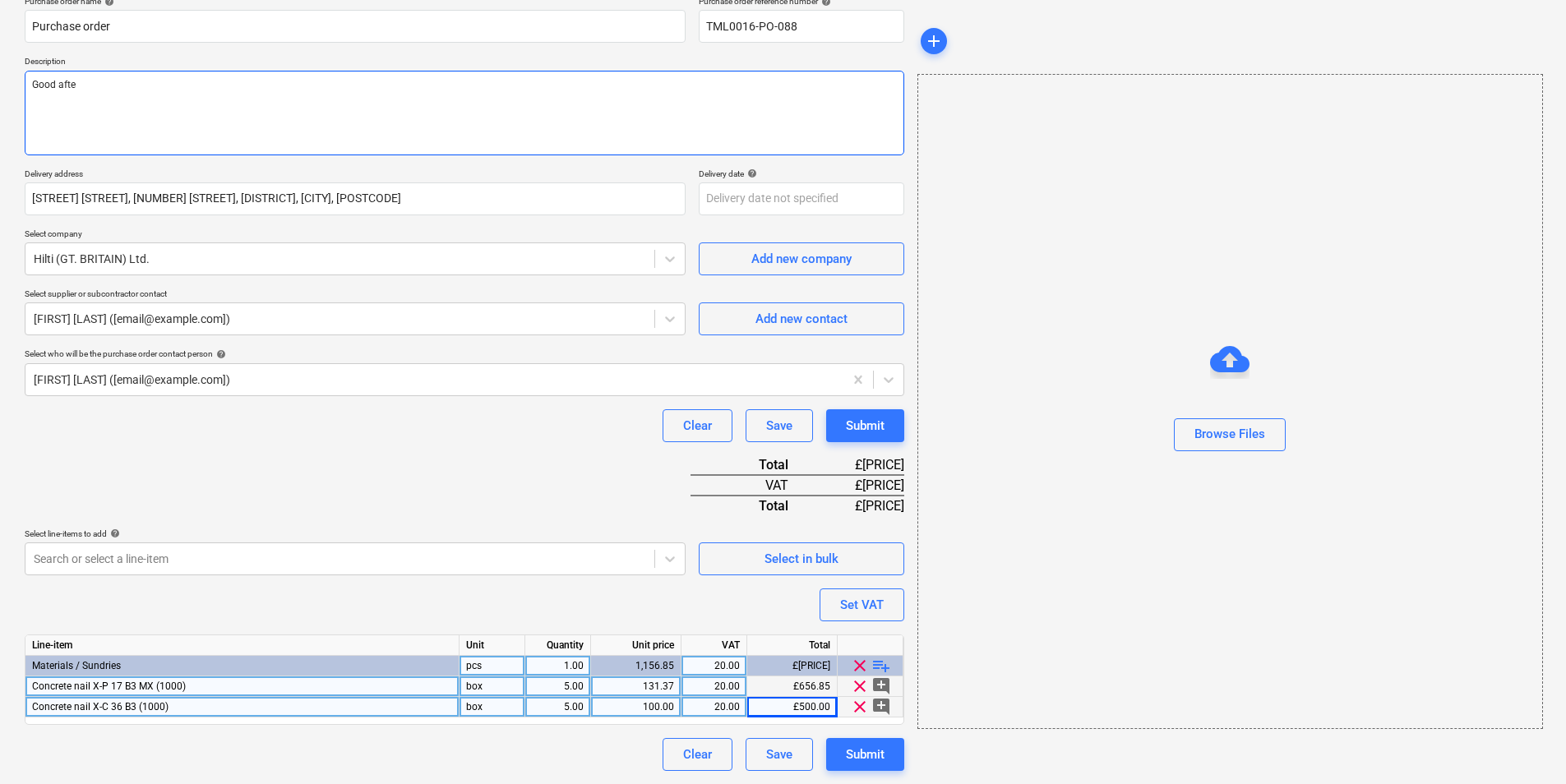 type on "x" 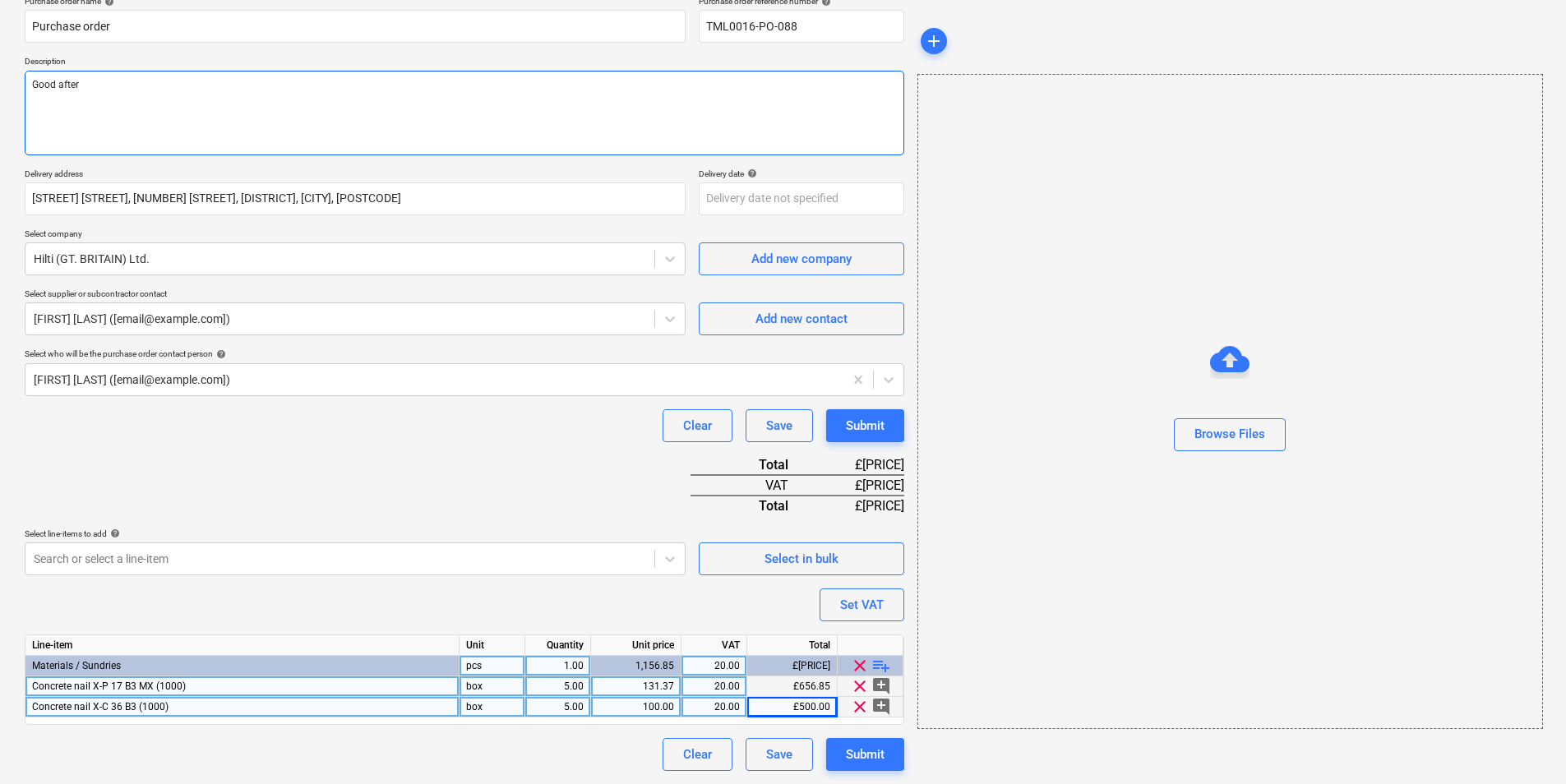 type on "x" 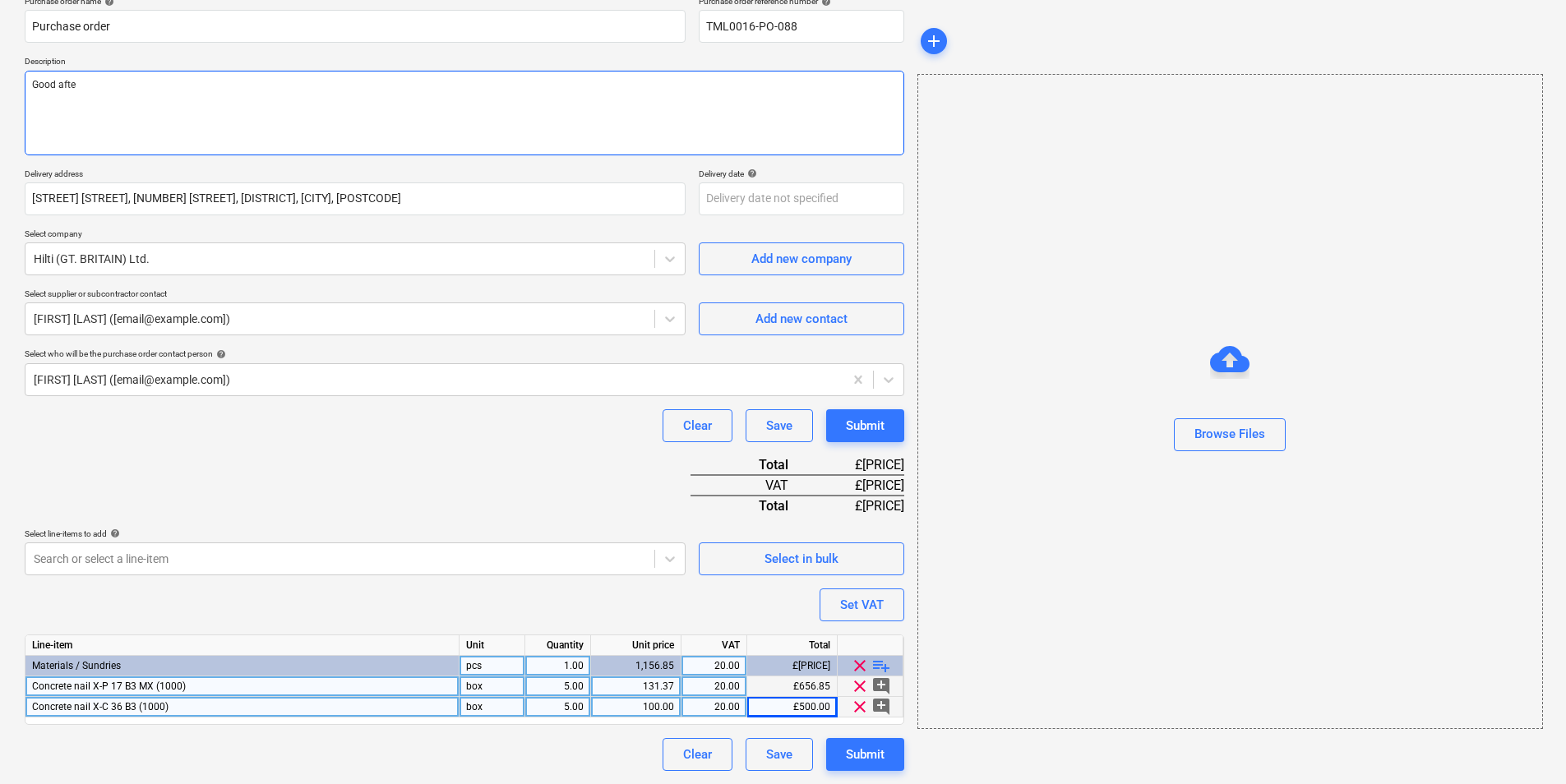 type on "x" 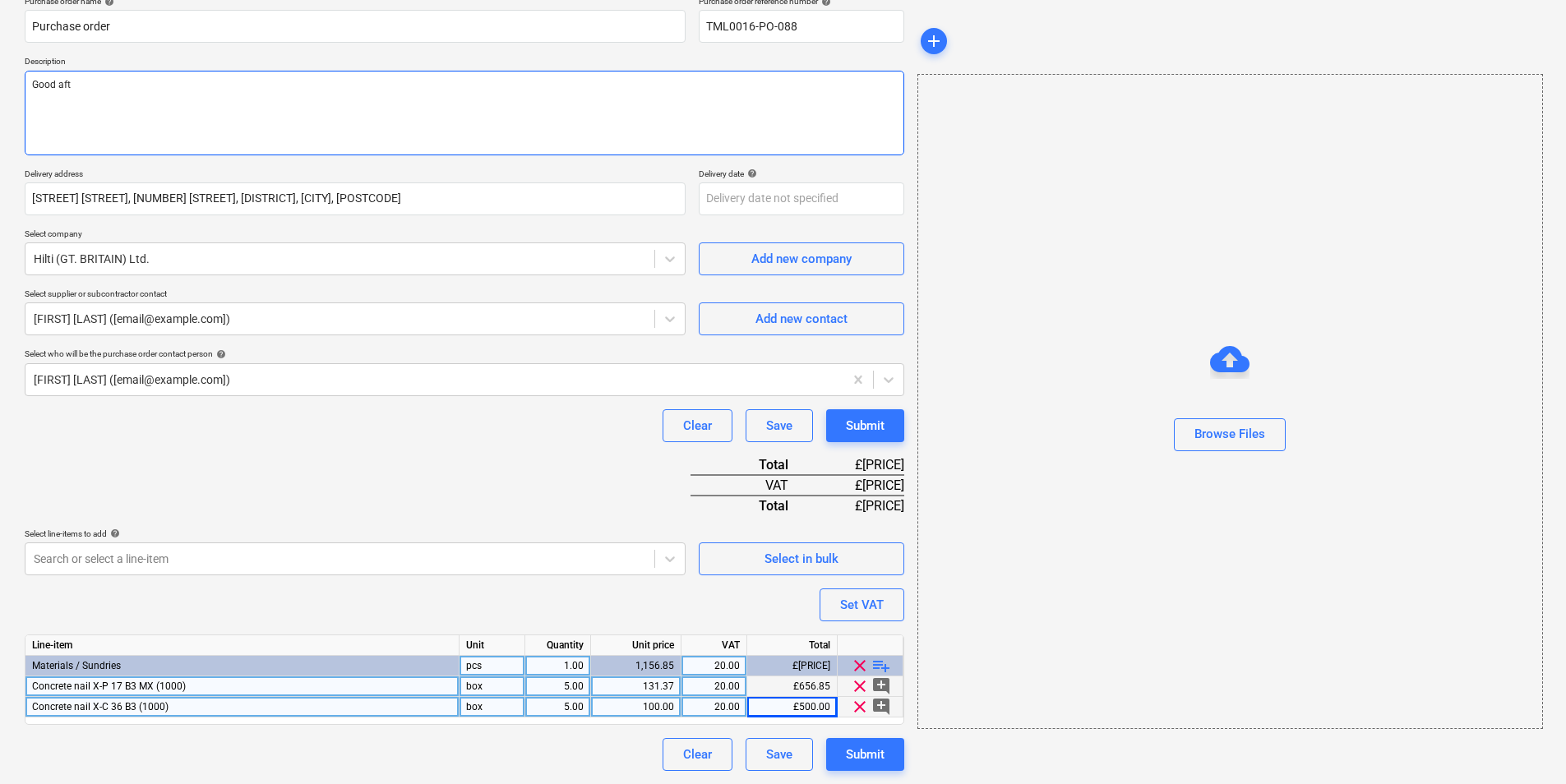 type on "x" 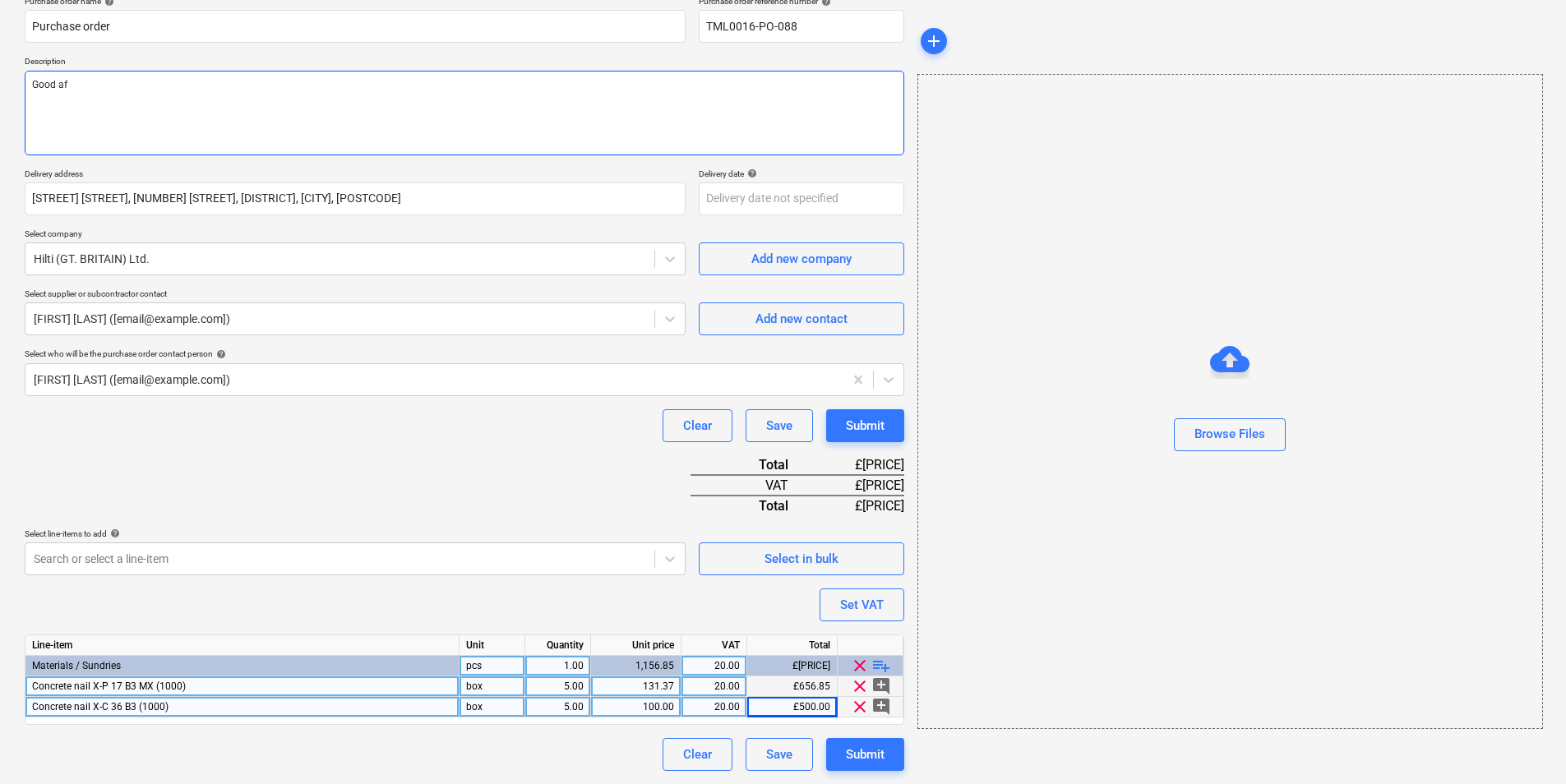 type on "x" 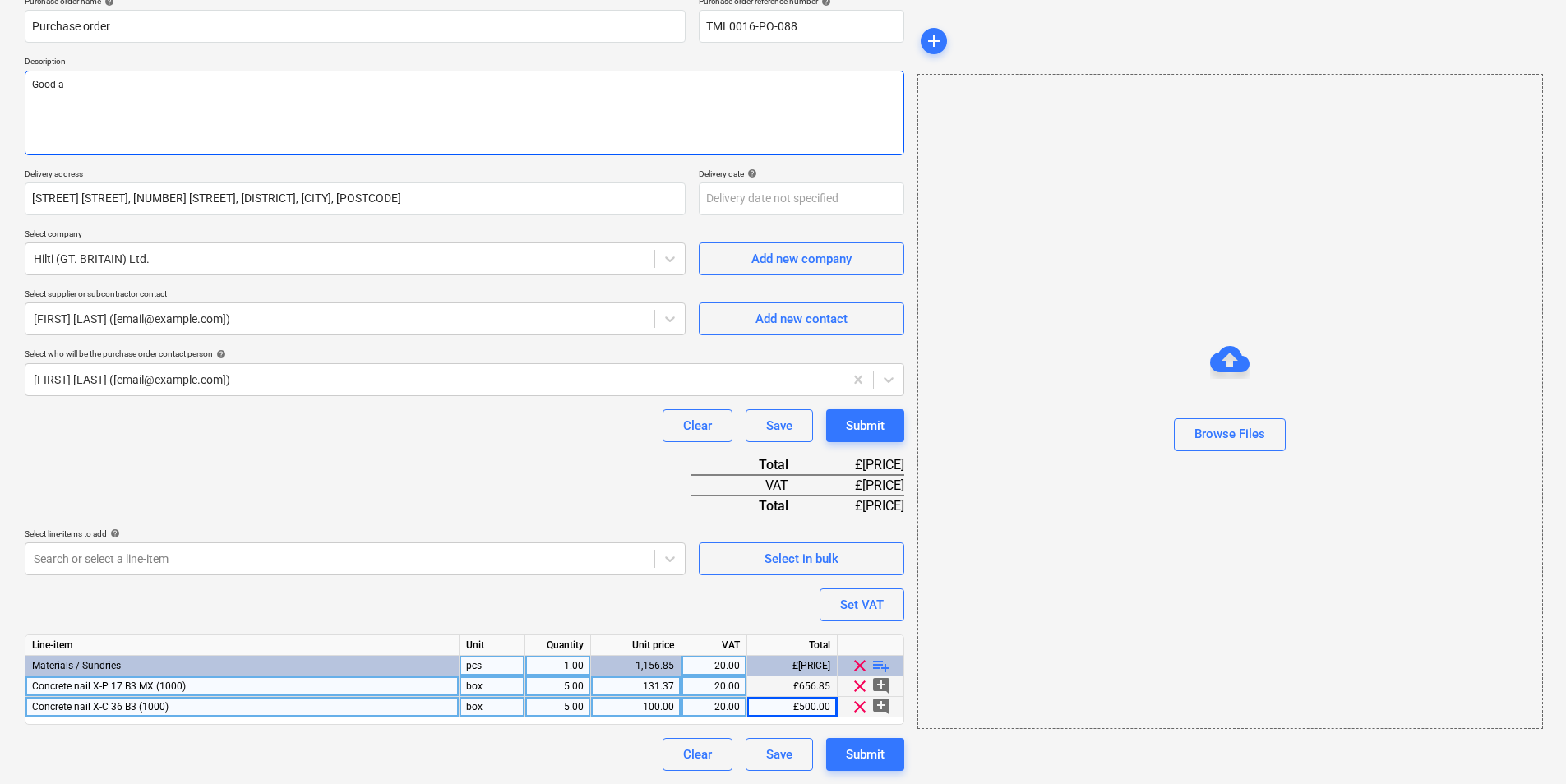 type on "x" 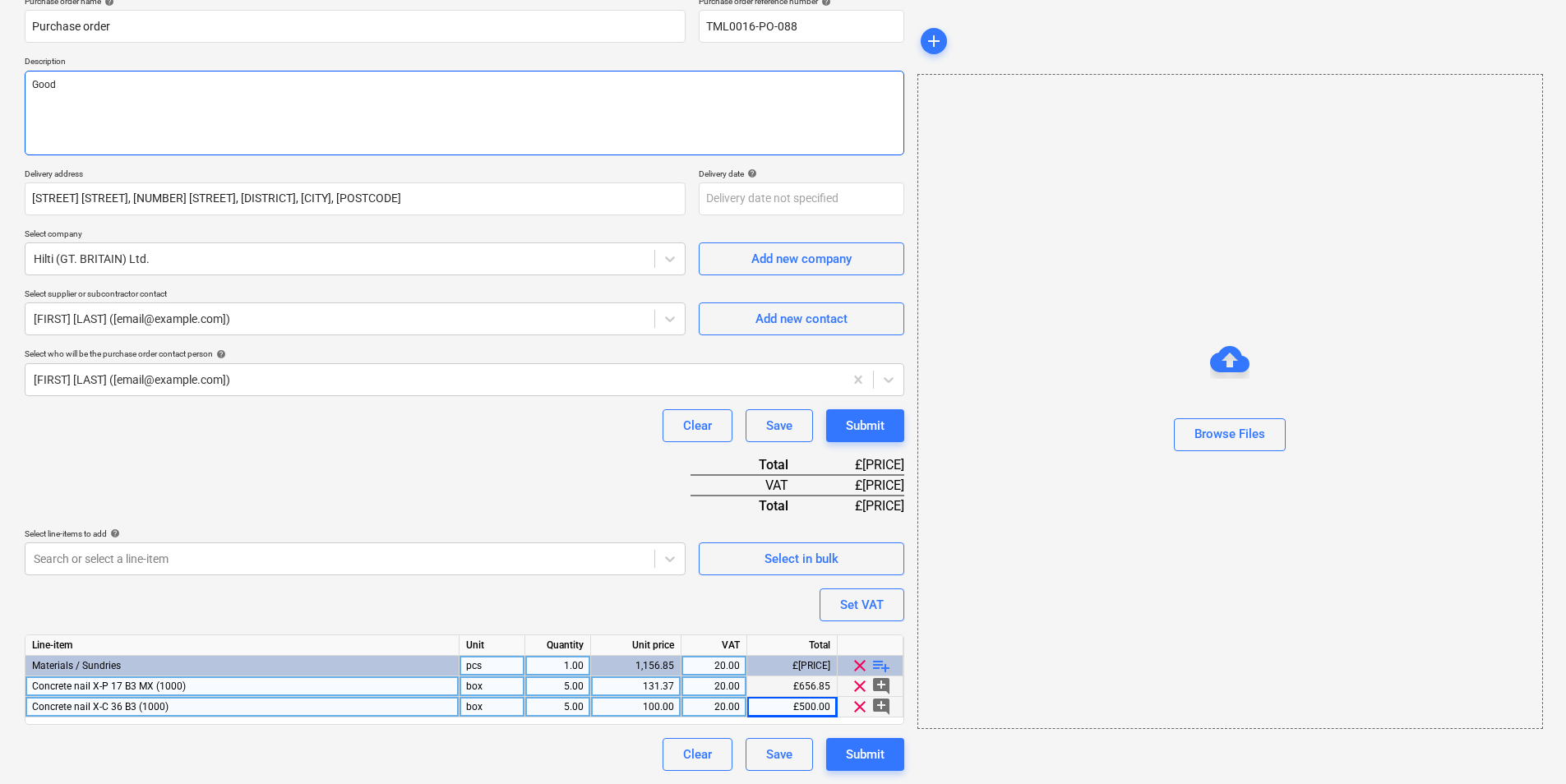type on "x" 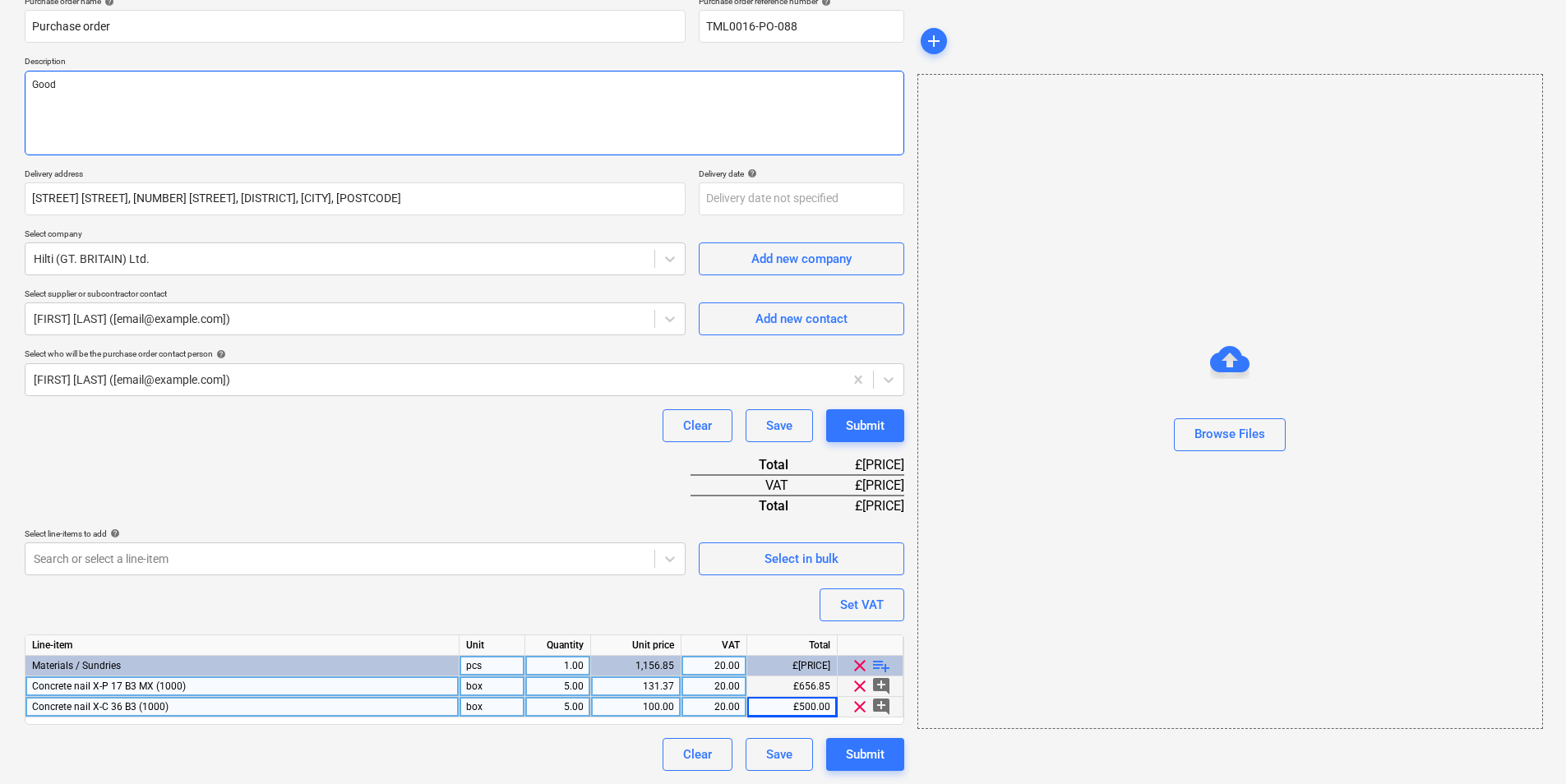 type on "Good m" 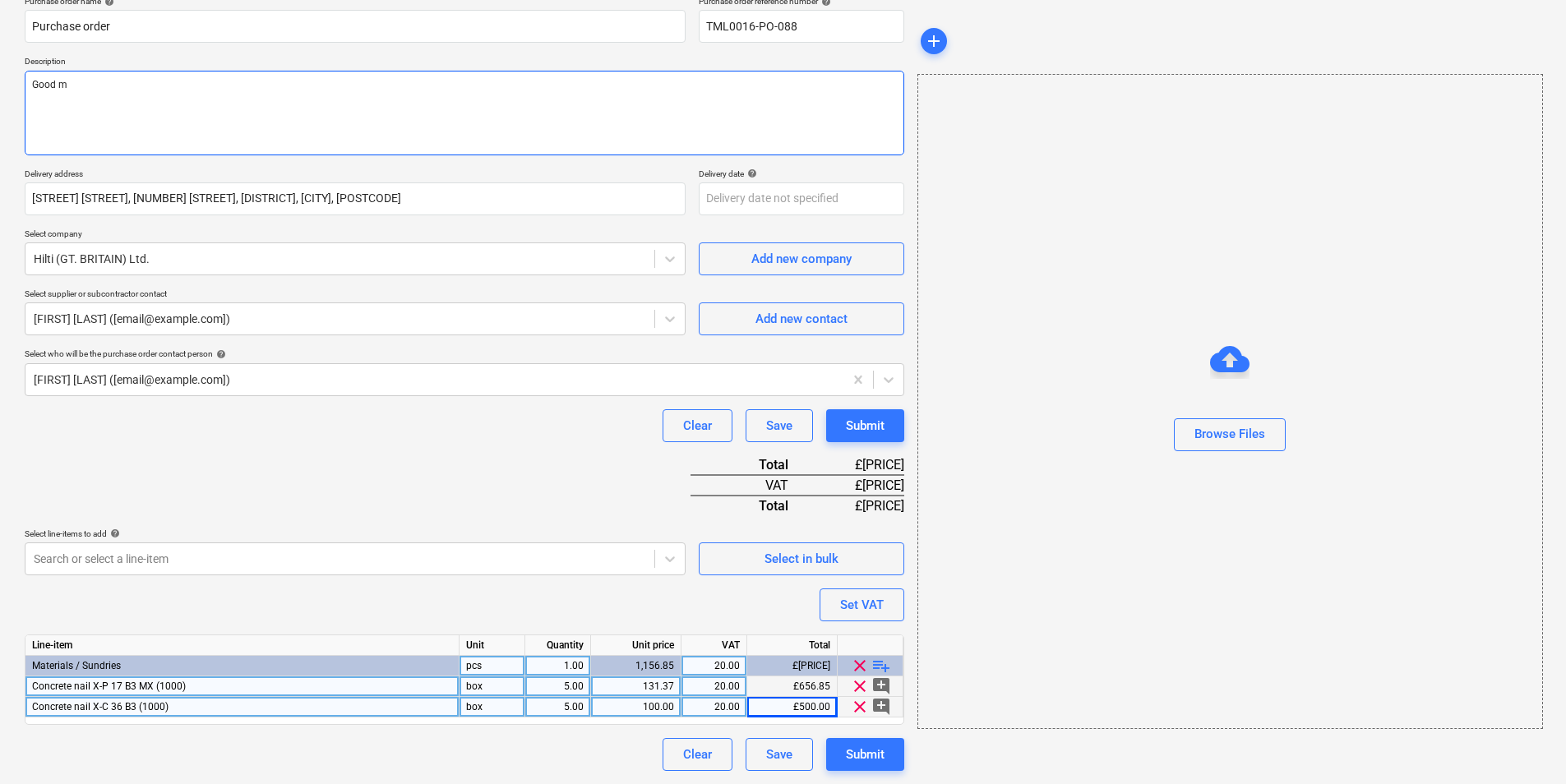 type on "x" 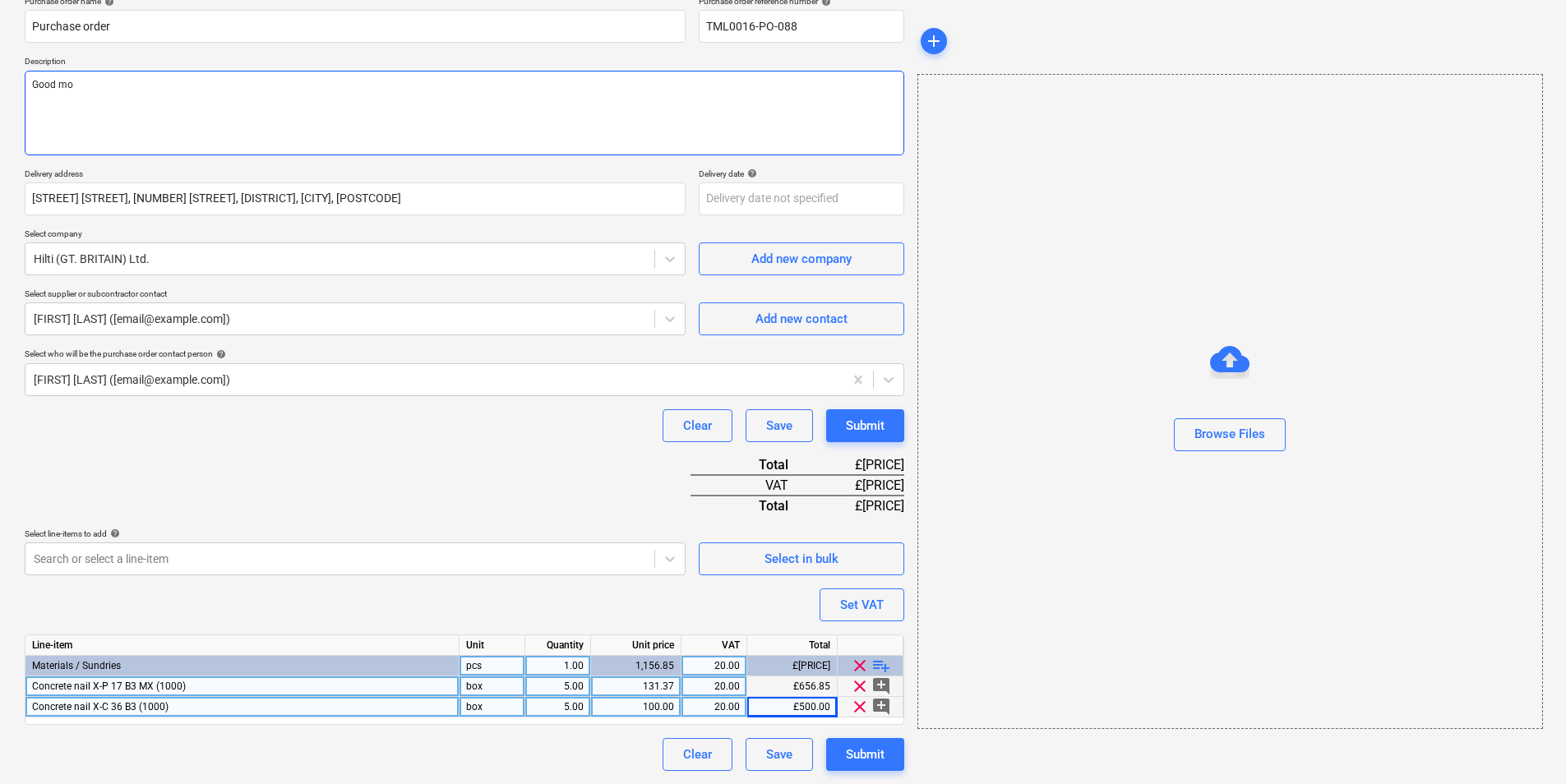 type on "x" 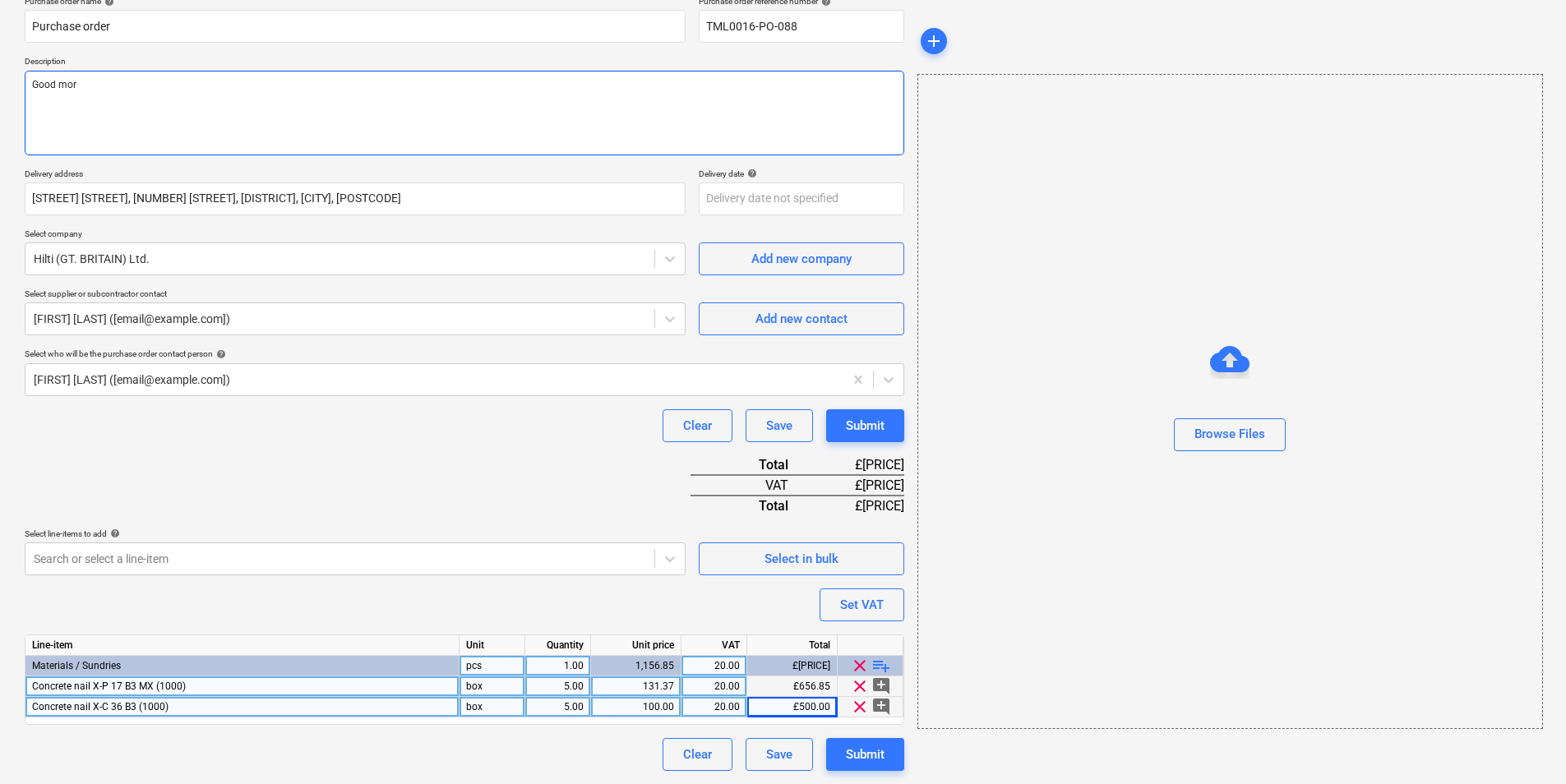 type on "x" 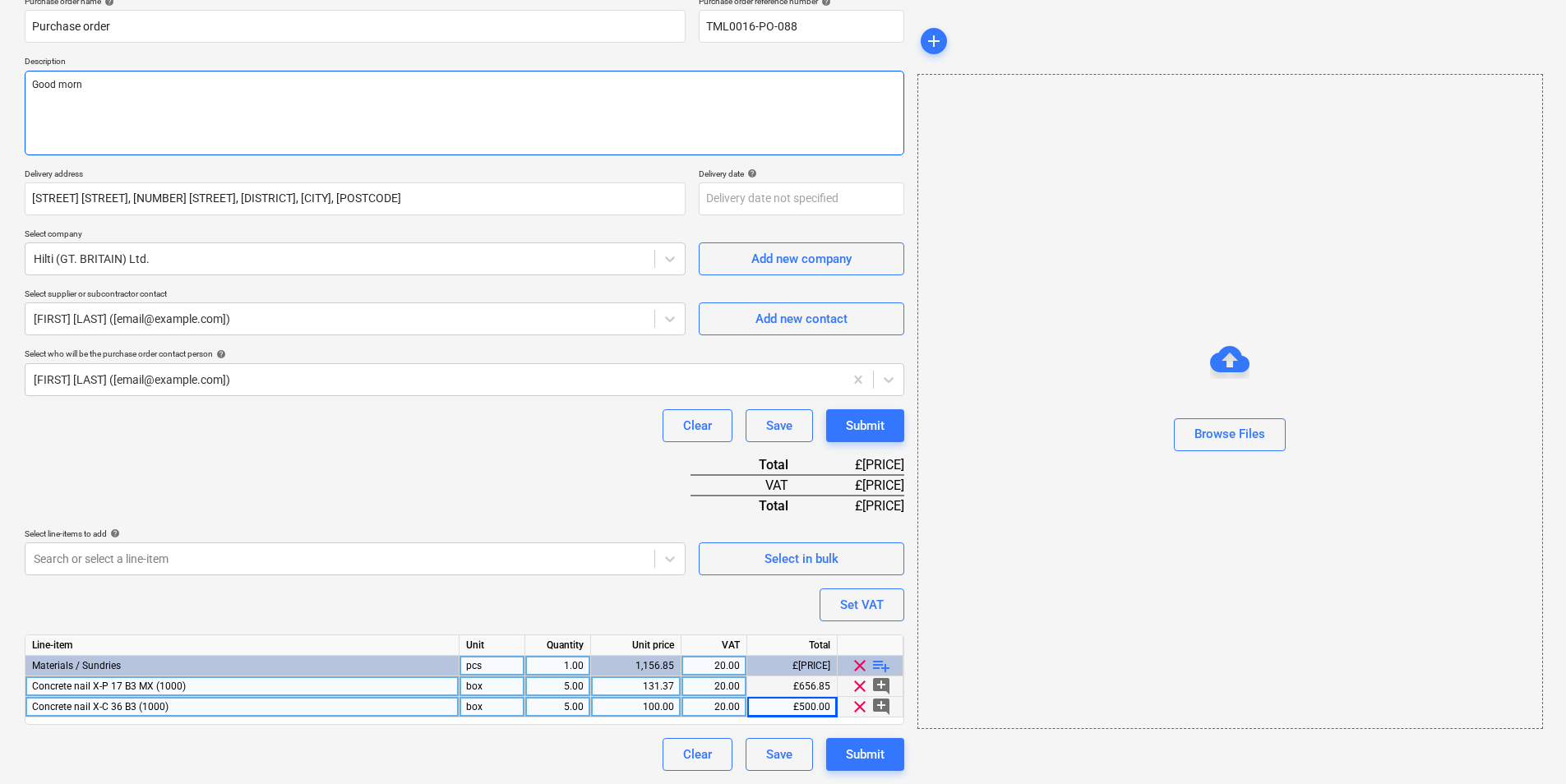 type on "x" 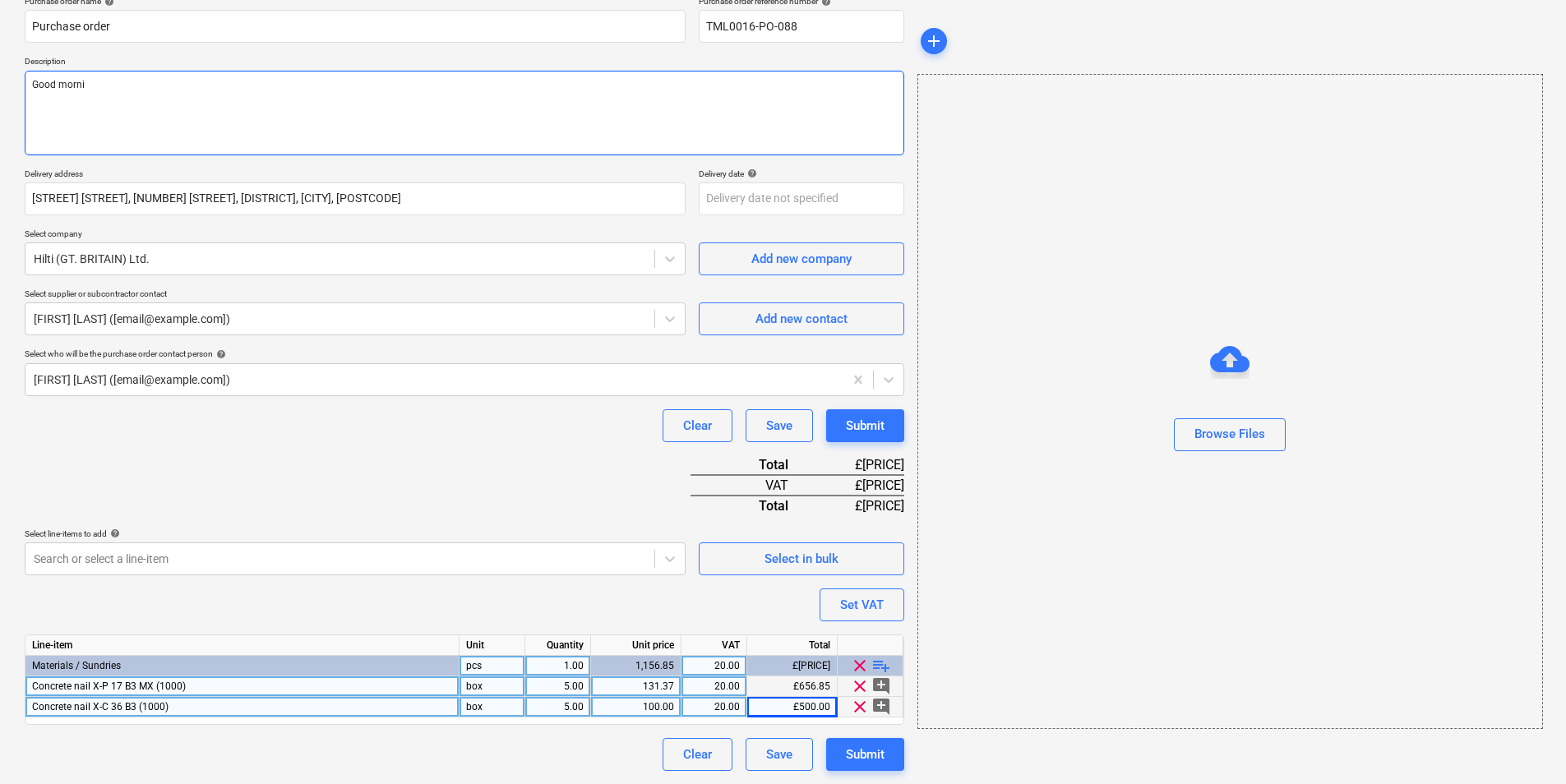 type on "x" 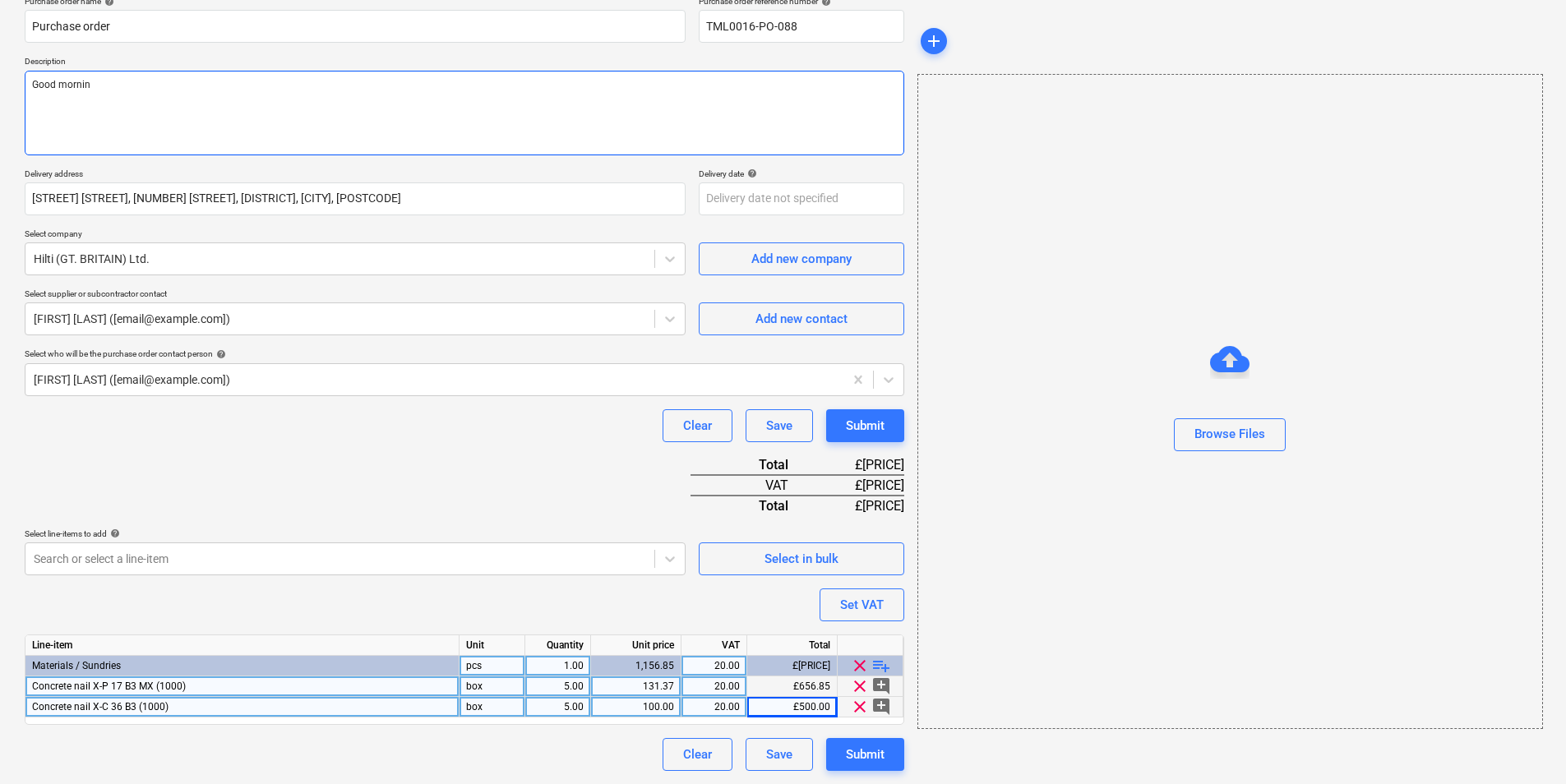 type on "x" 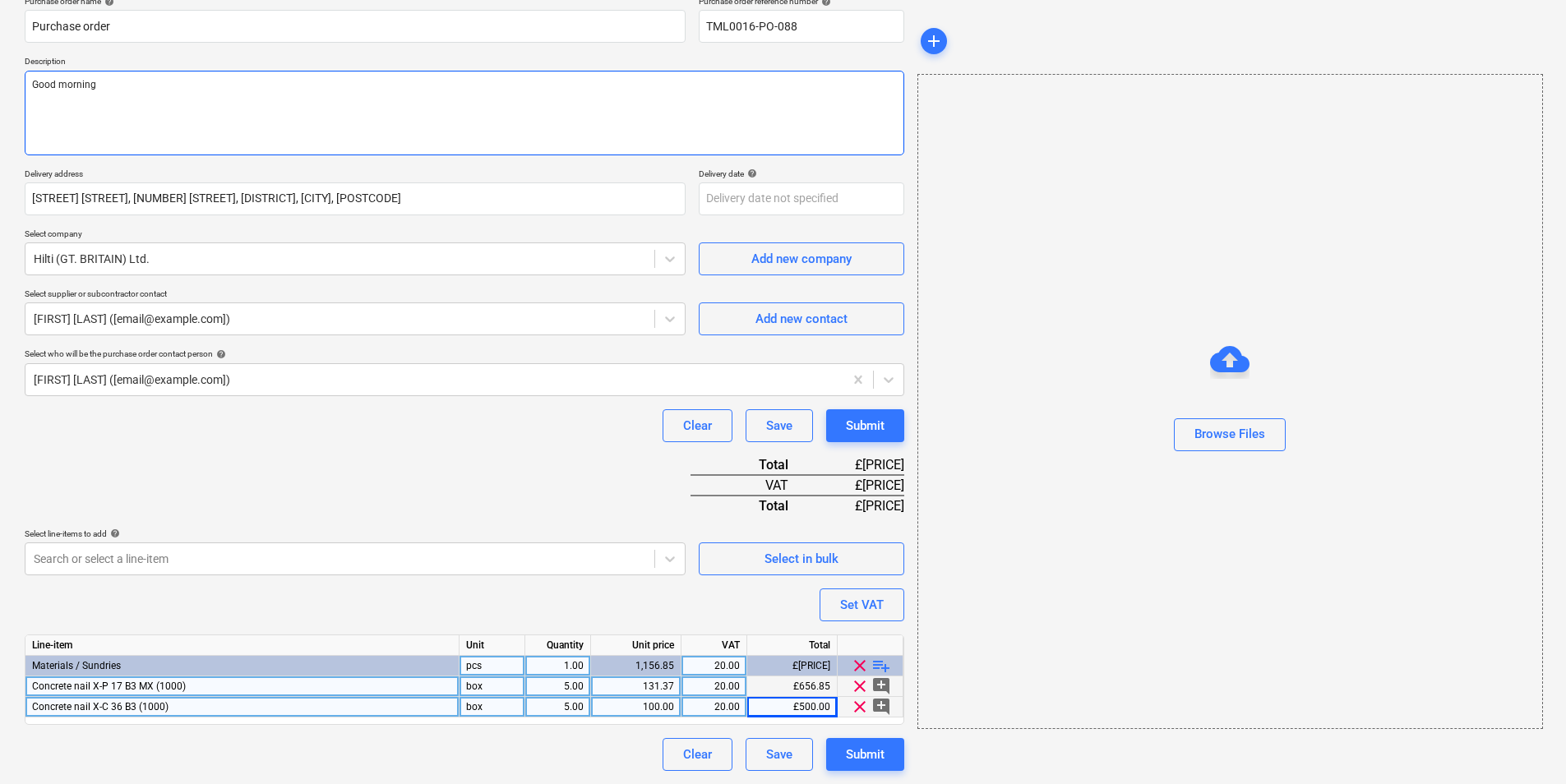 type on "x" 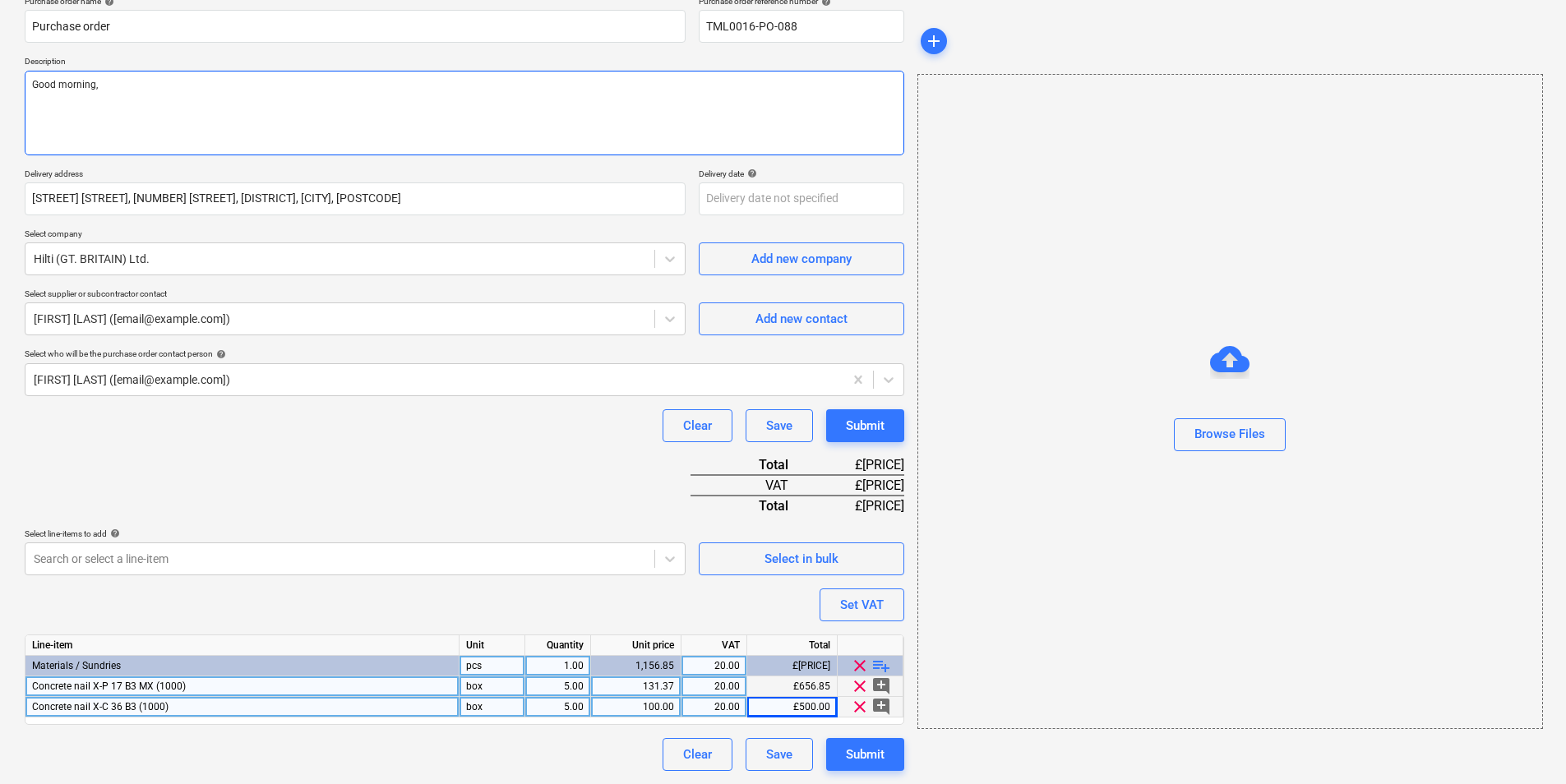 type on "x" 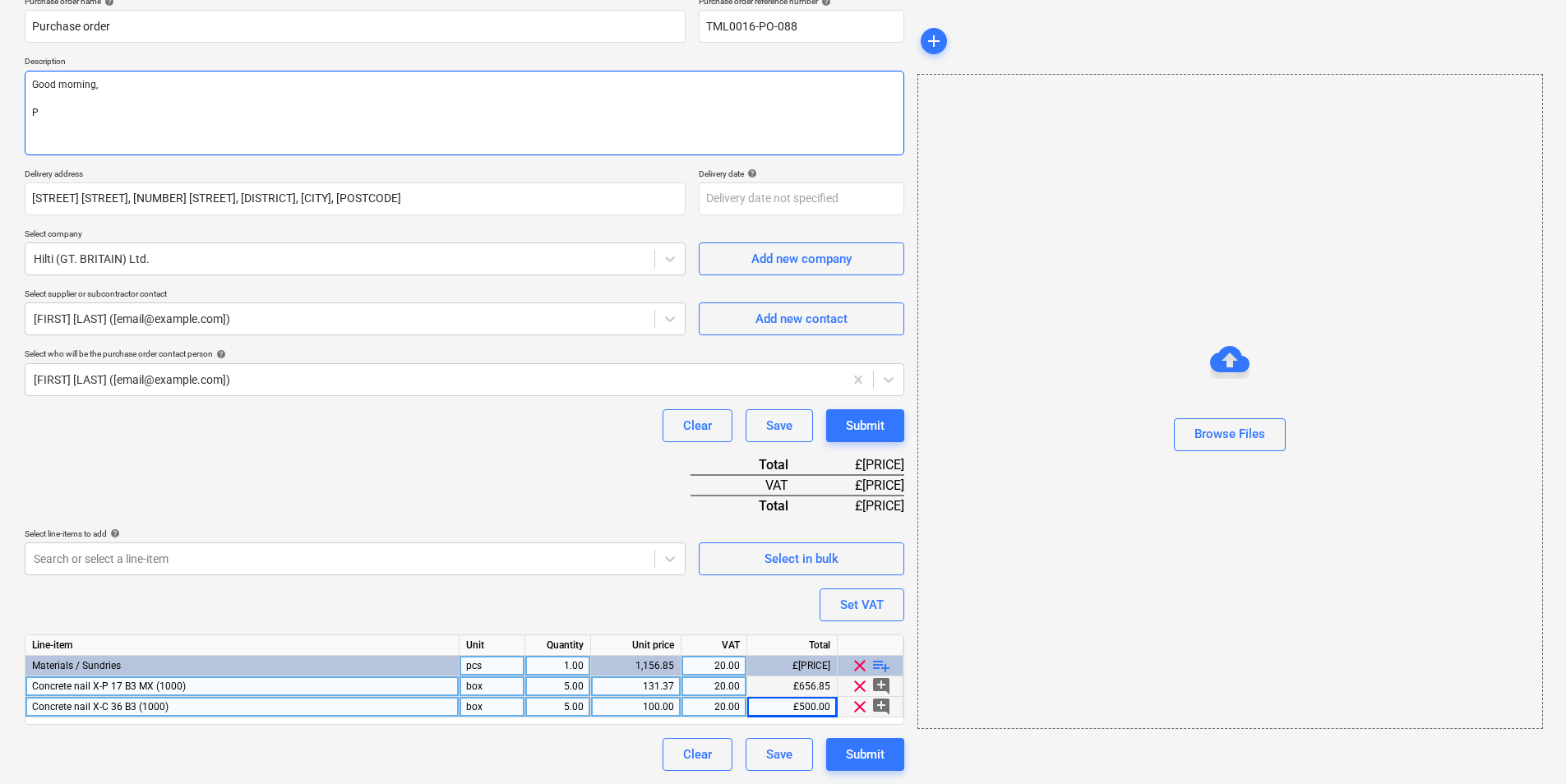 type on "x" 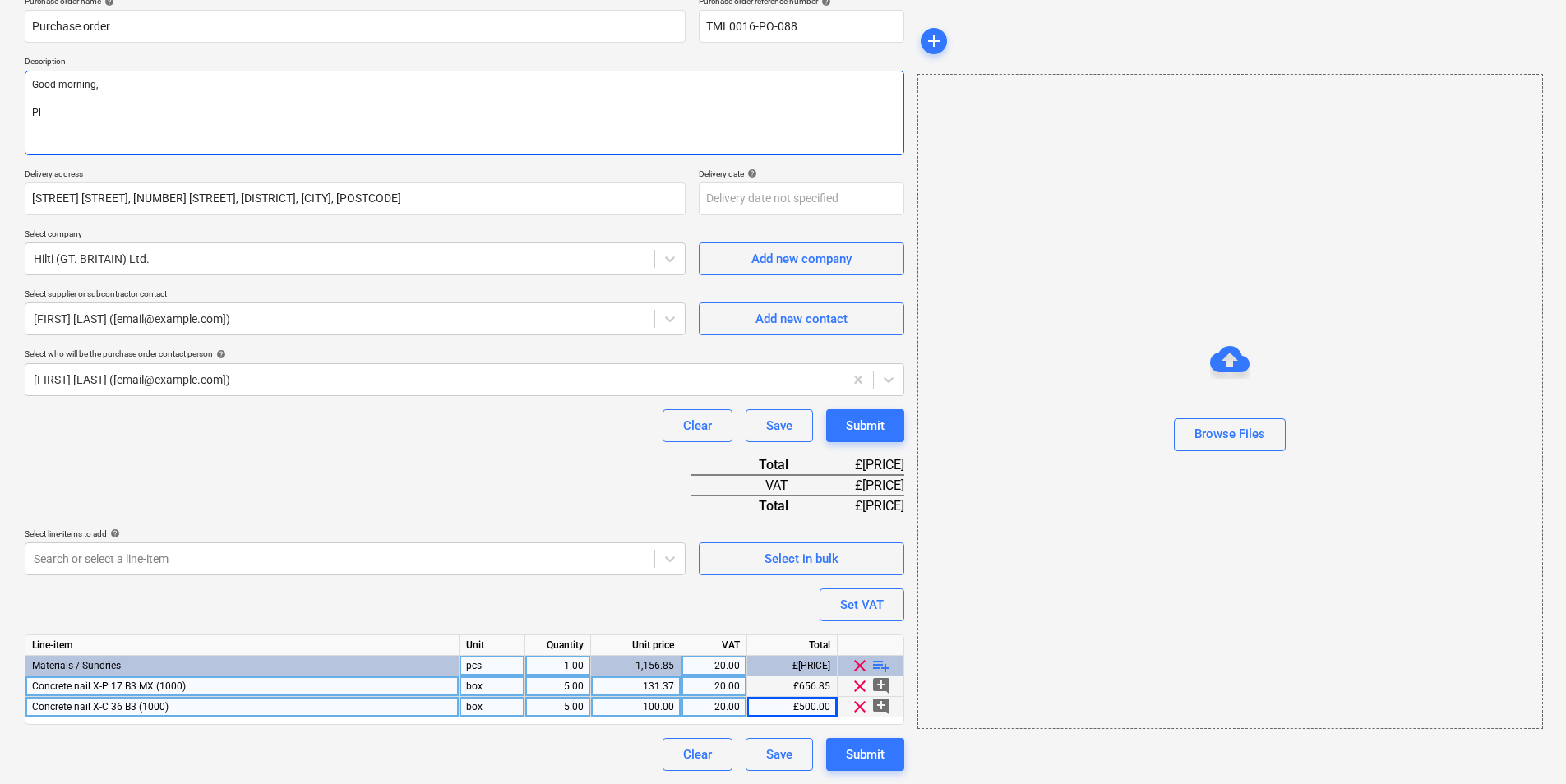 type on "x" 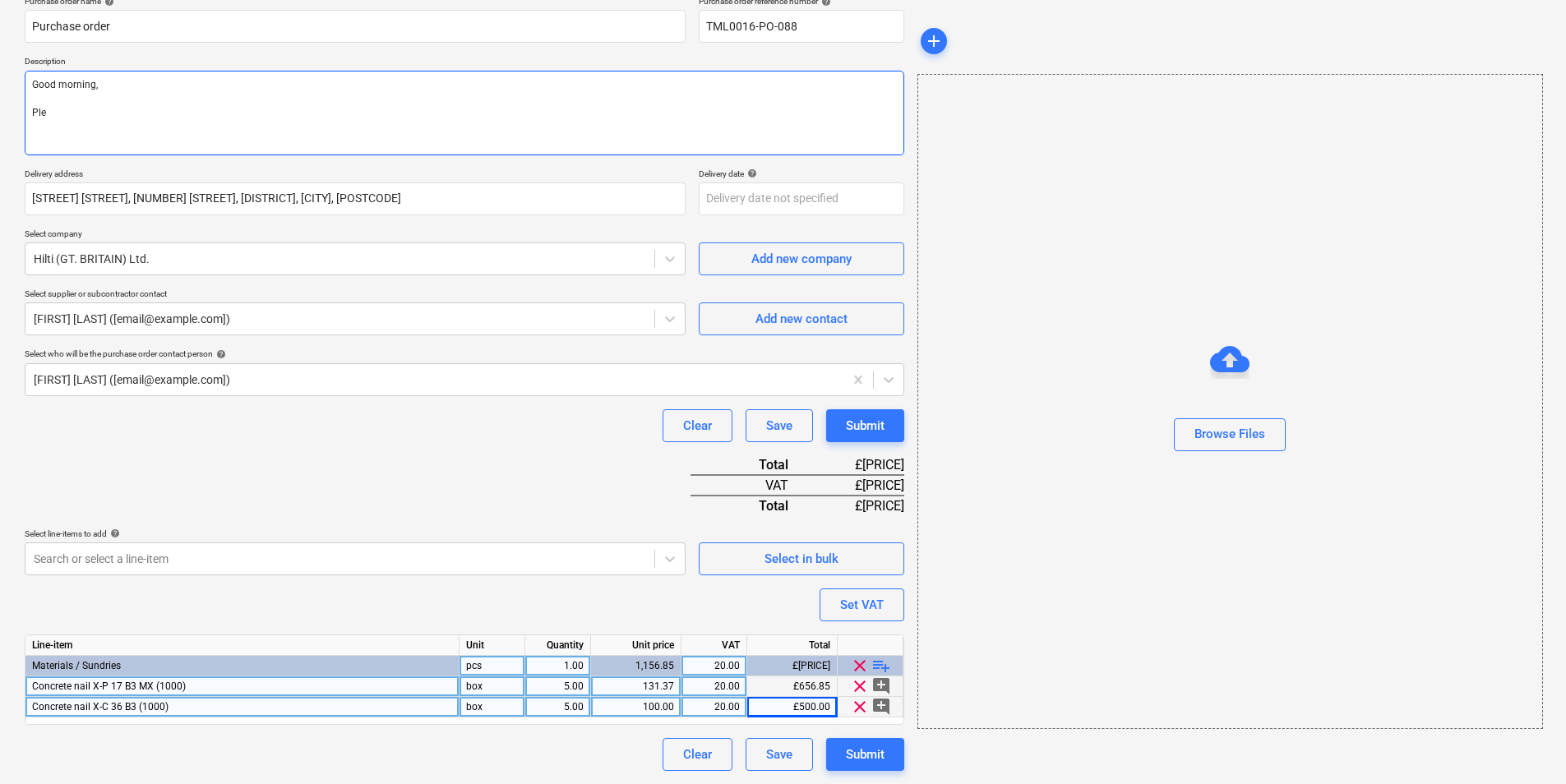 type on "x" 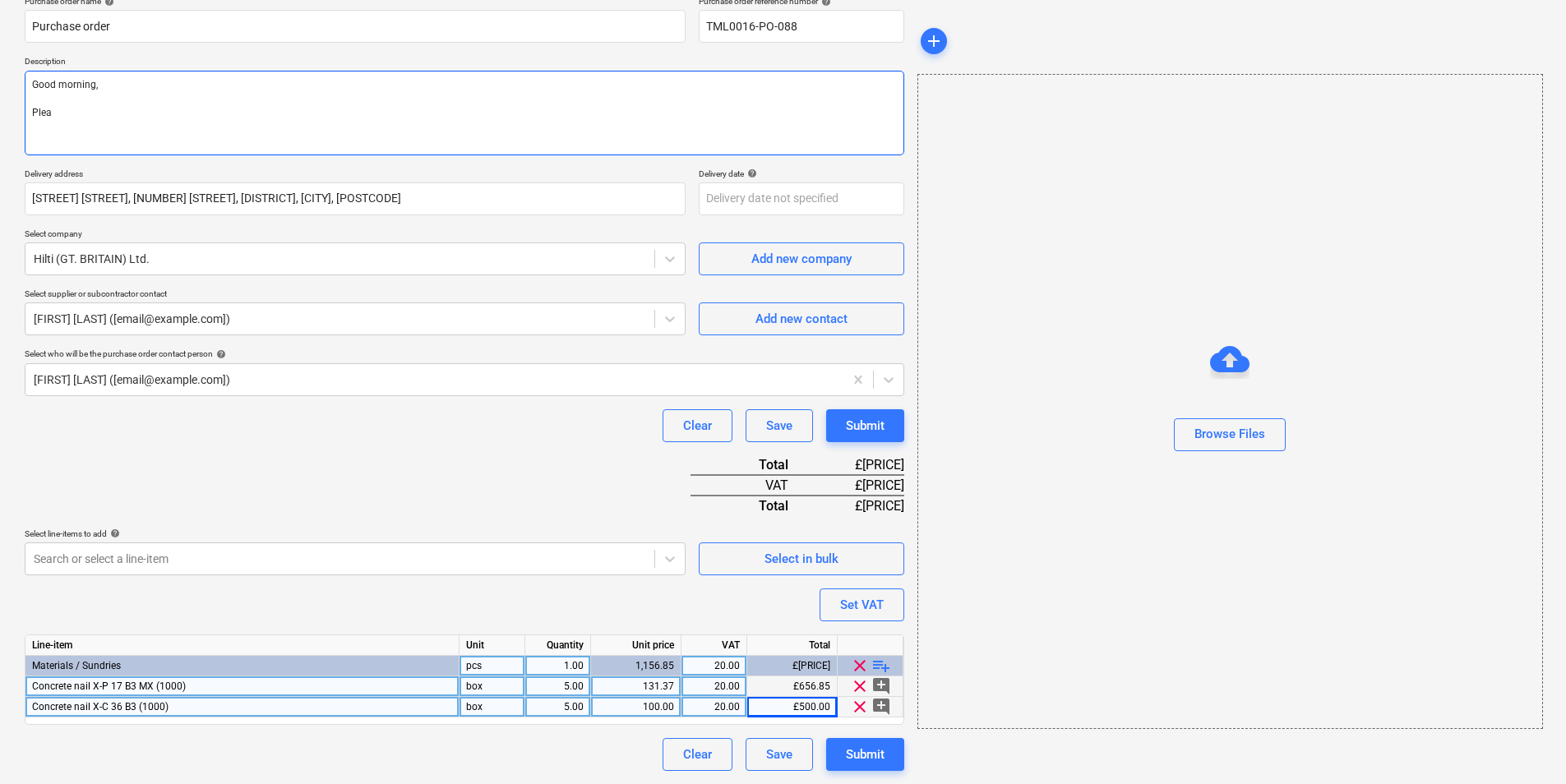 type on "x" 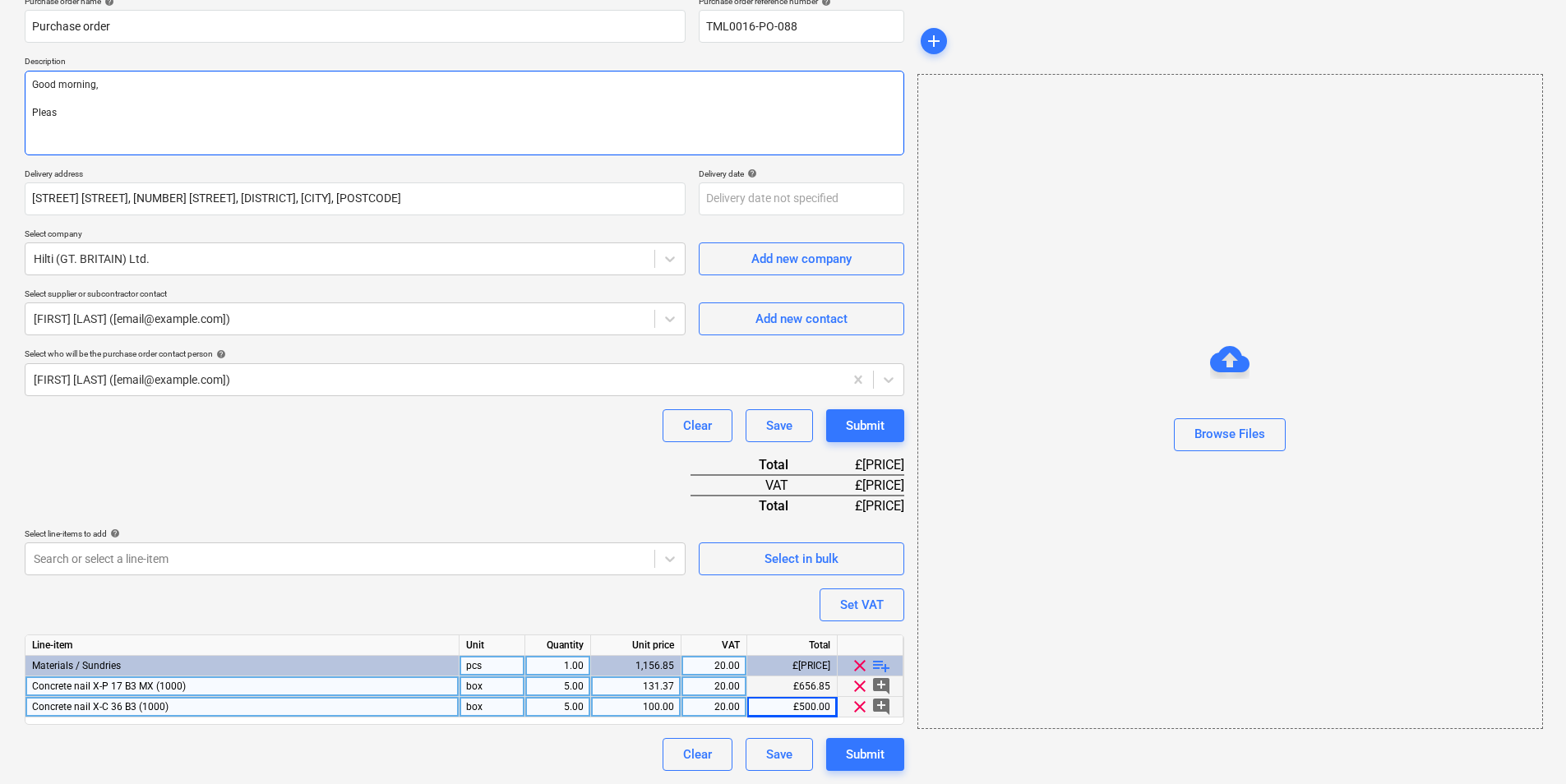 type on "x" 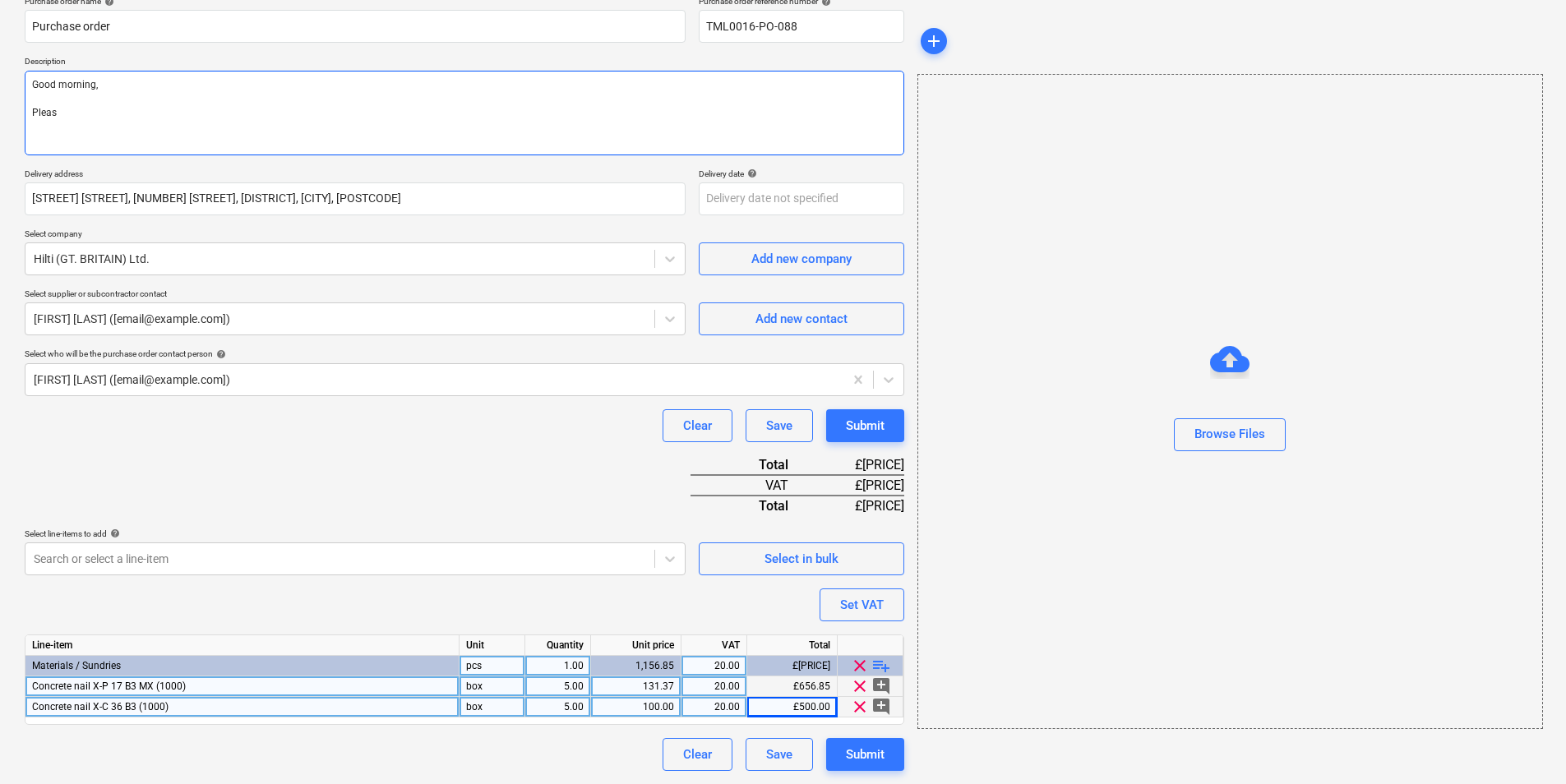 type on "Good morning,
Please" 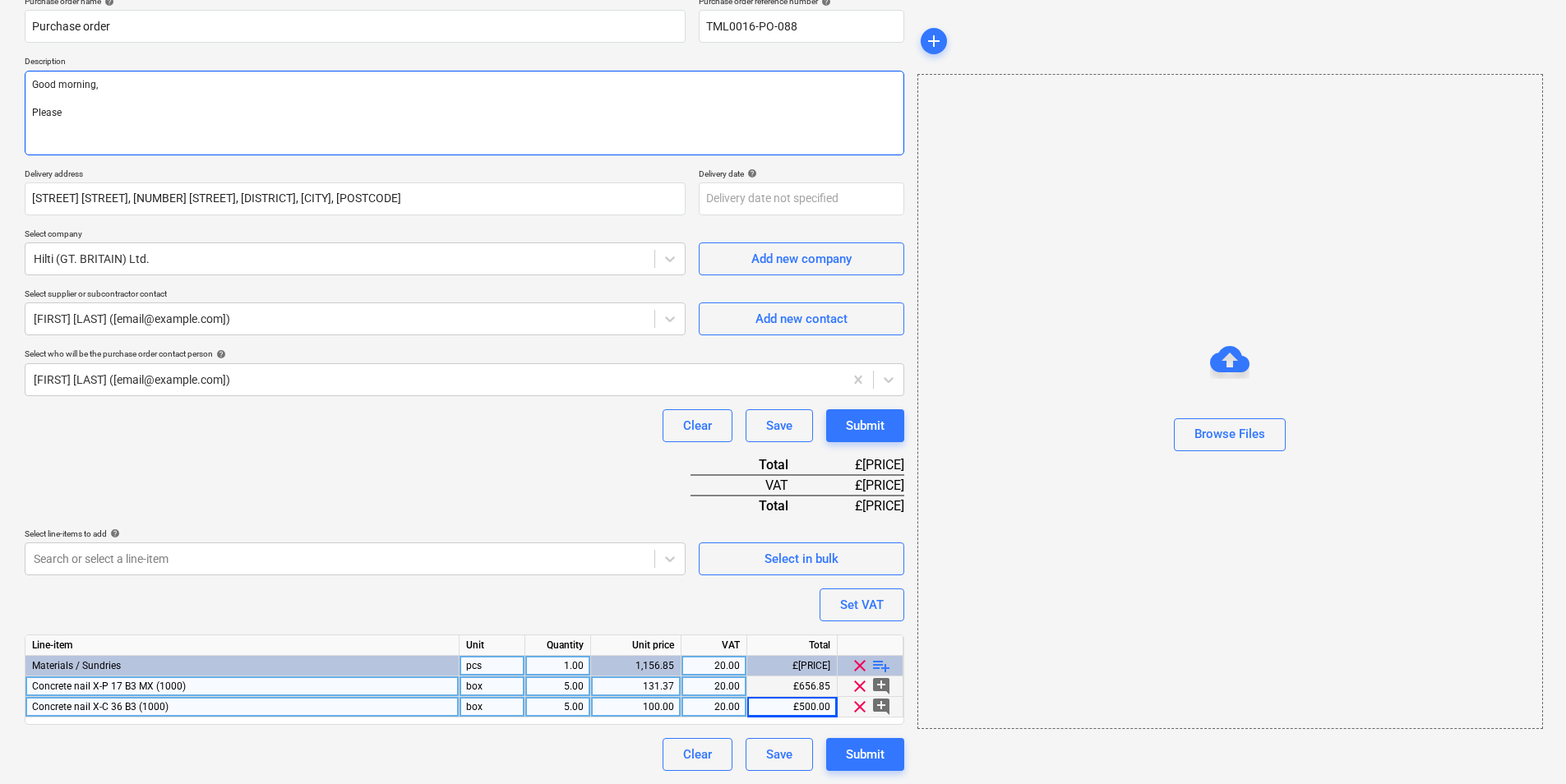 type on "x" 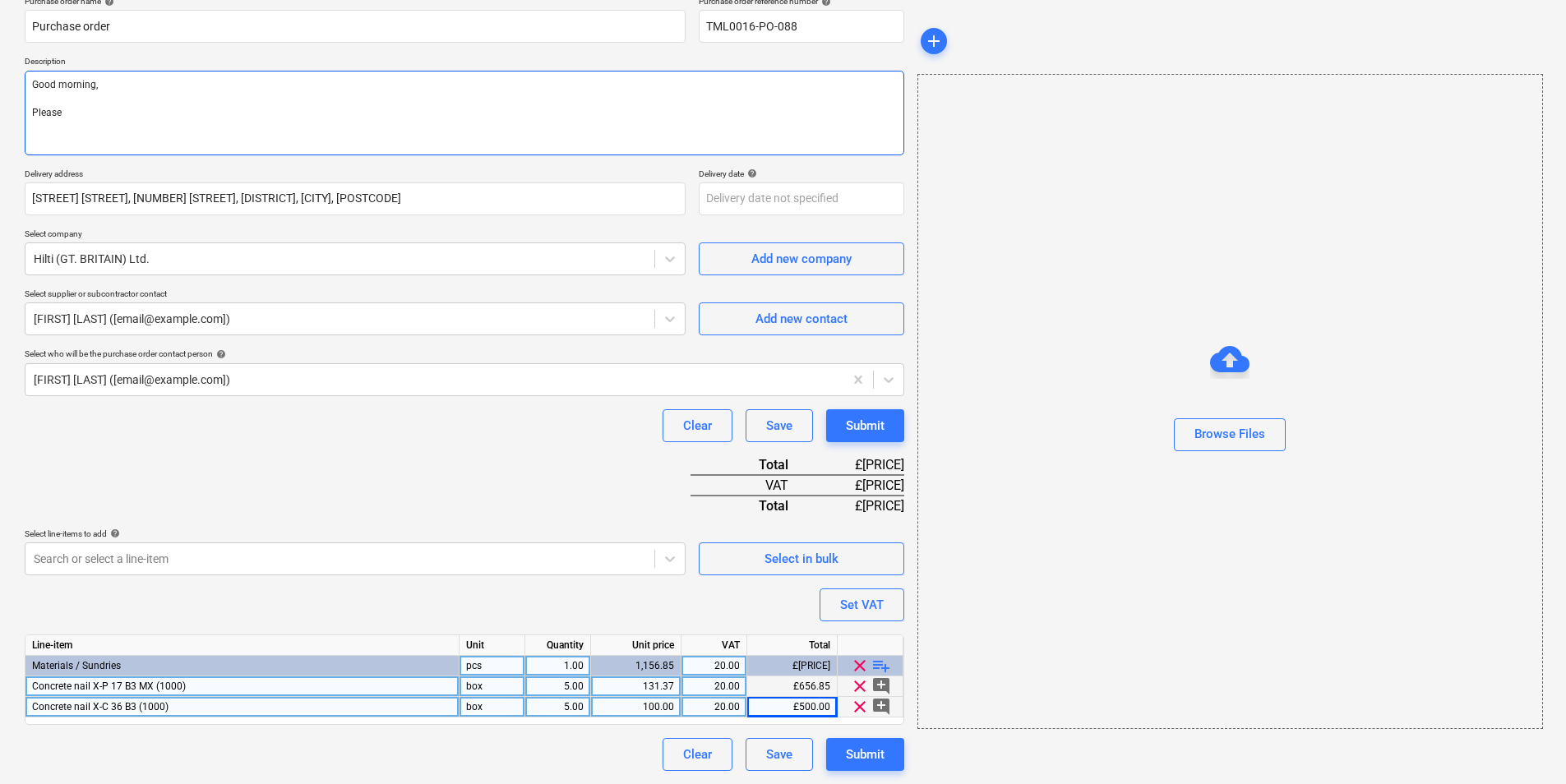 type on "x" 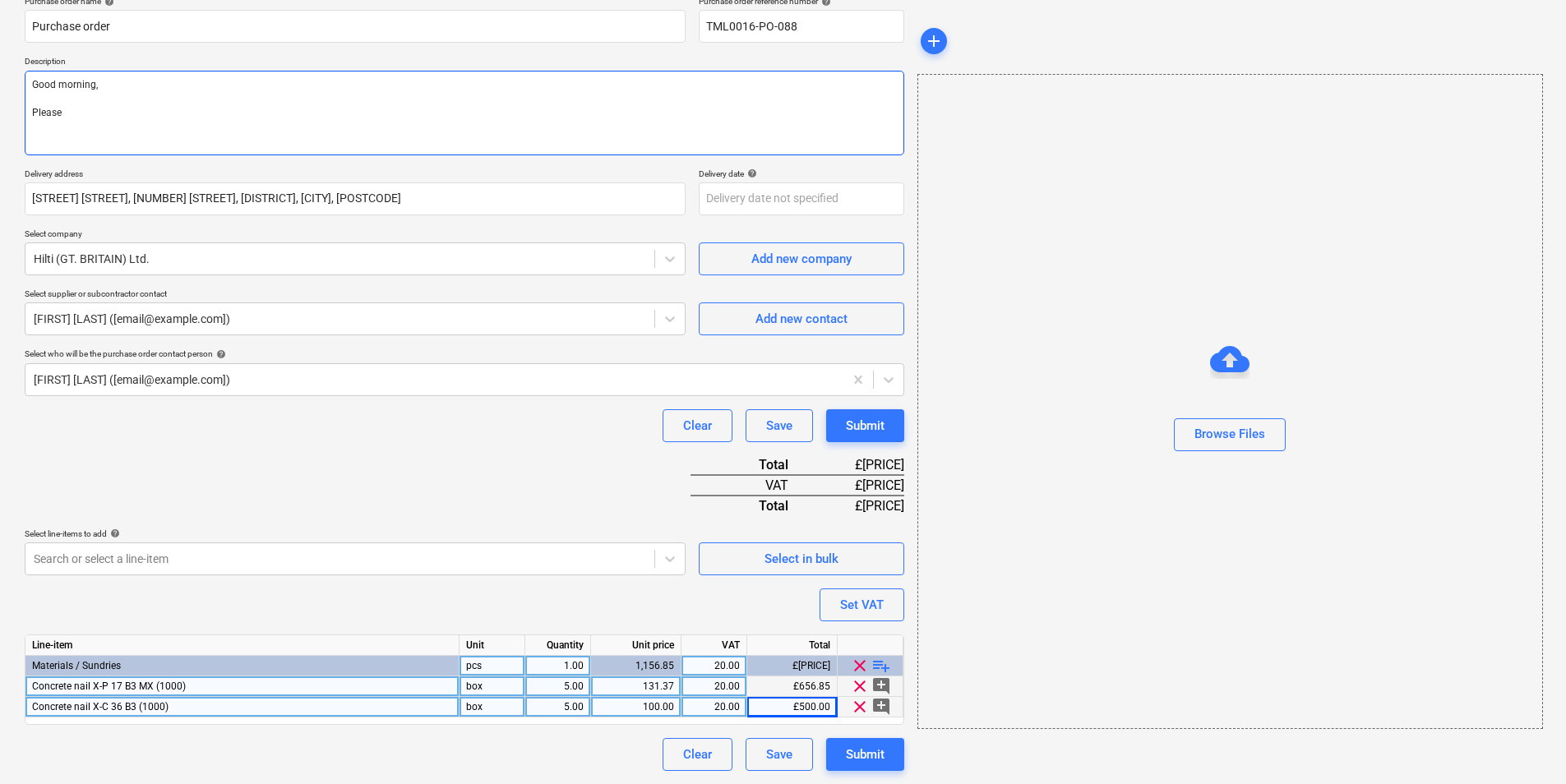 type on "Good morning,
Please p" 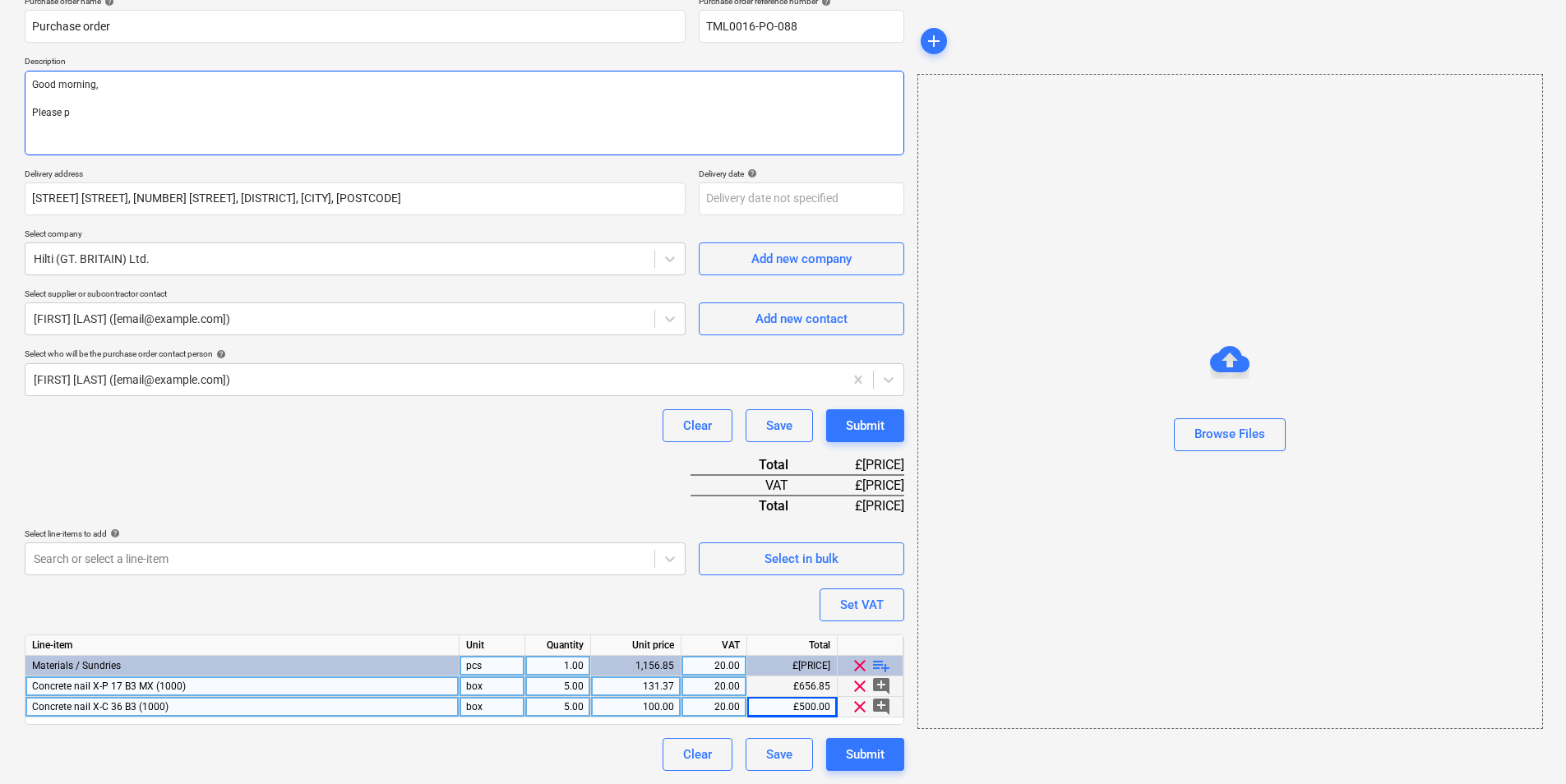 type on "x" 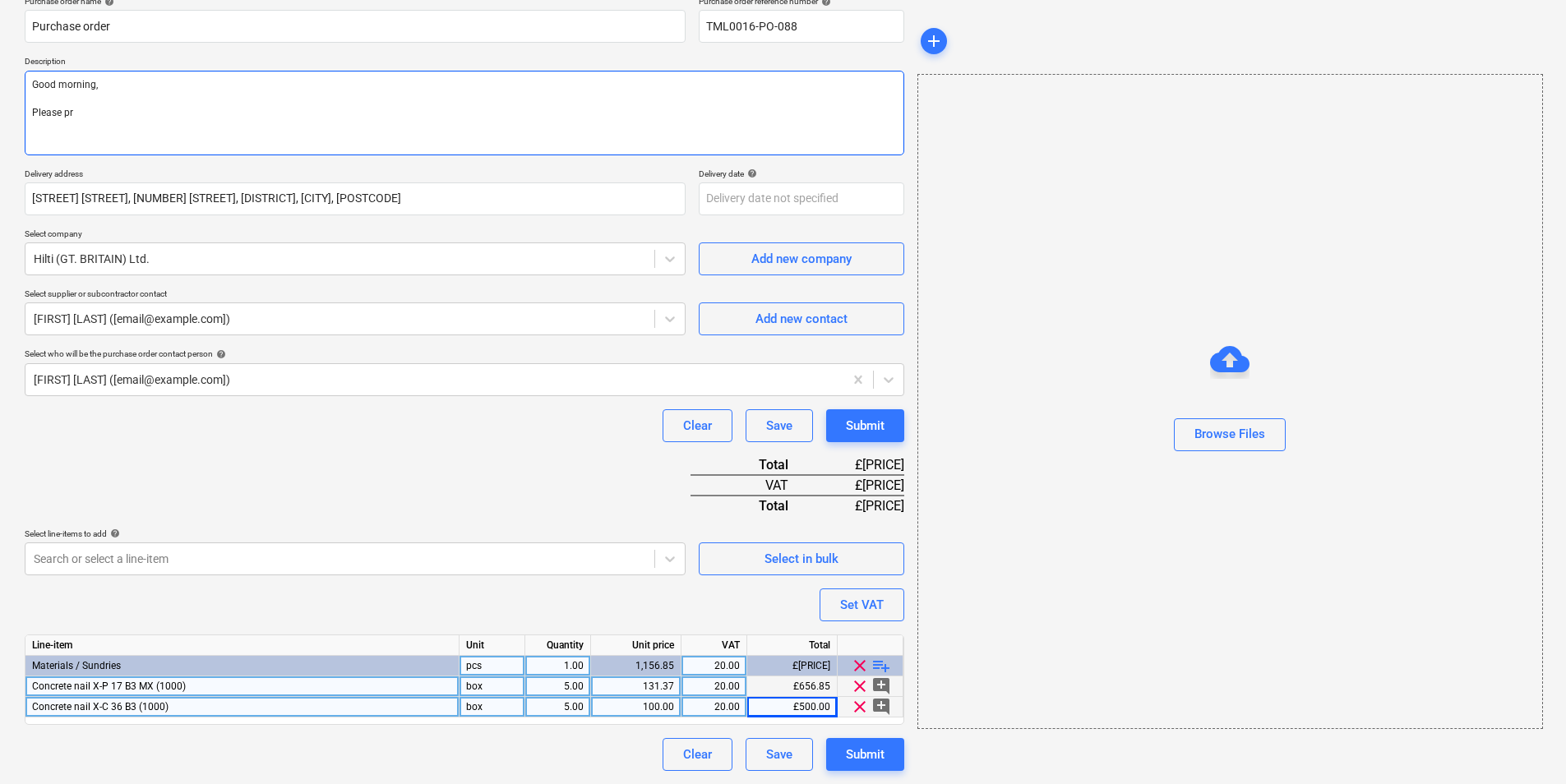 type on "x" 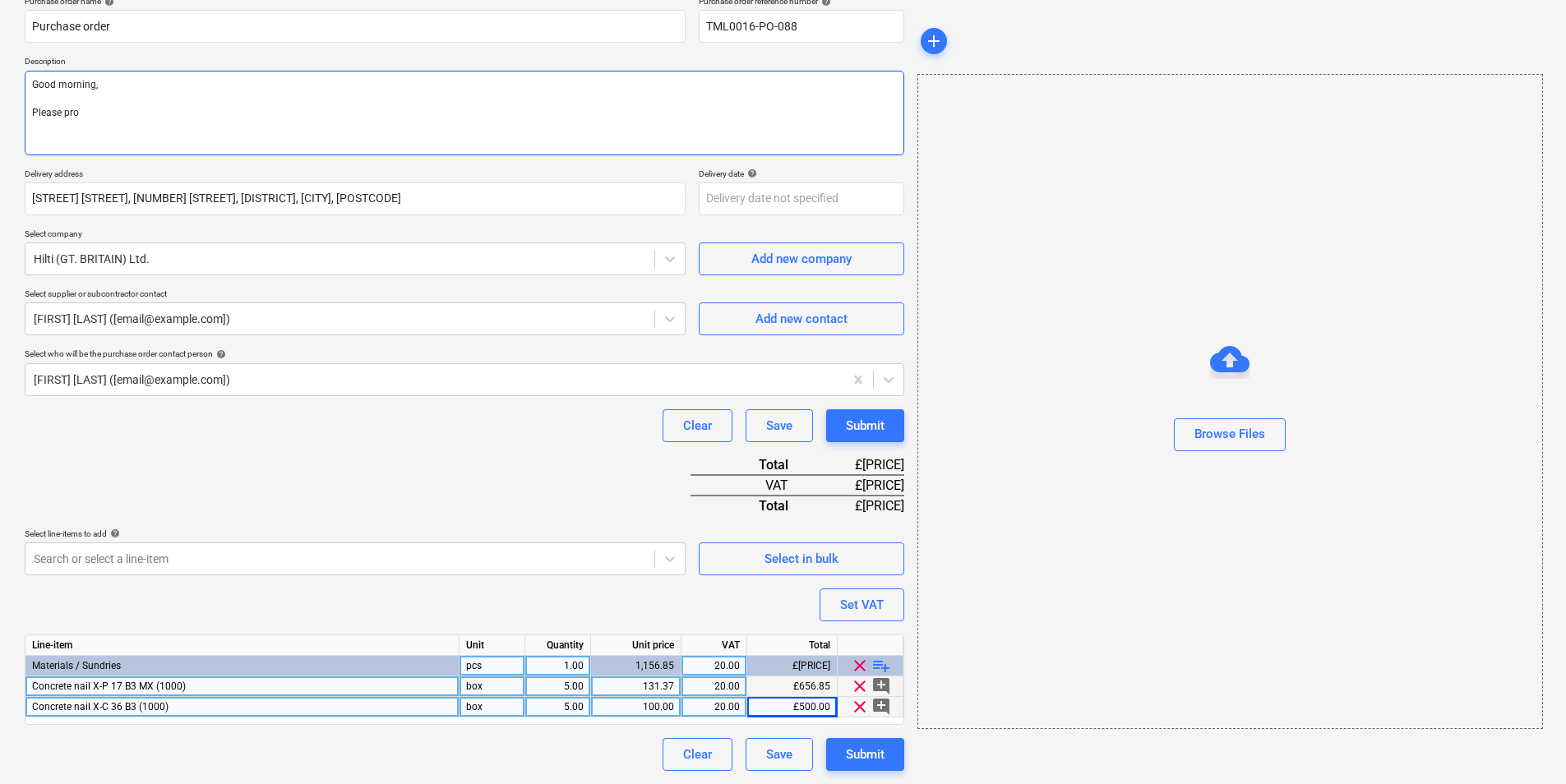 type on "x" 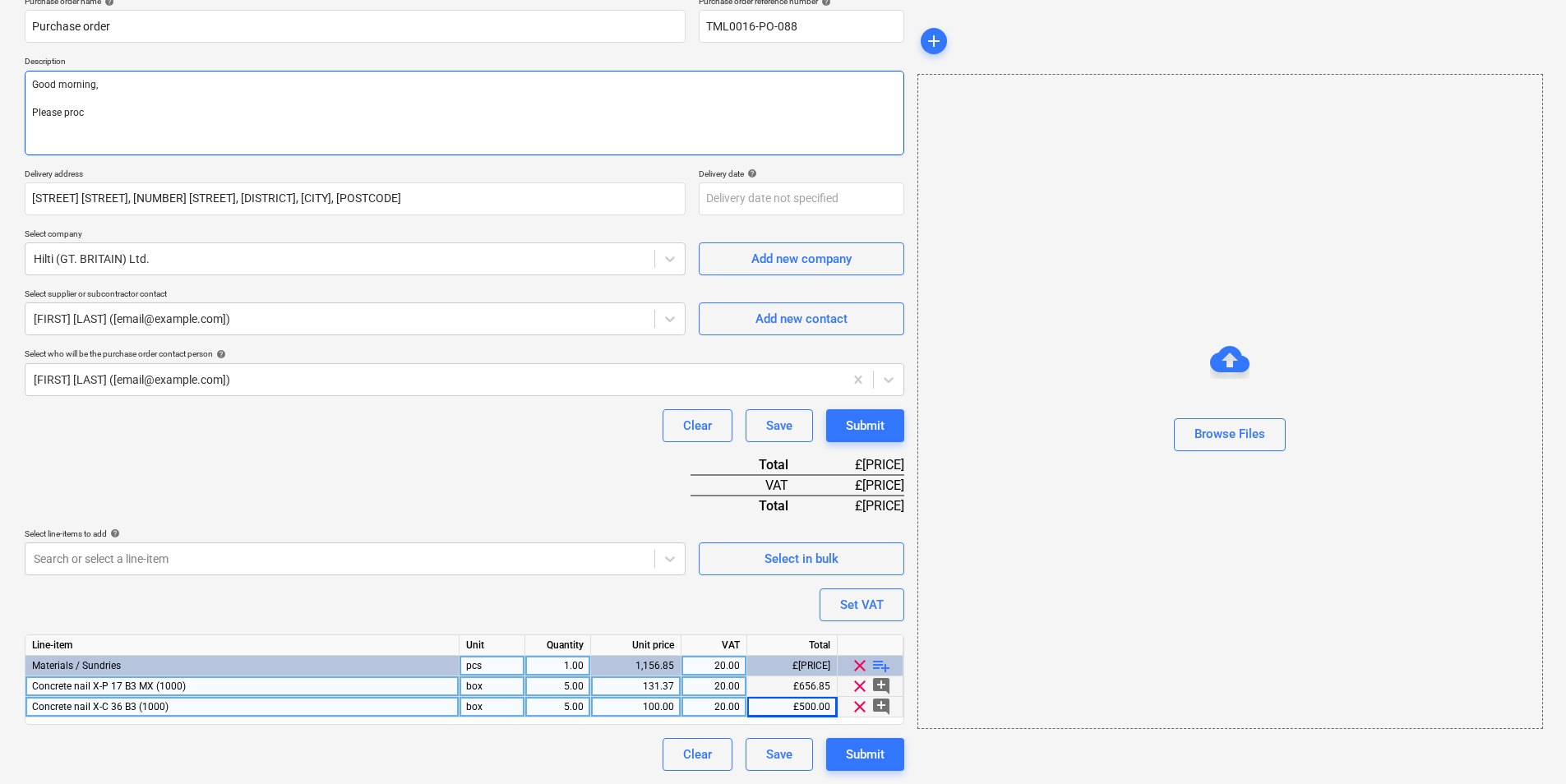 type on "x" 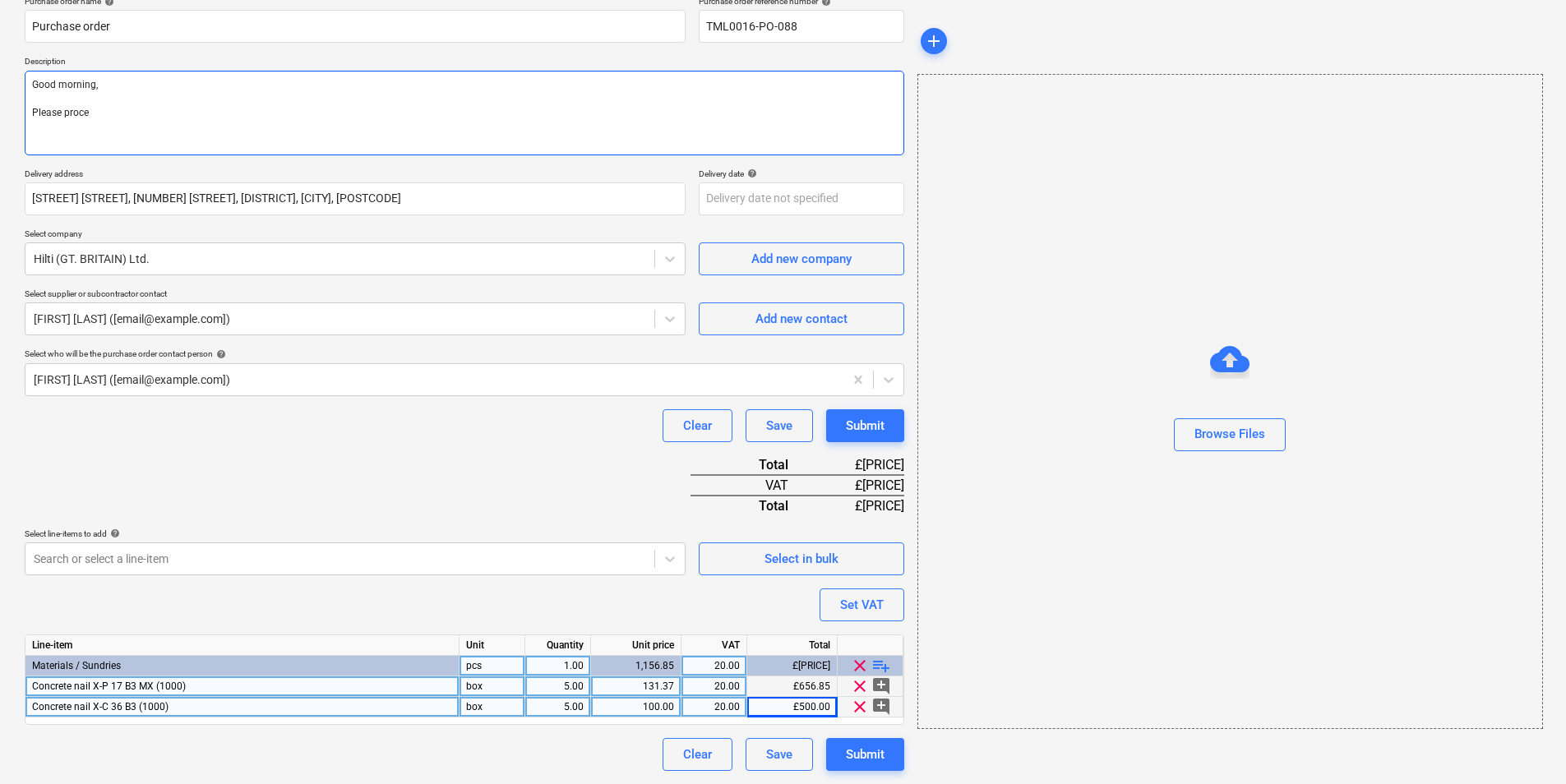 type on "x" 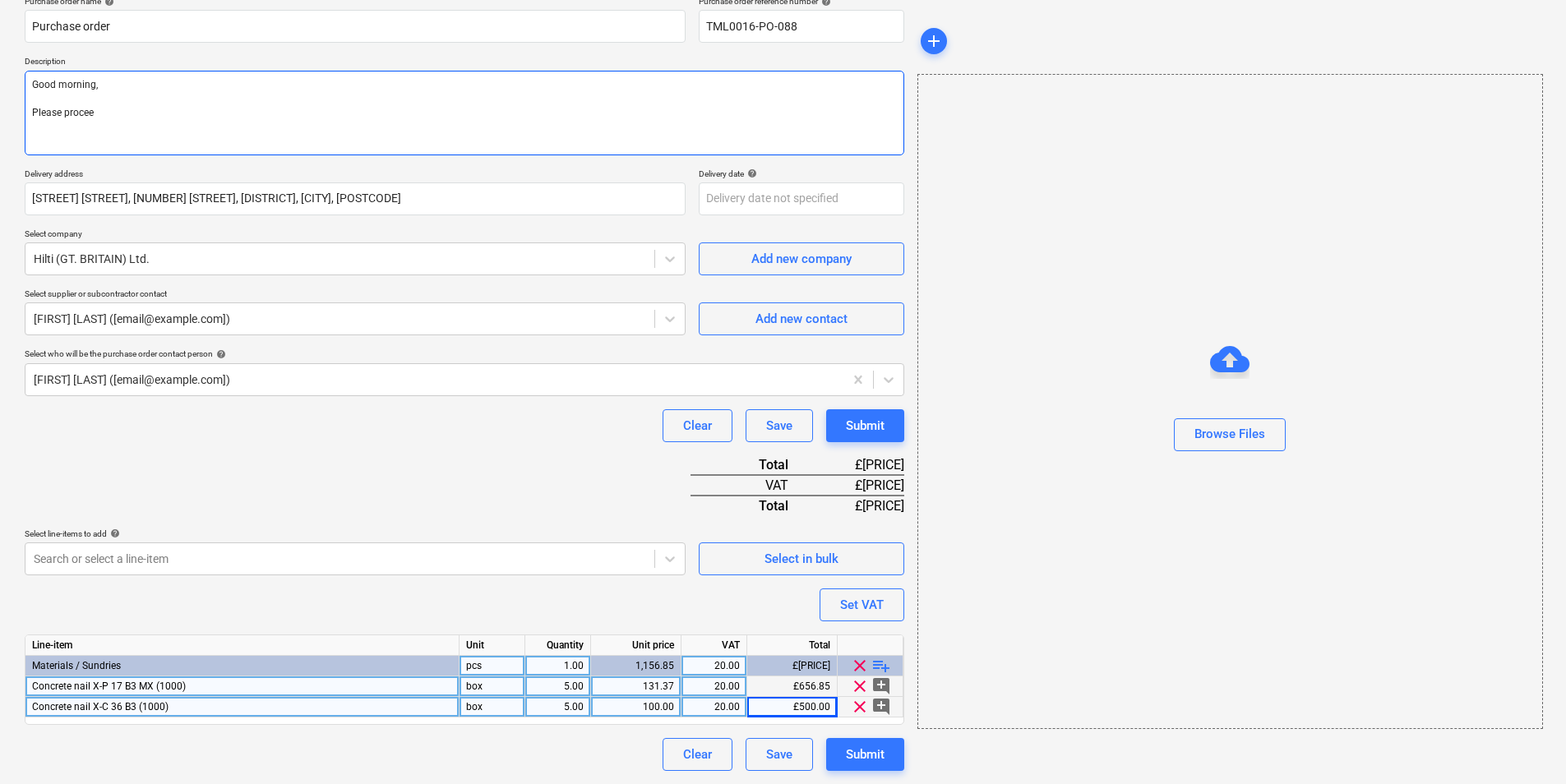 type on "x" 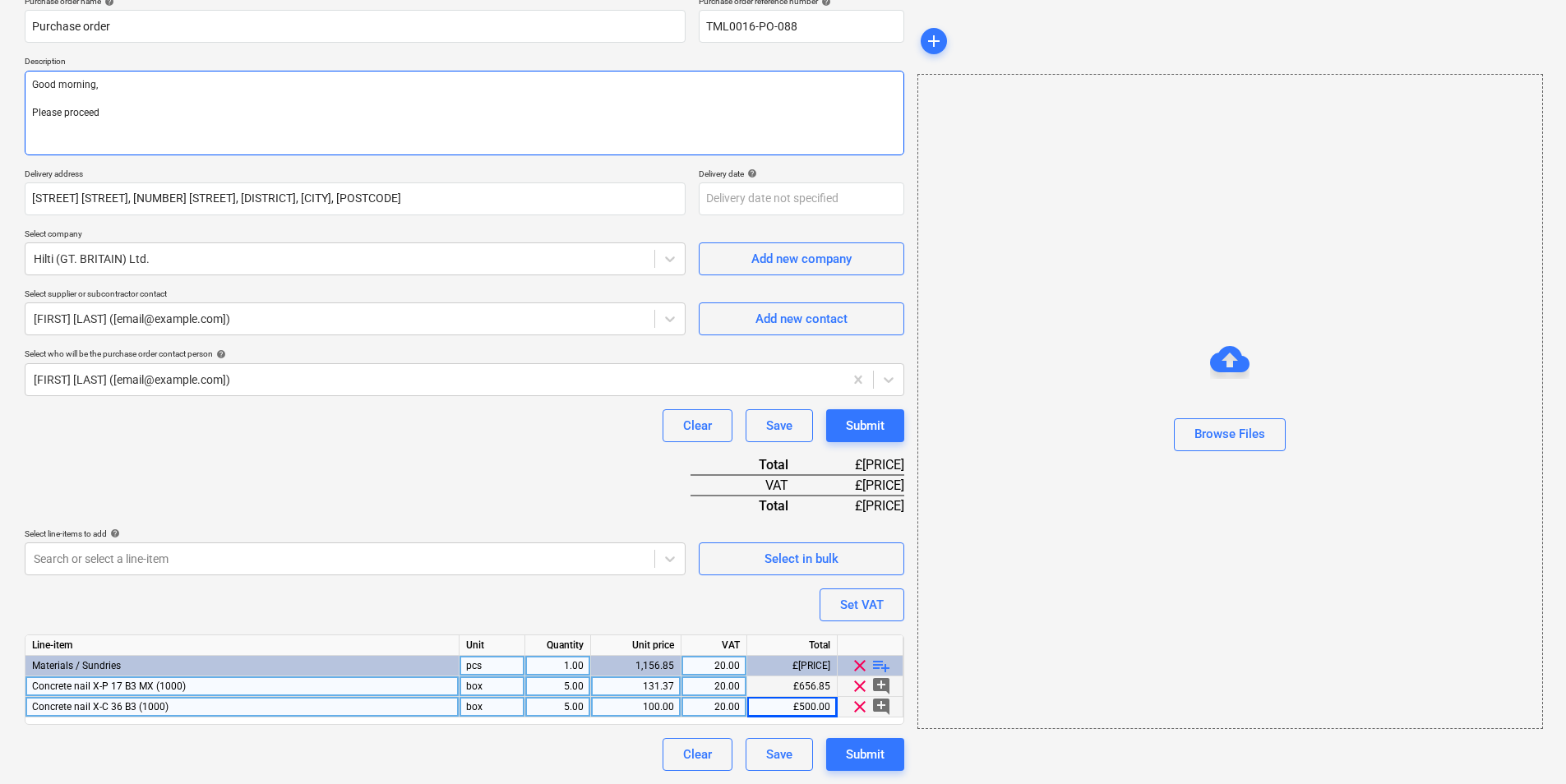 type on "x" 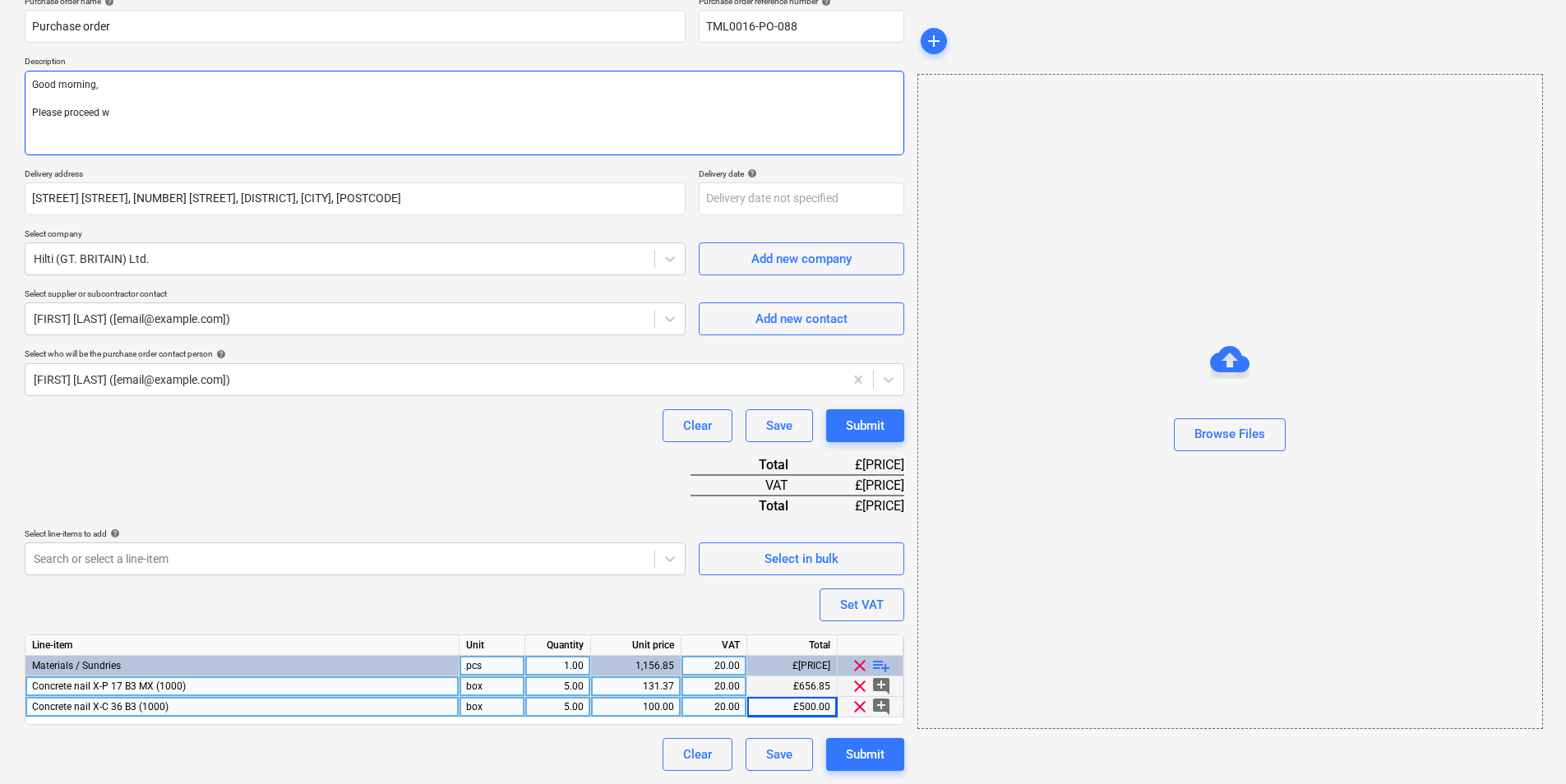 type on "x" 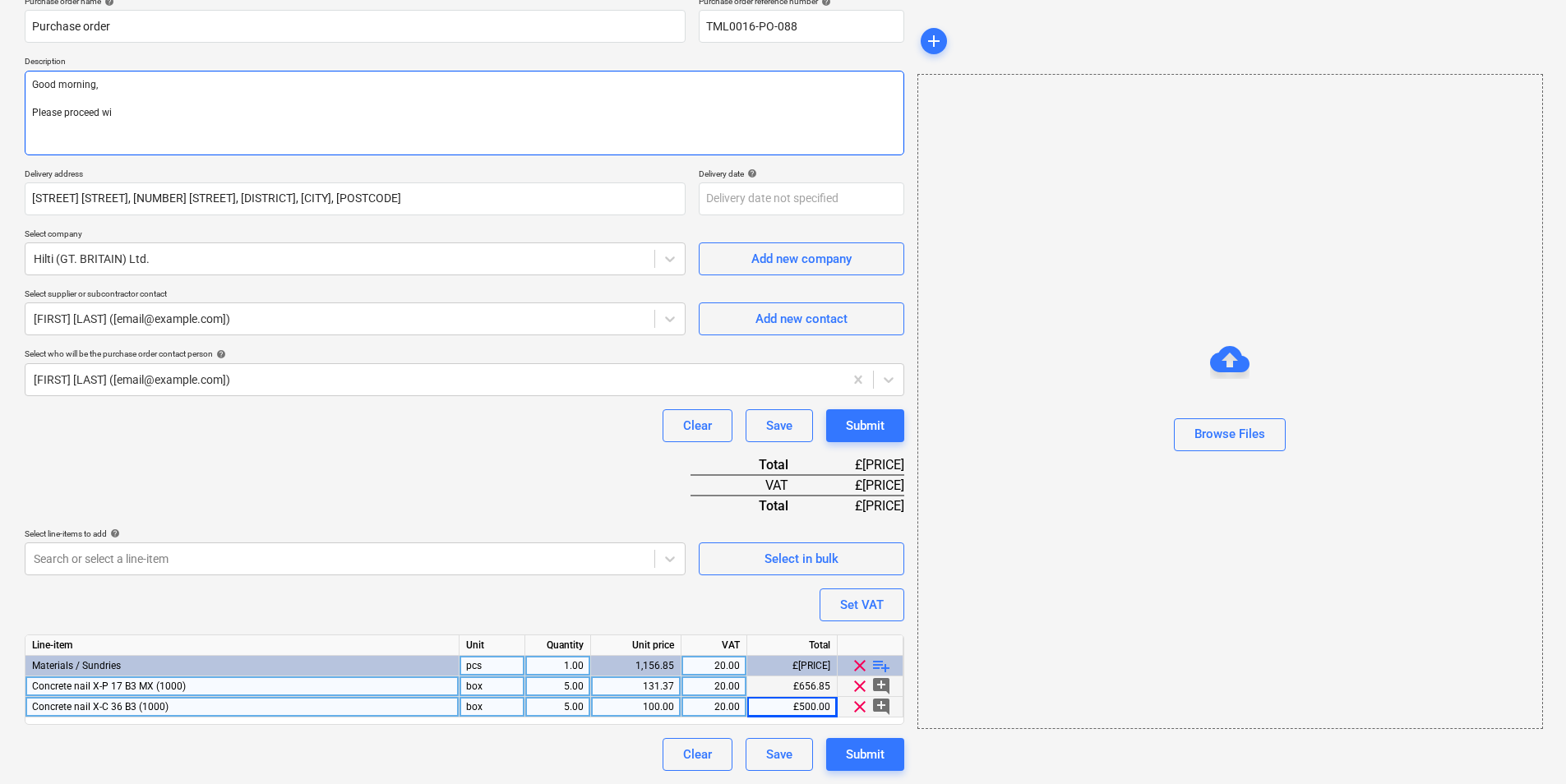 type on "x" 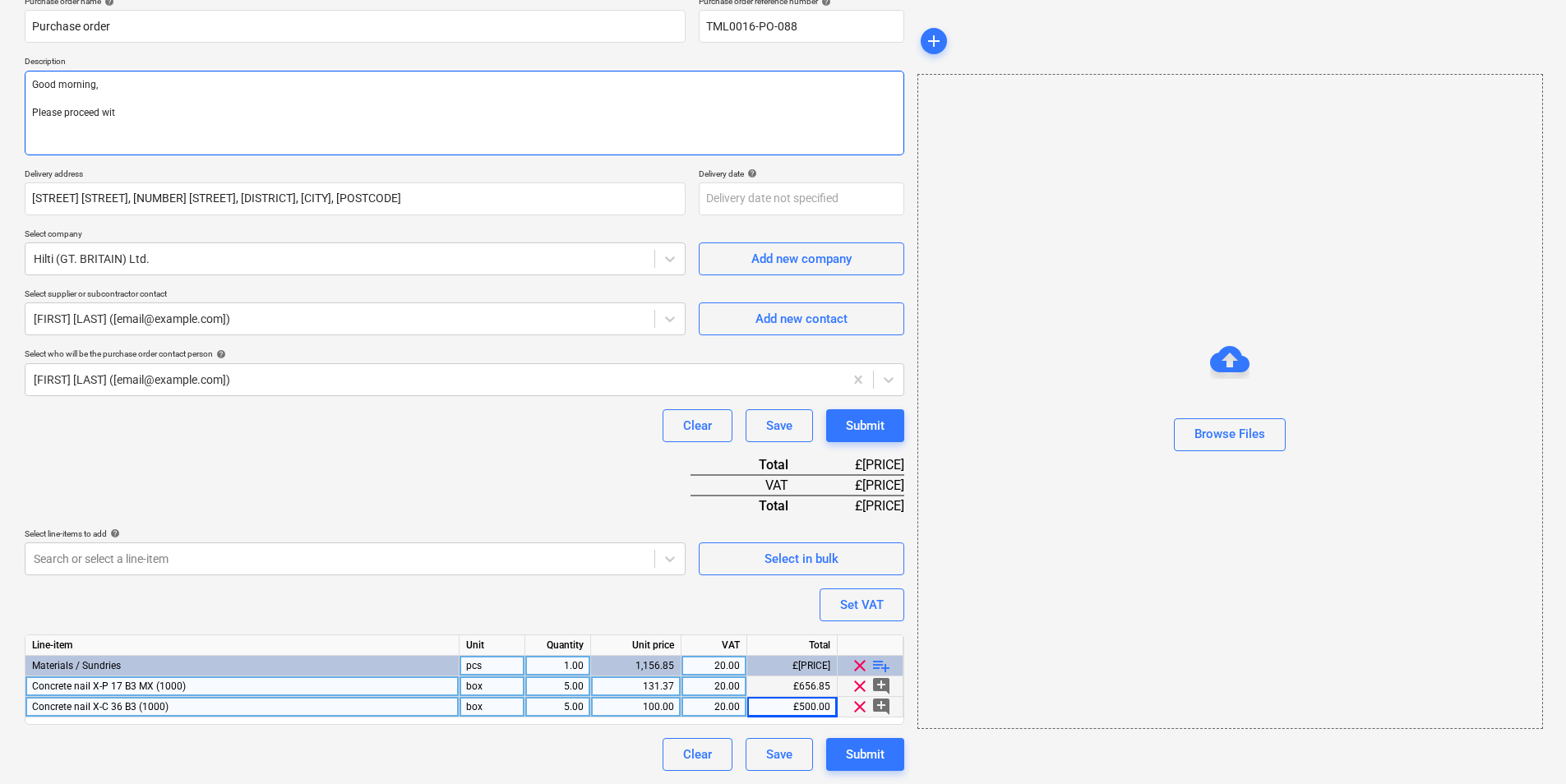 type on "x" 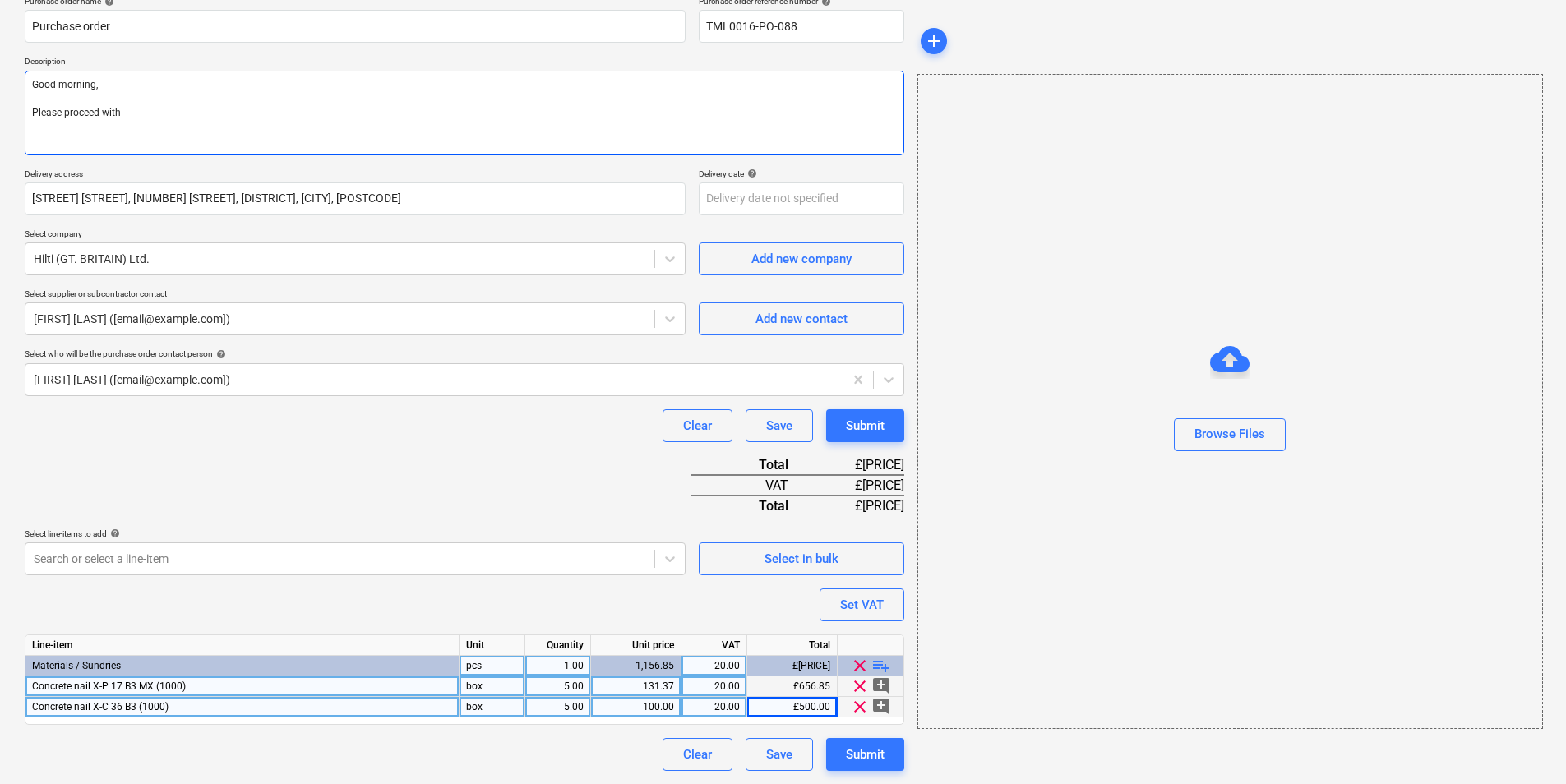 type on "x" 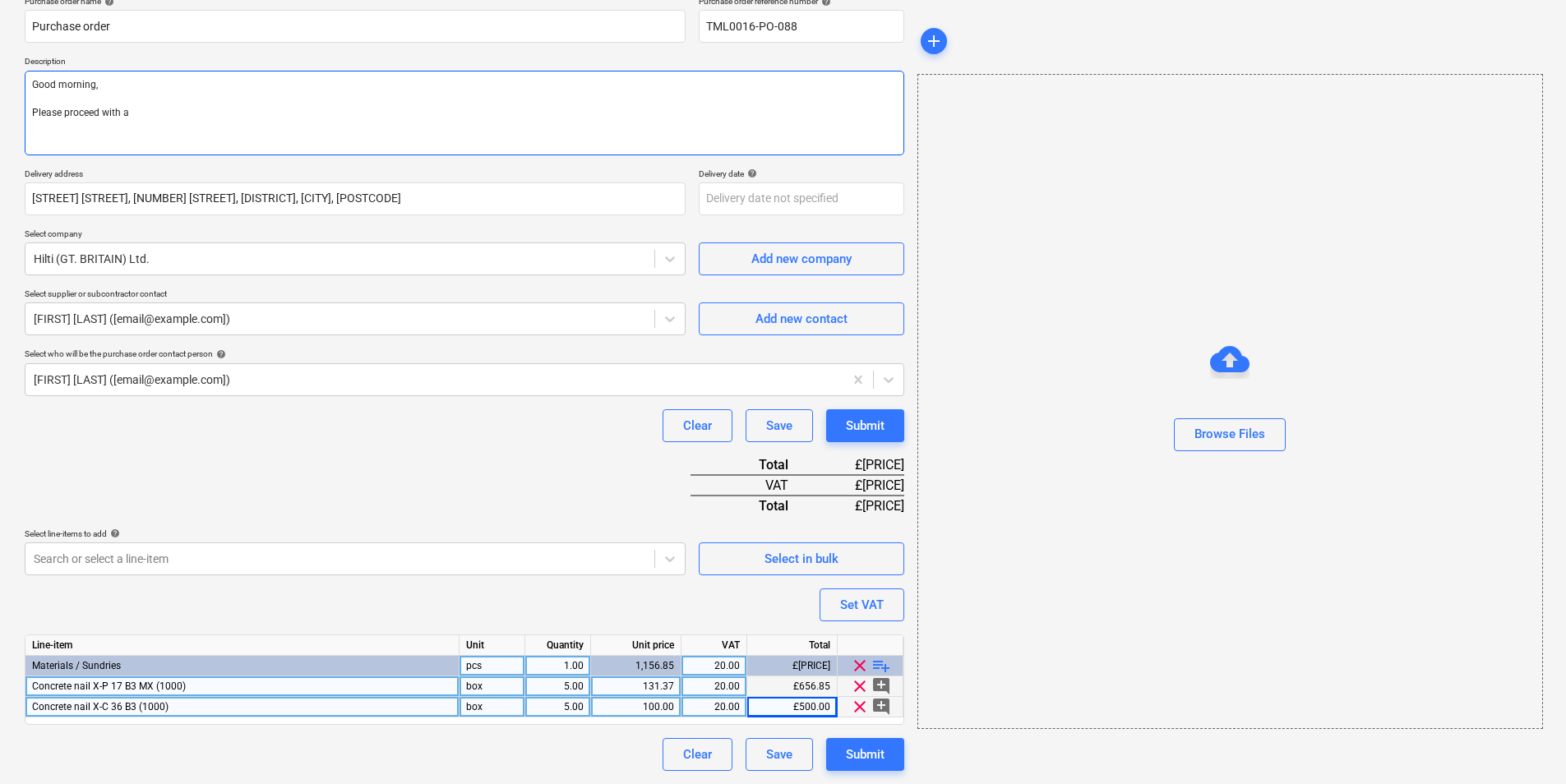 type on "x" 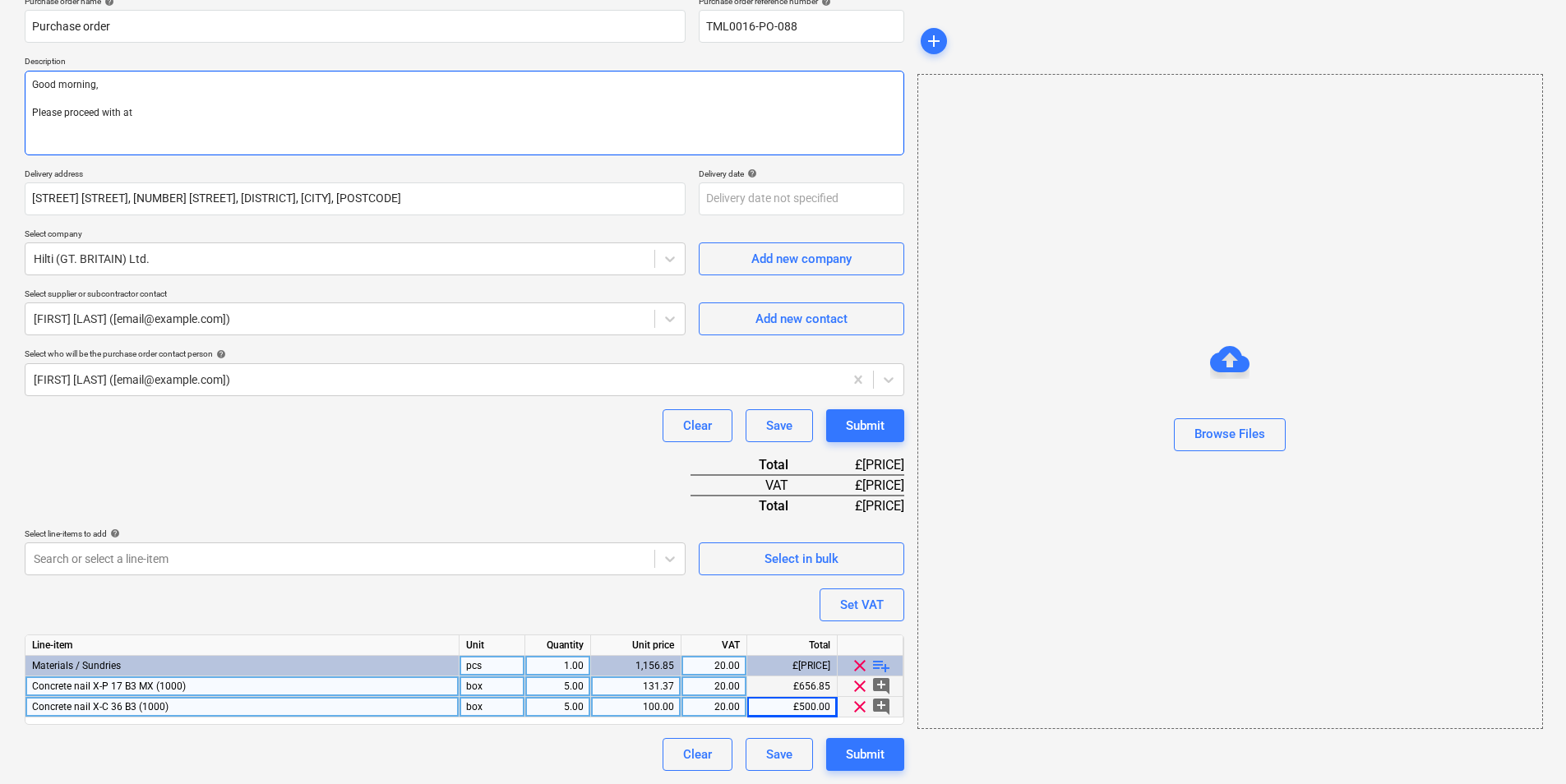 type on "x" 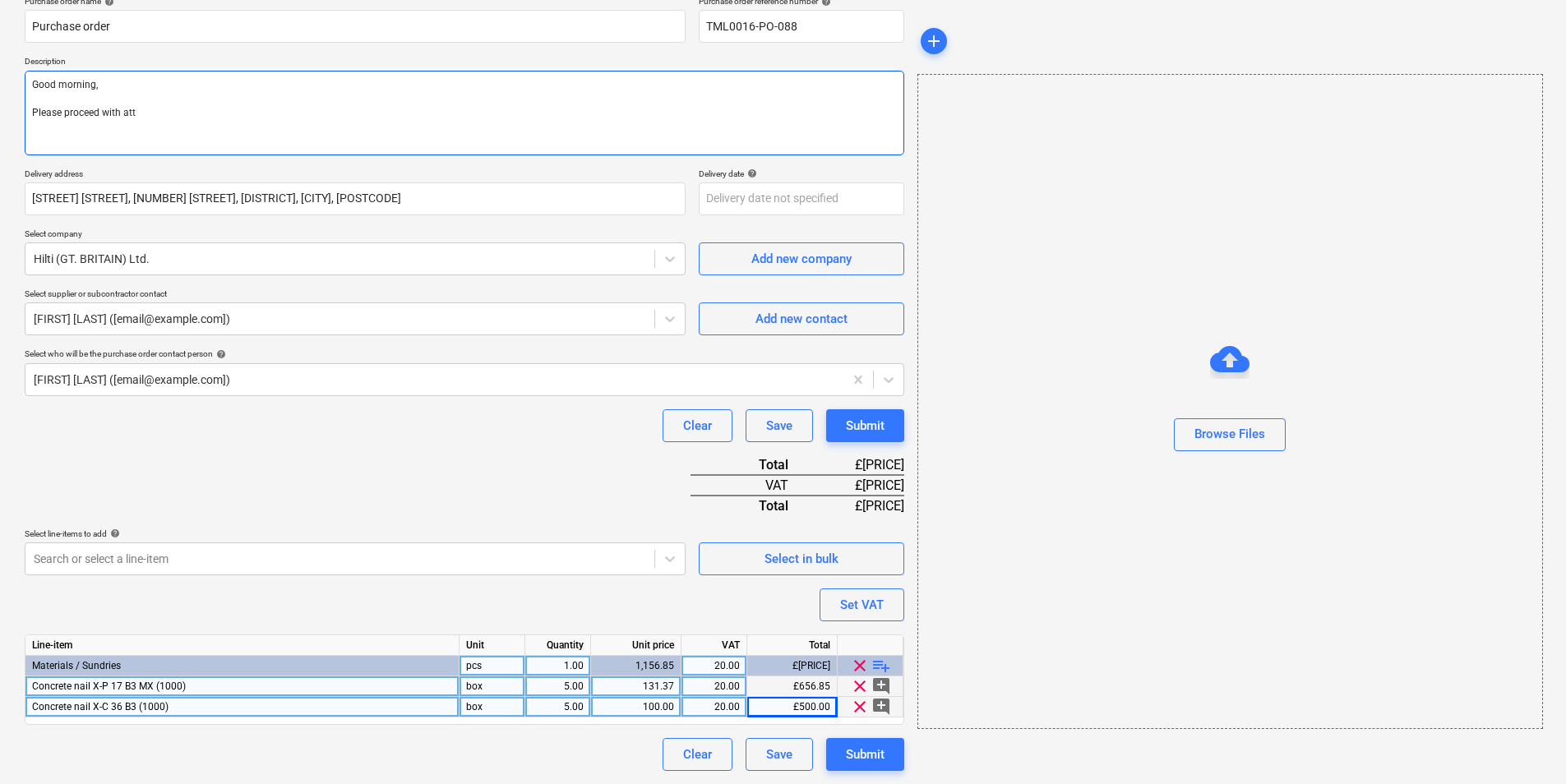 type on "x" 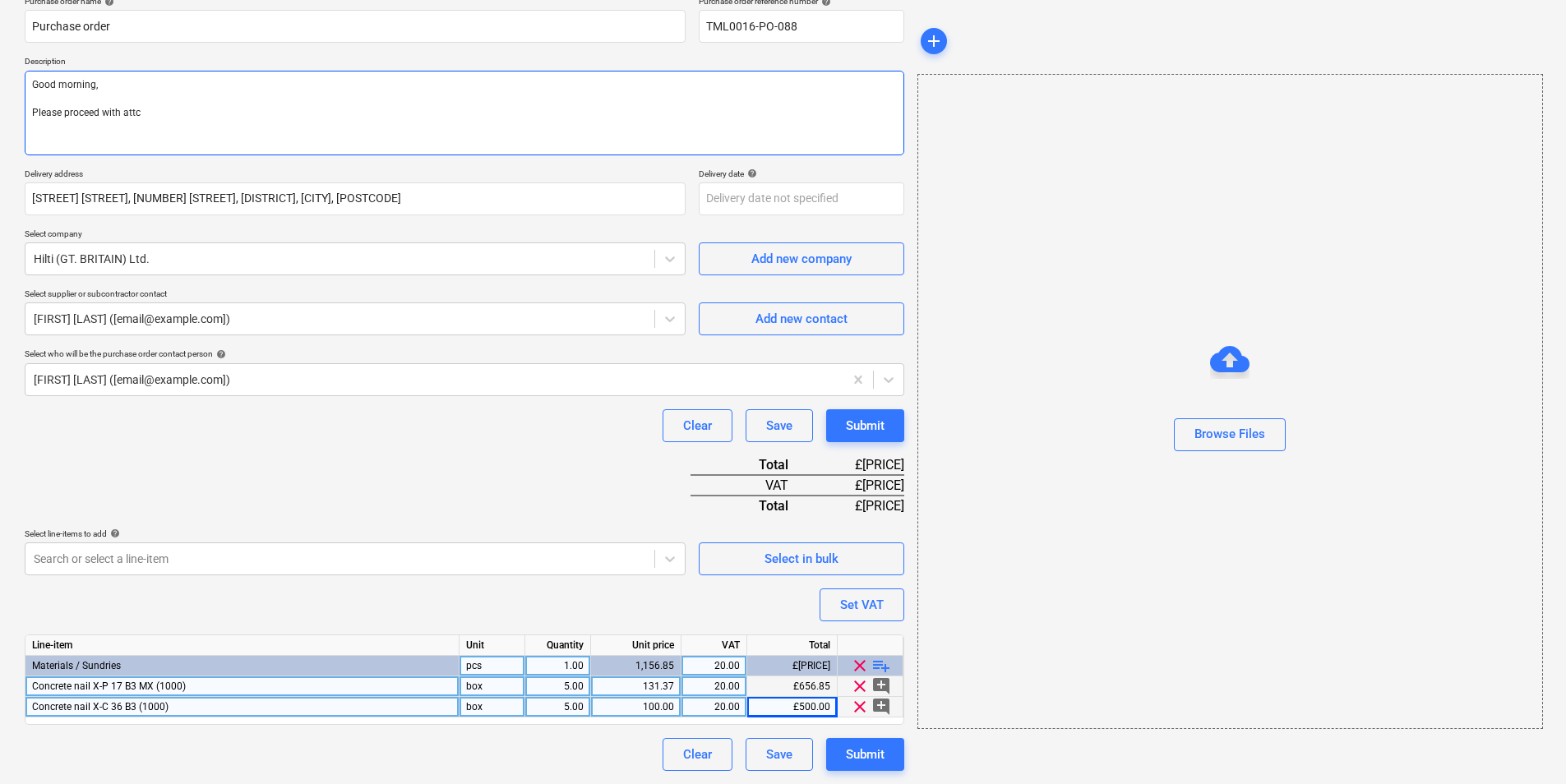 type on "x" 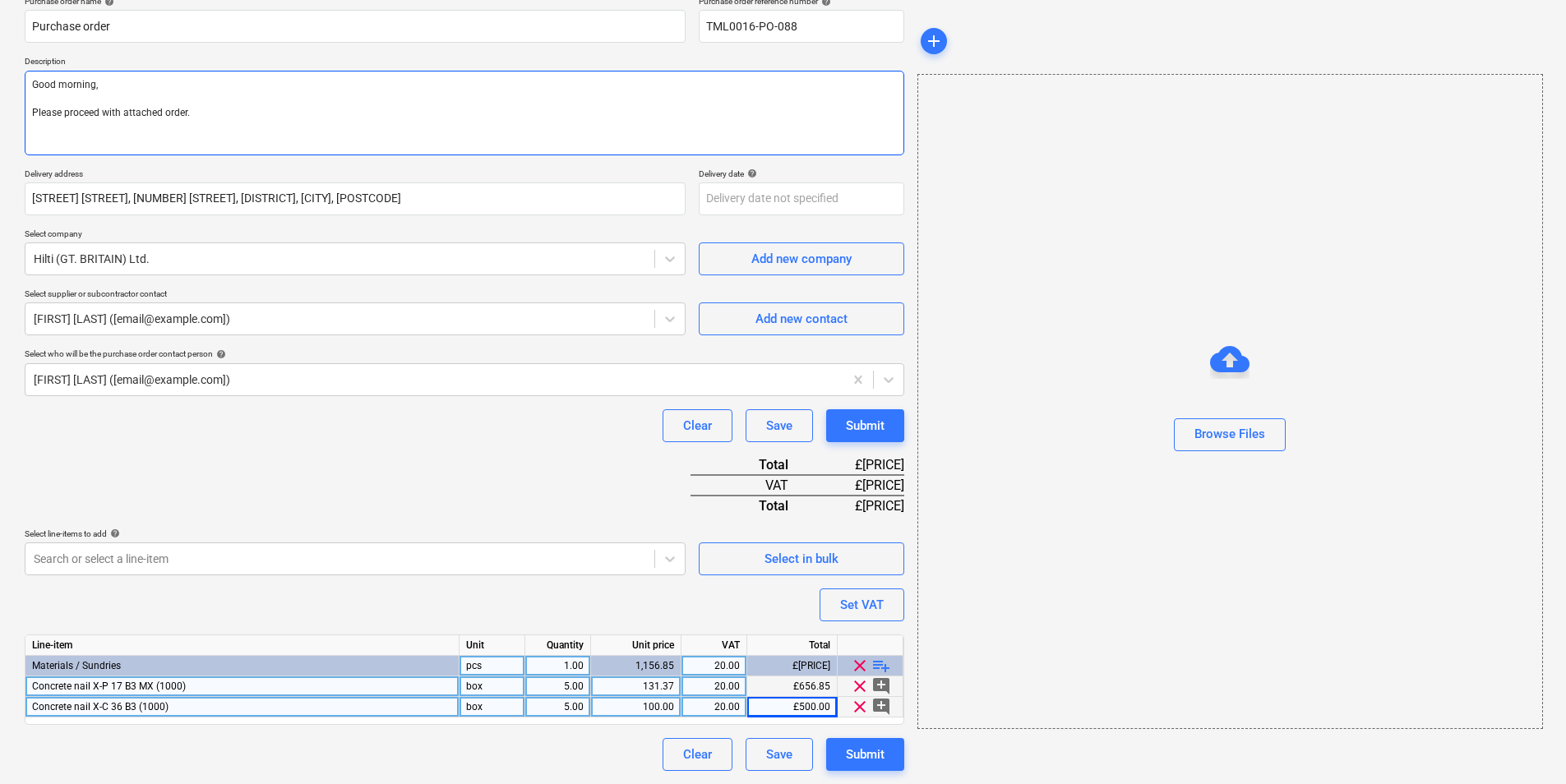 paste on "Contact on site Andrei [PHONE].
Thank you in advance.
Regards,
Demi" 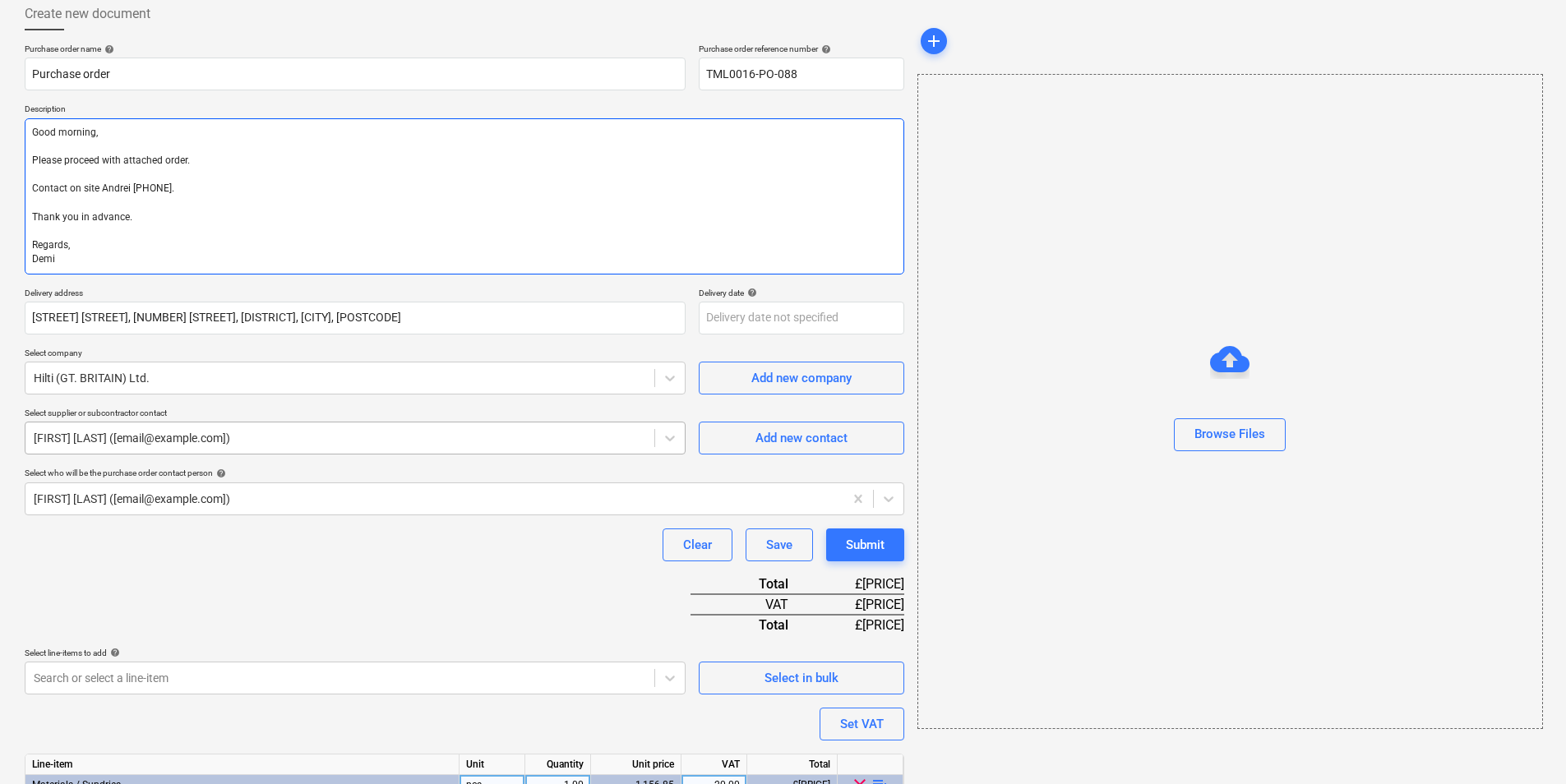 scroll, scrollTop: 0, scrollLeft: 0, axis: both 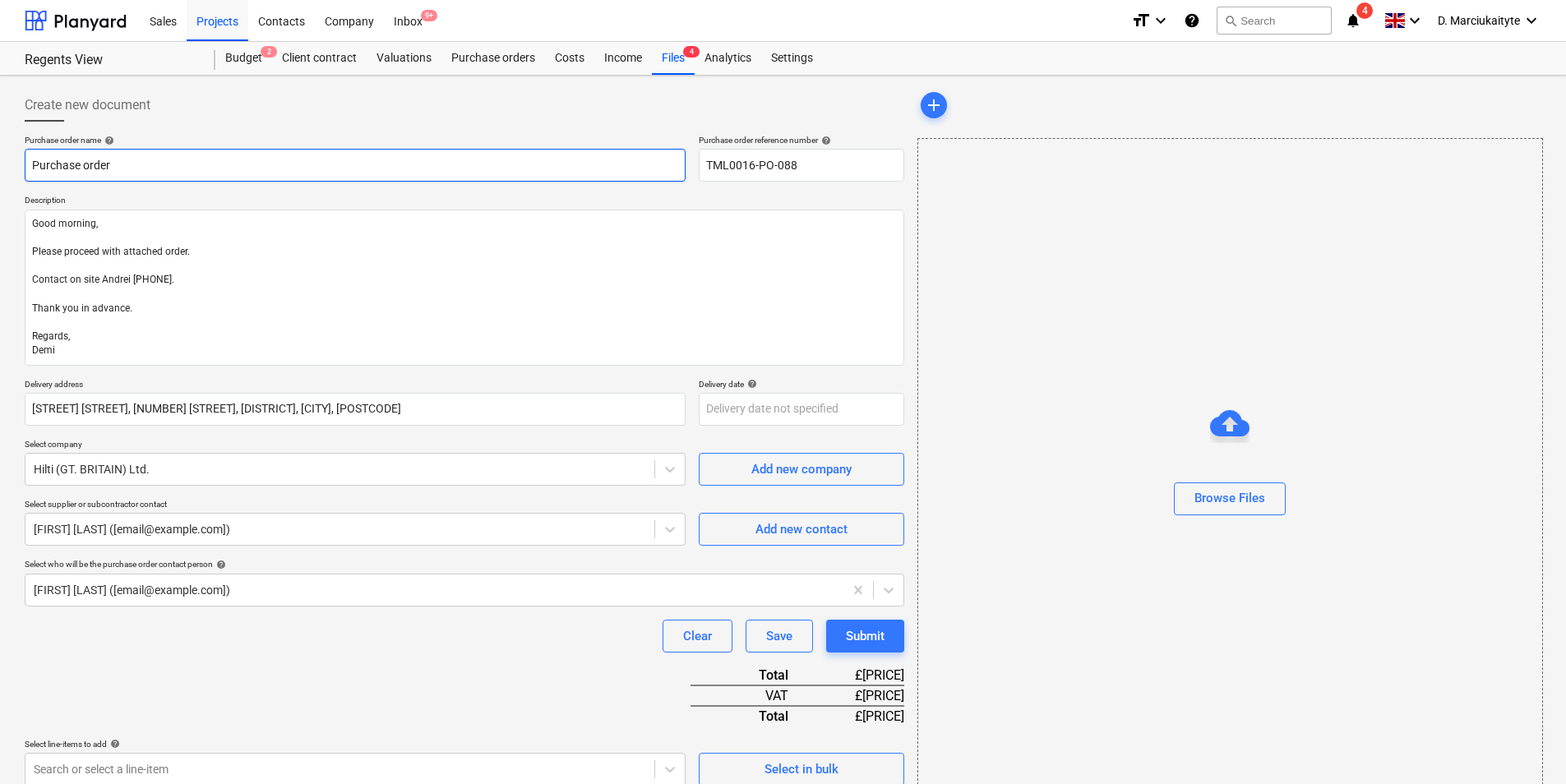 drag, startPoint x: 291, startPoint y: 174, endPoint x: 0, endPoint y: 129, distance: 294.45883 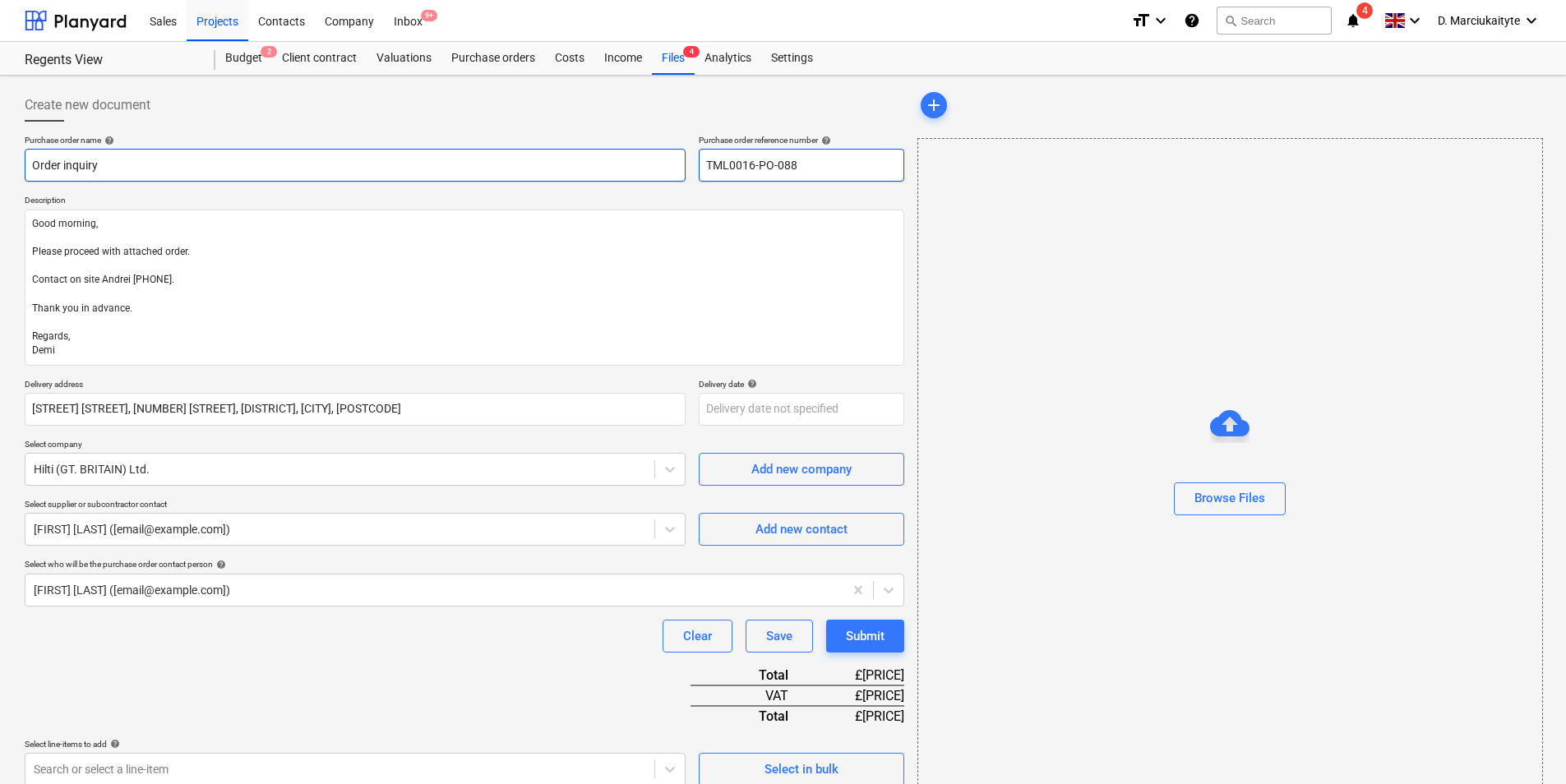 drag, startPoint x: 809, startPoint y: 167, endPoint x: 653, endPoint y: 152, distance: 156.71949 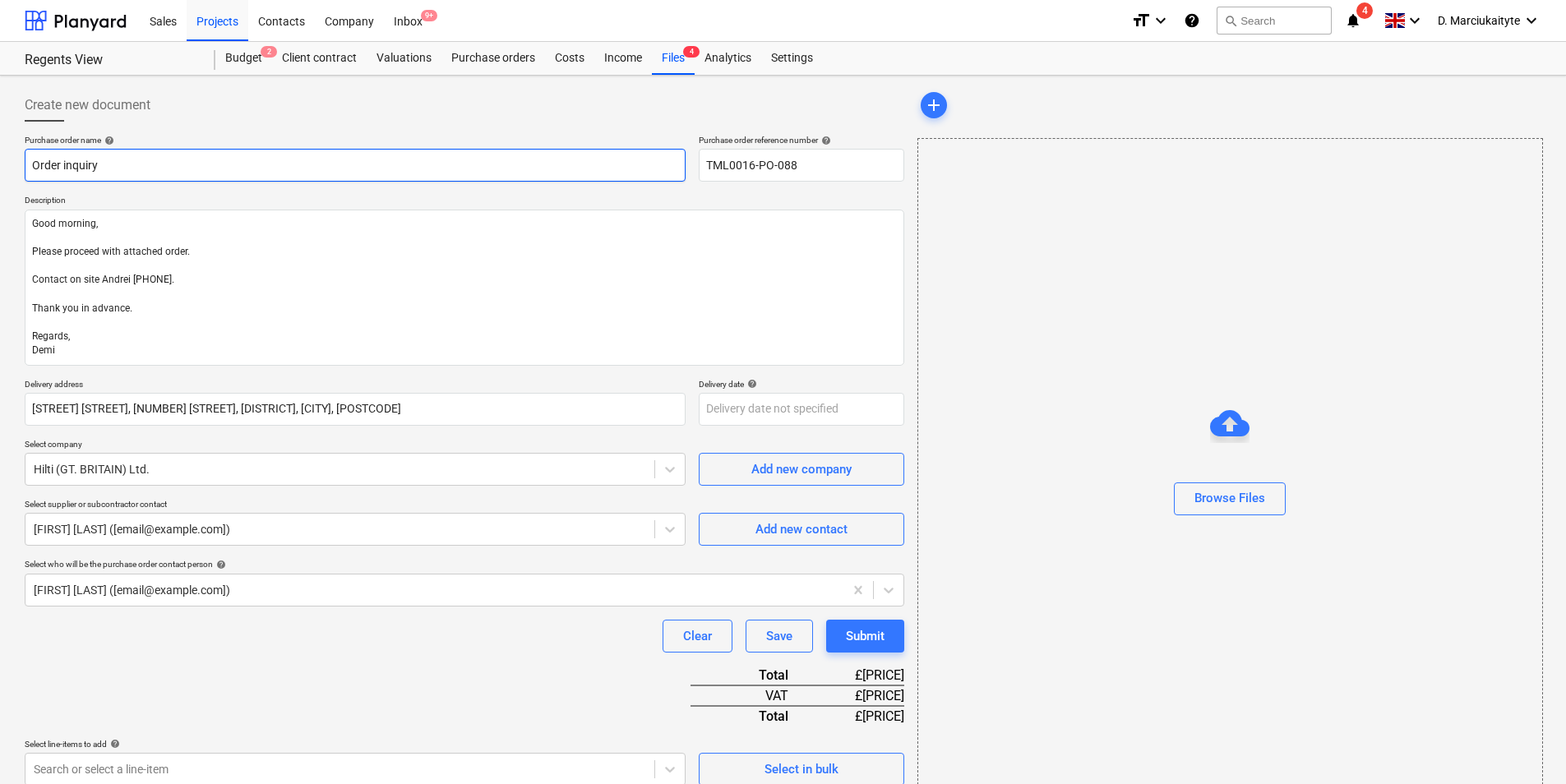 click on "Order inquiry" at bounding box center [355, 165] 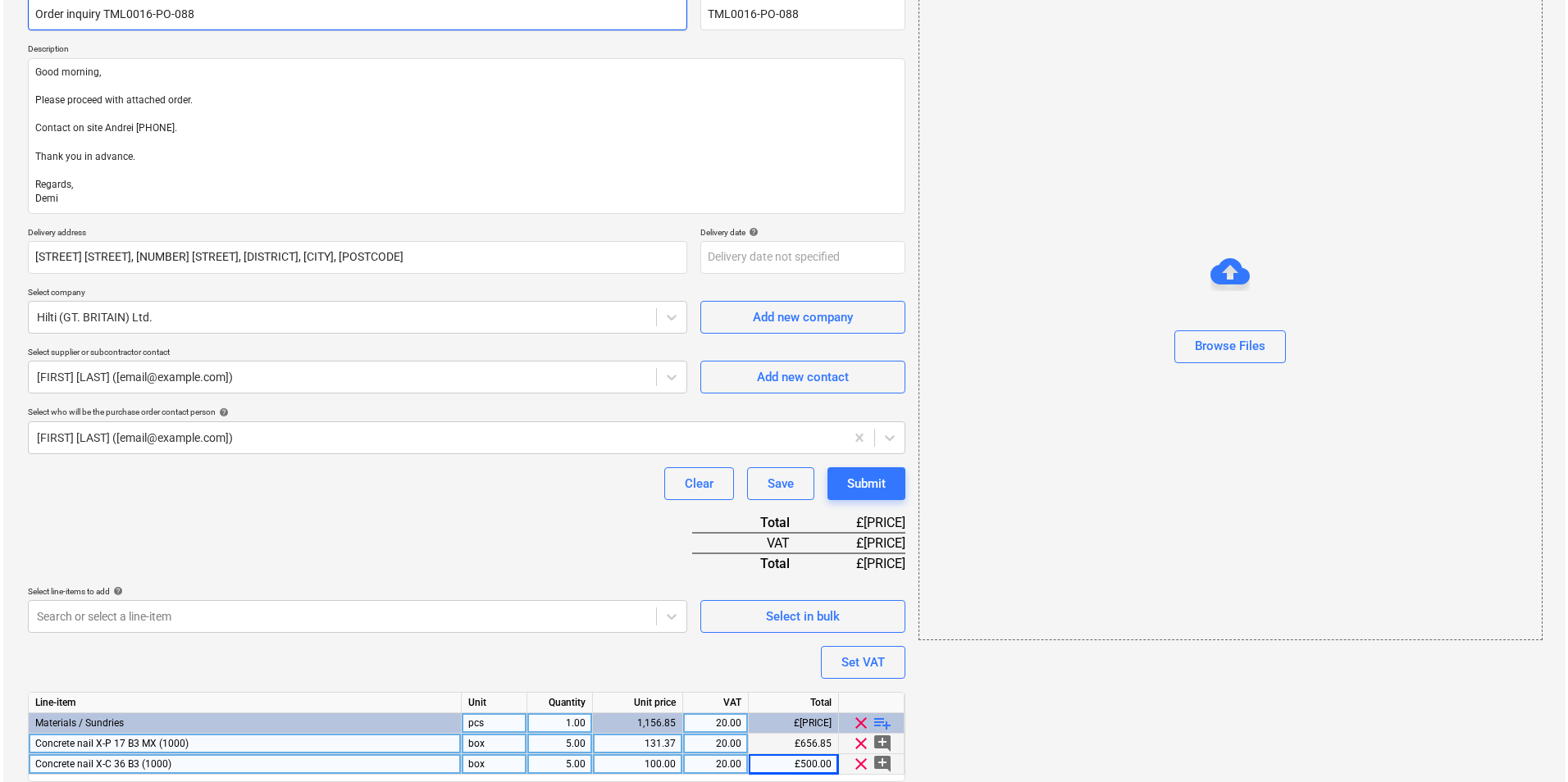 scroll, scrollTop: 210, scrollLeft: 0, axis: vertical 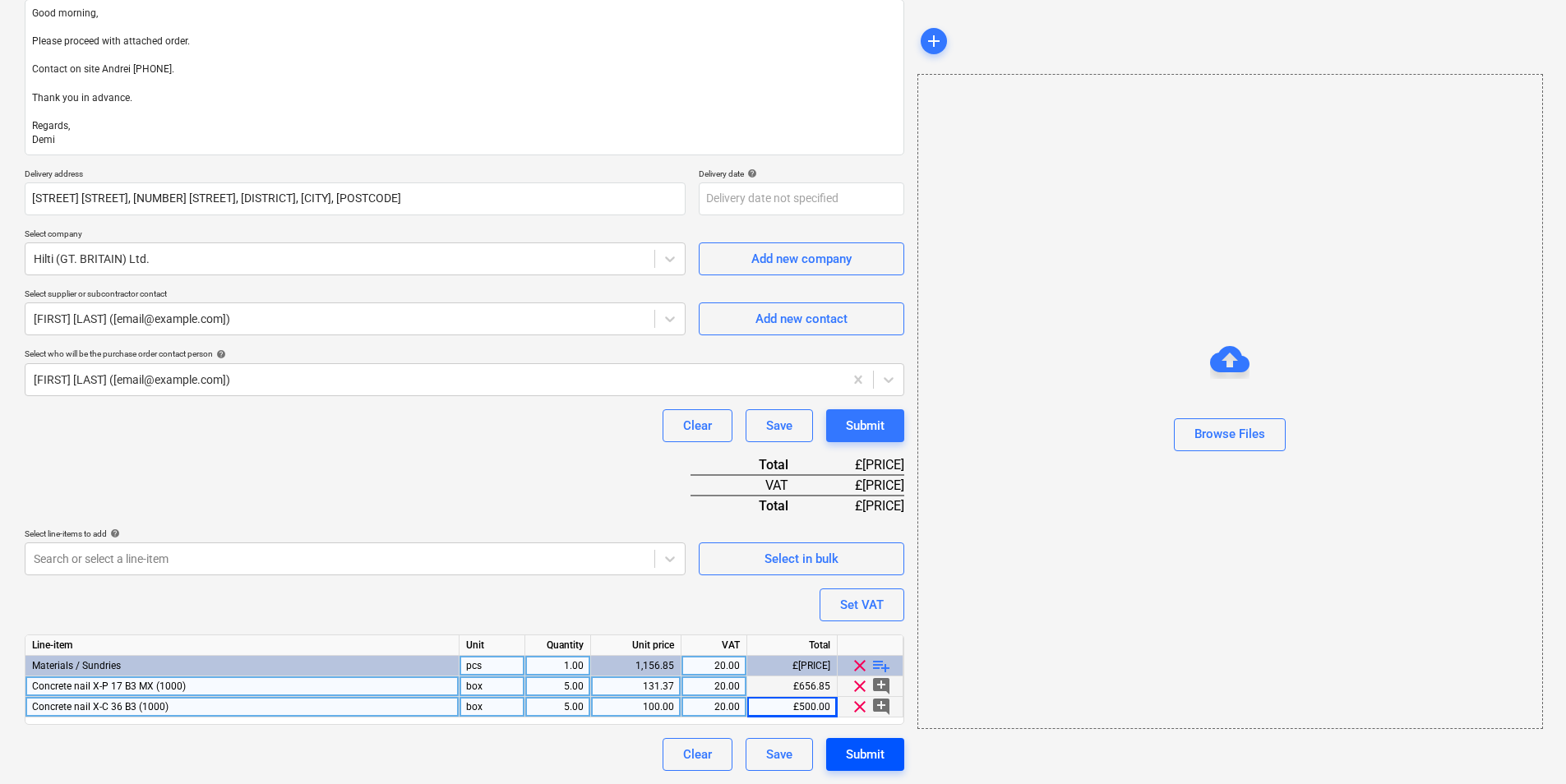 click on "Submit" at bounding box center (865, 754) 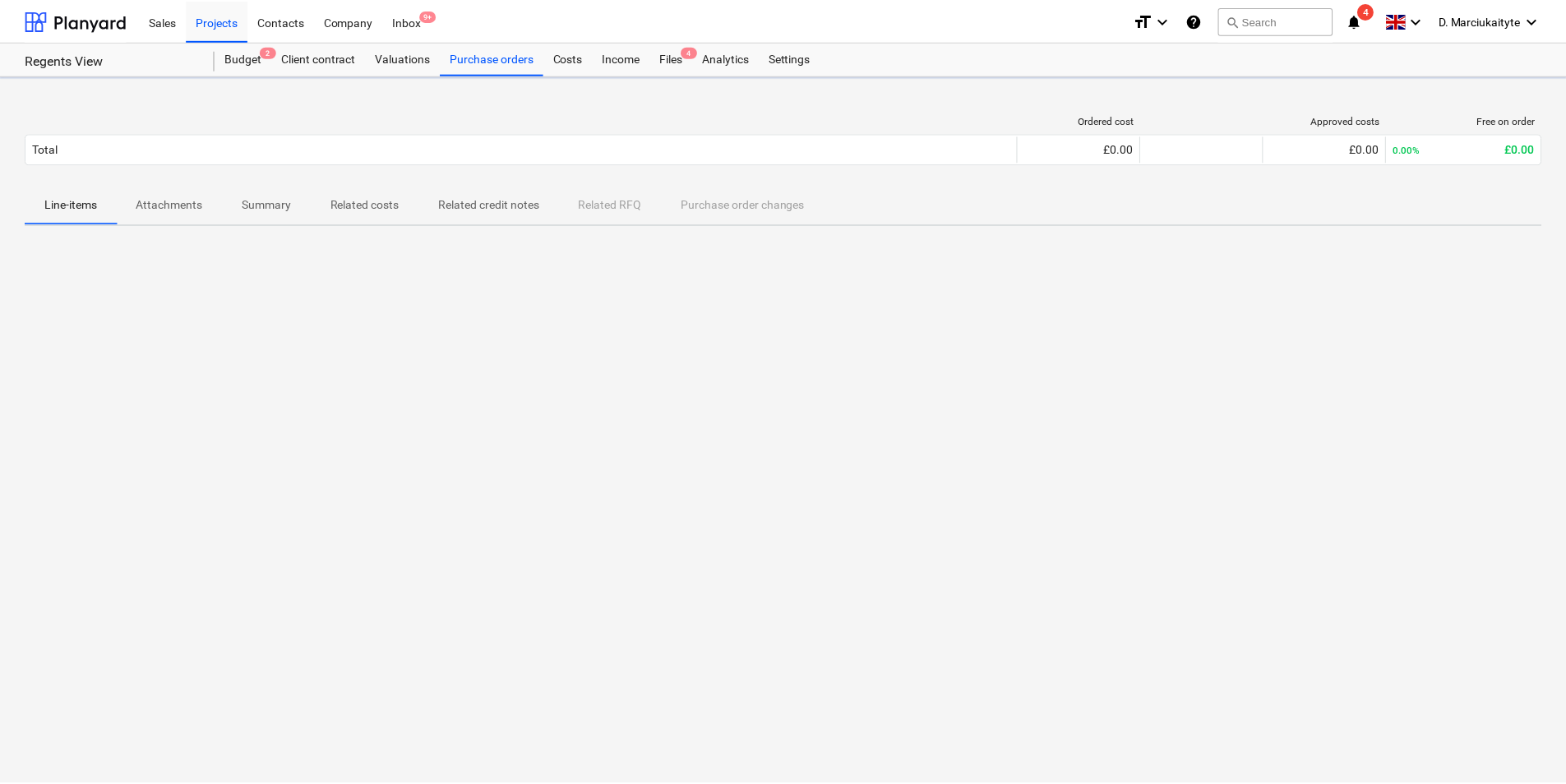 scroll, scrollTop: 0, scrollLeft: 0, axis: both 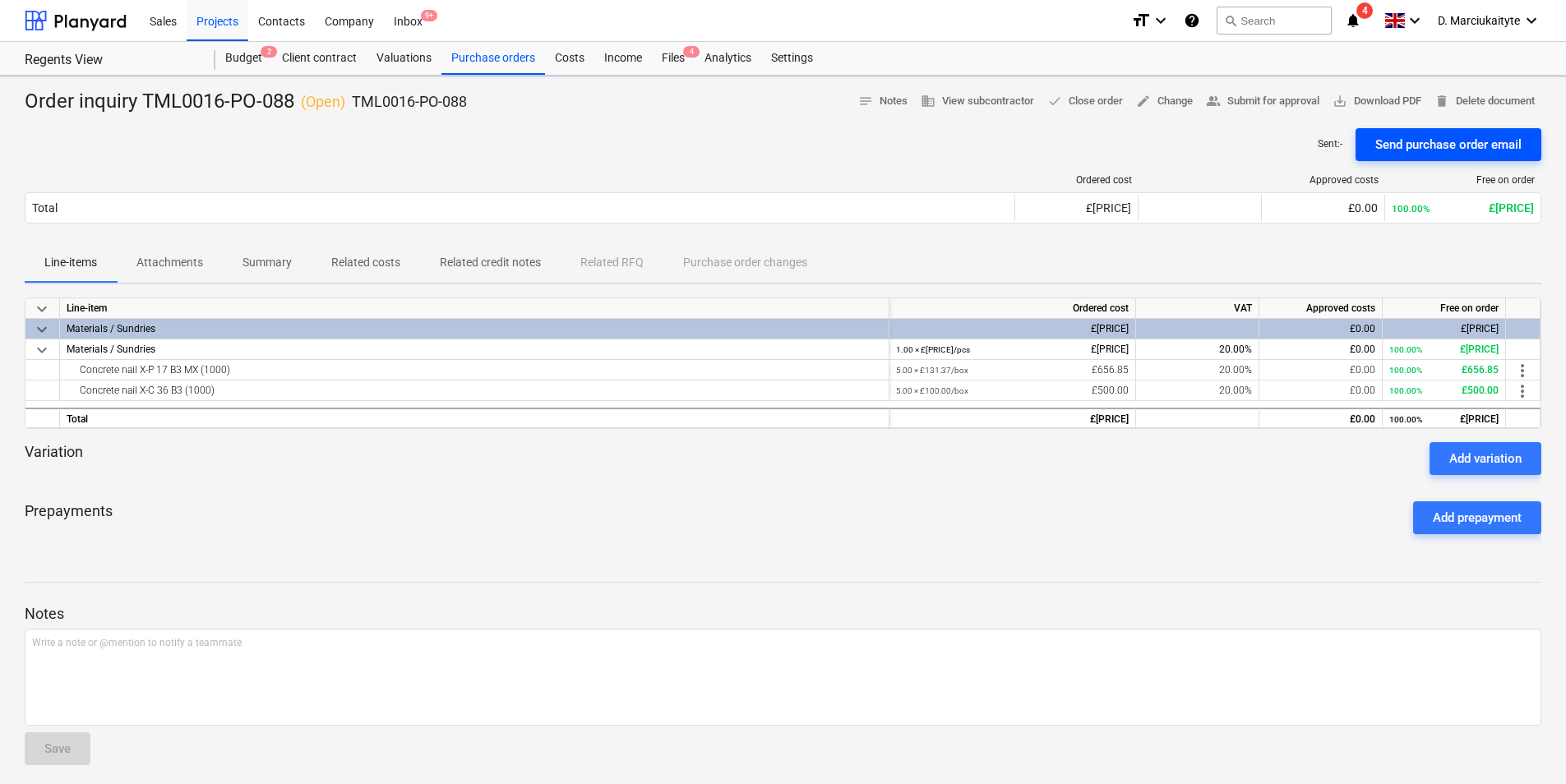 click on "Send purchase order email" at bounding box center (1448, 145) 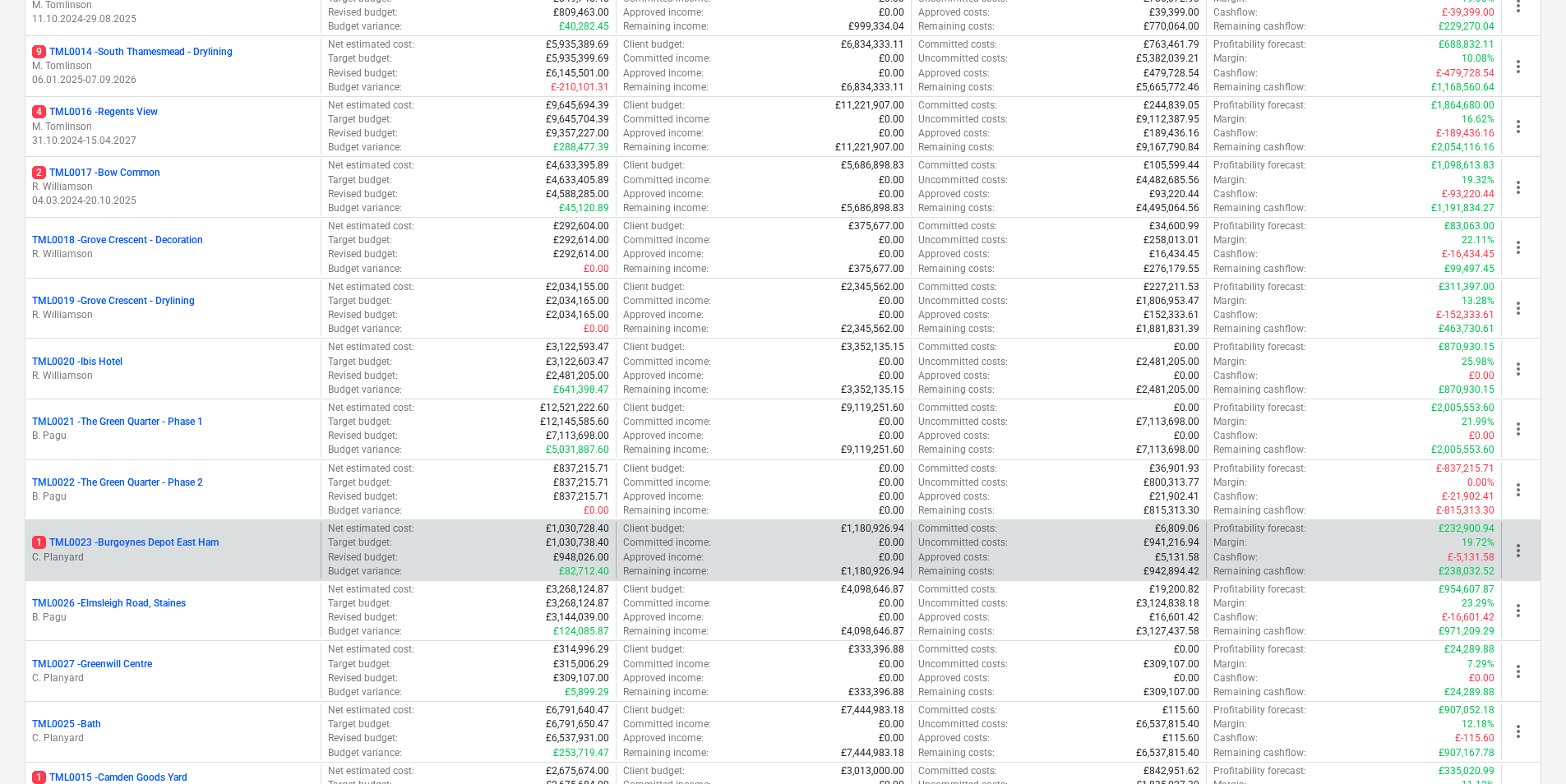 scroll, scrollTop: 822, scrollLeft: 0, axis: vertical 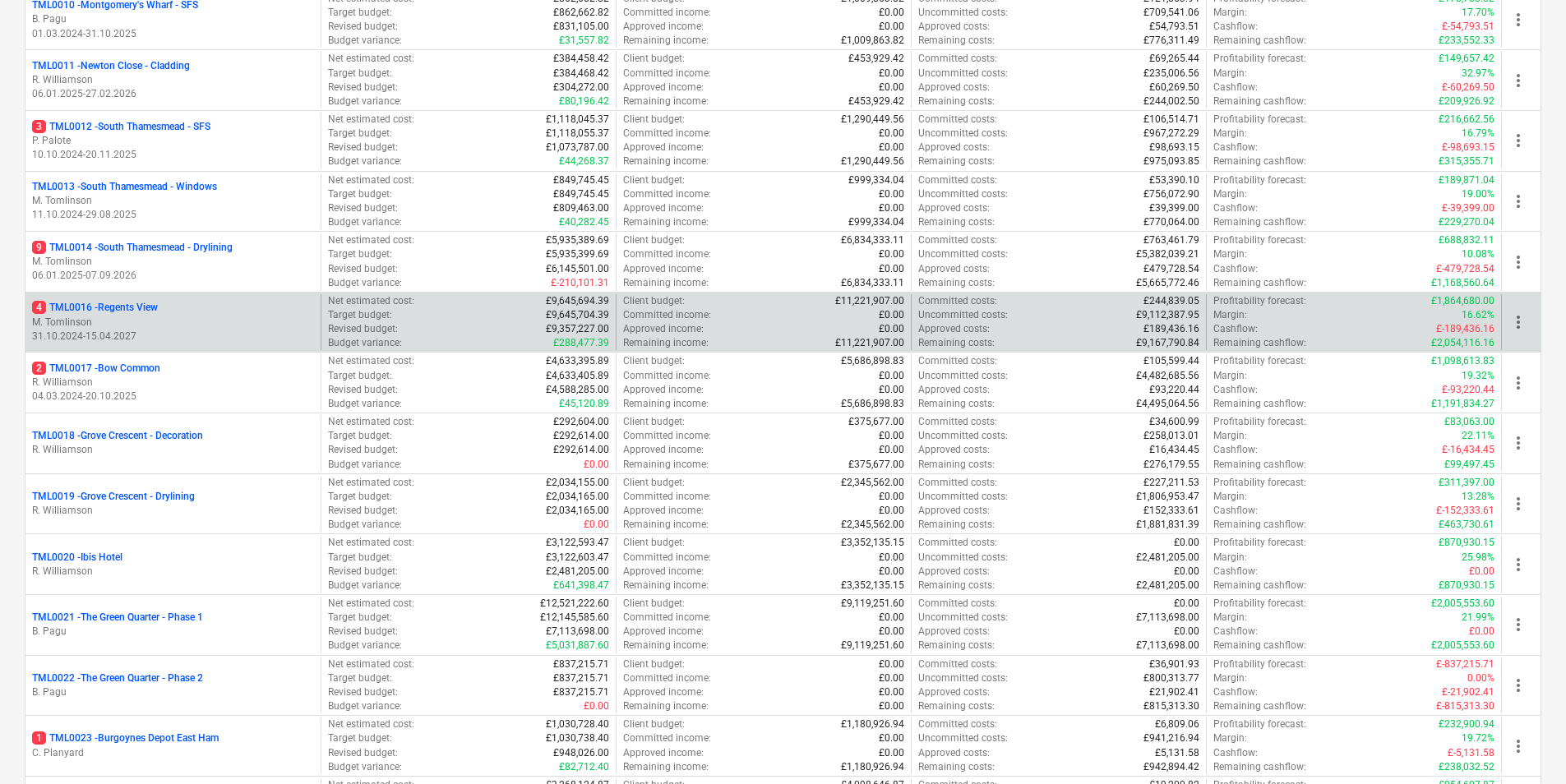 click on "M. Tomlinson" at bounding box center (173, 322) 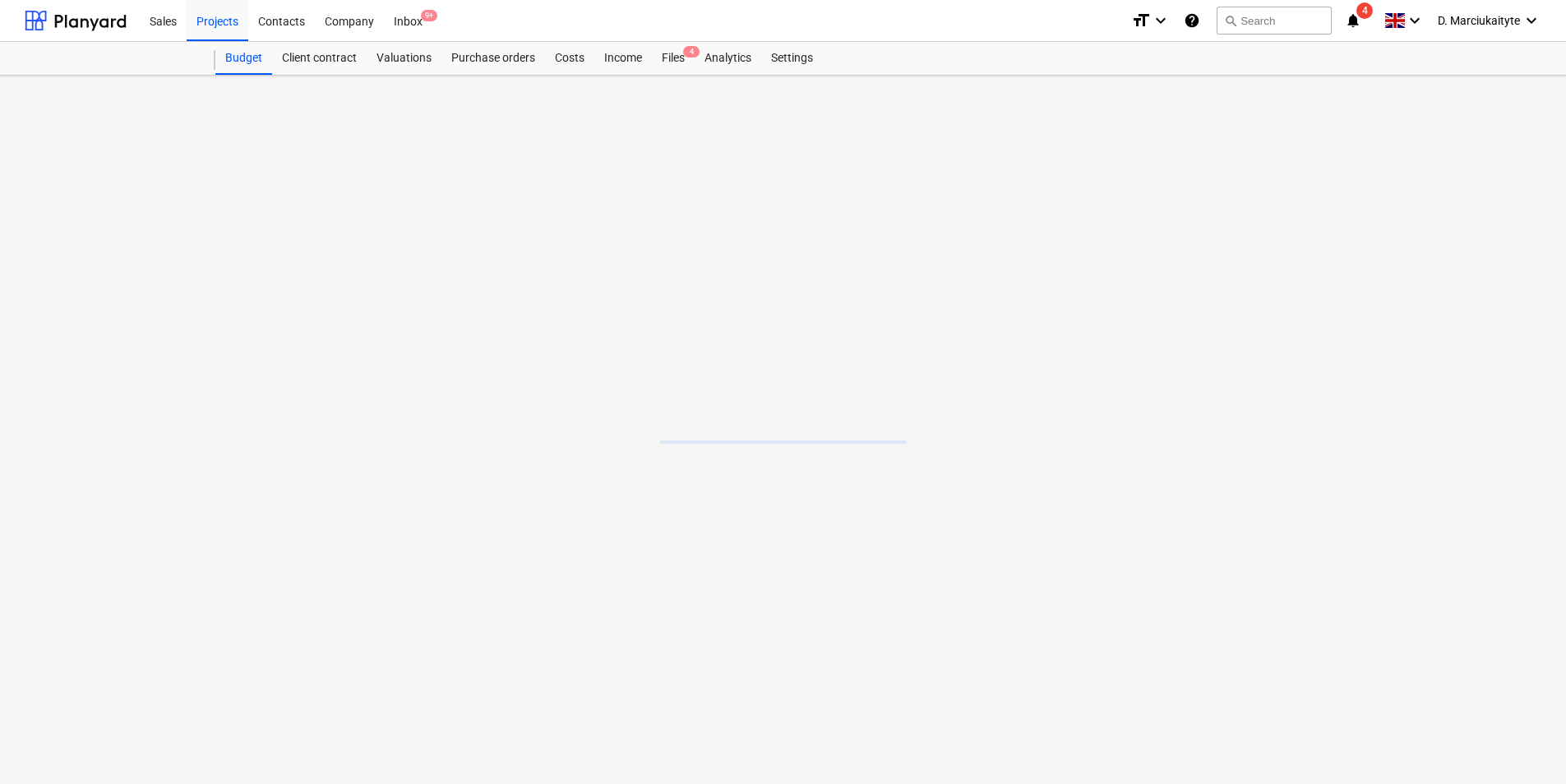 scroll, scrollTop: 0, scrollLeft: 0, axis: both 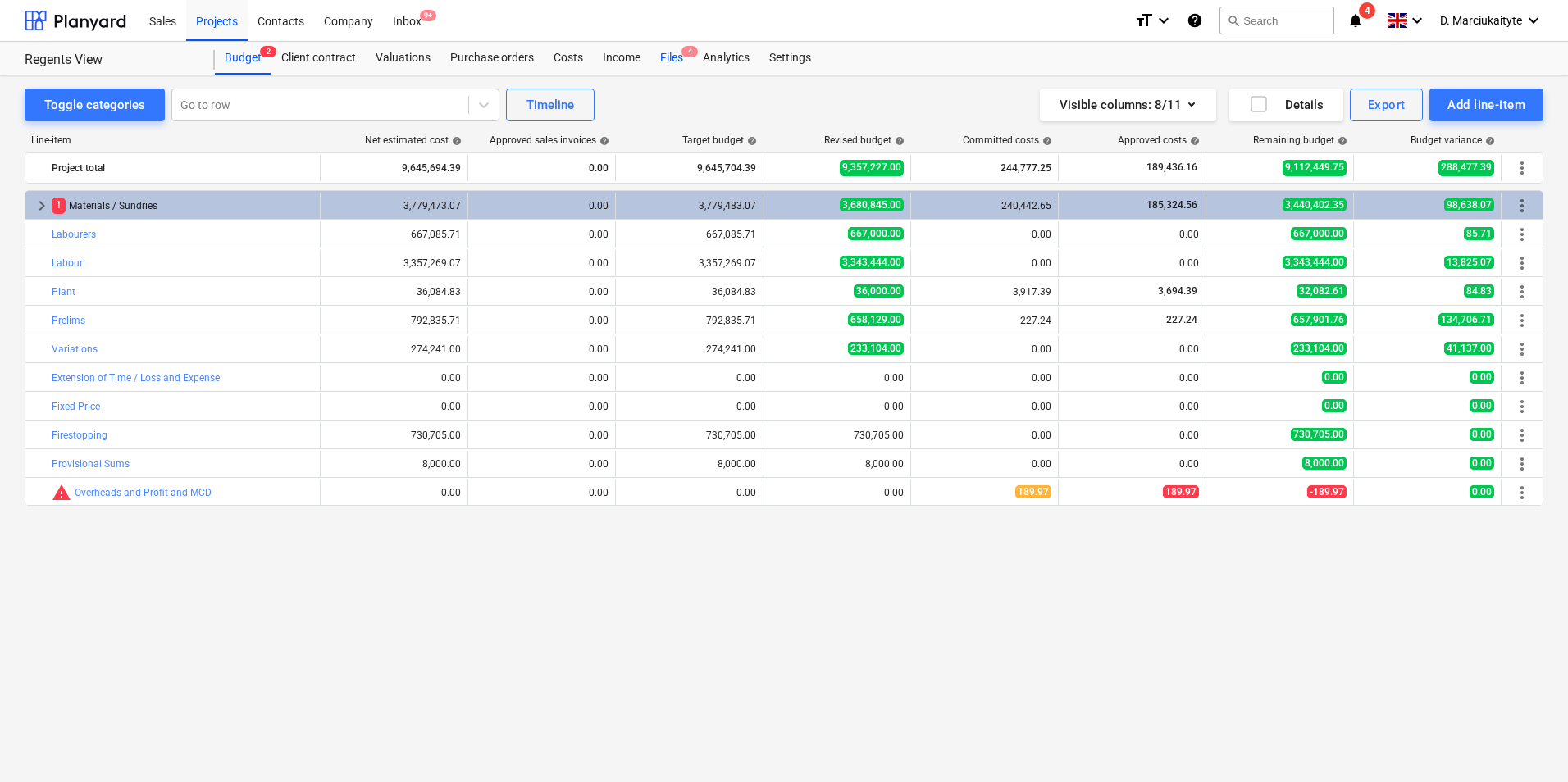 click on "Files 4" at bounding box center (672, 58) 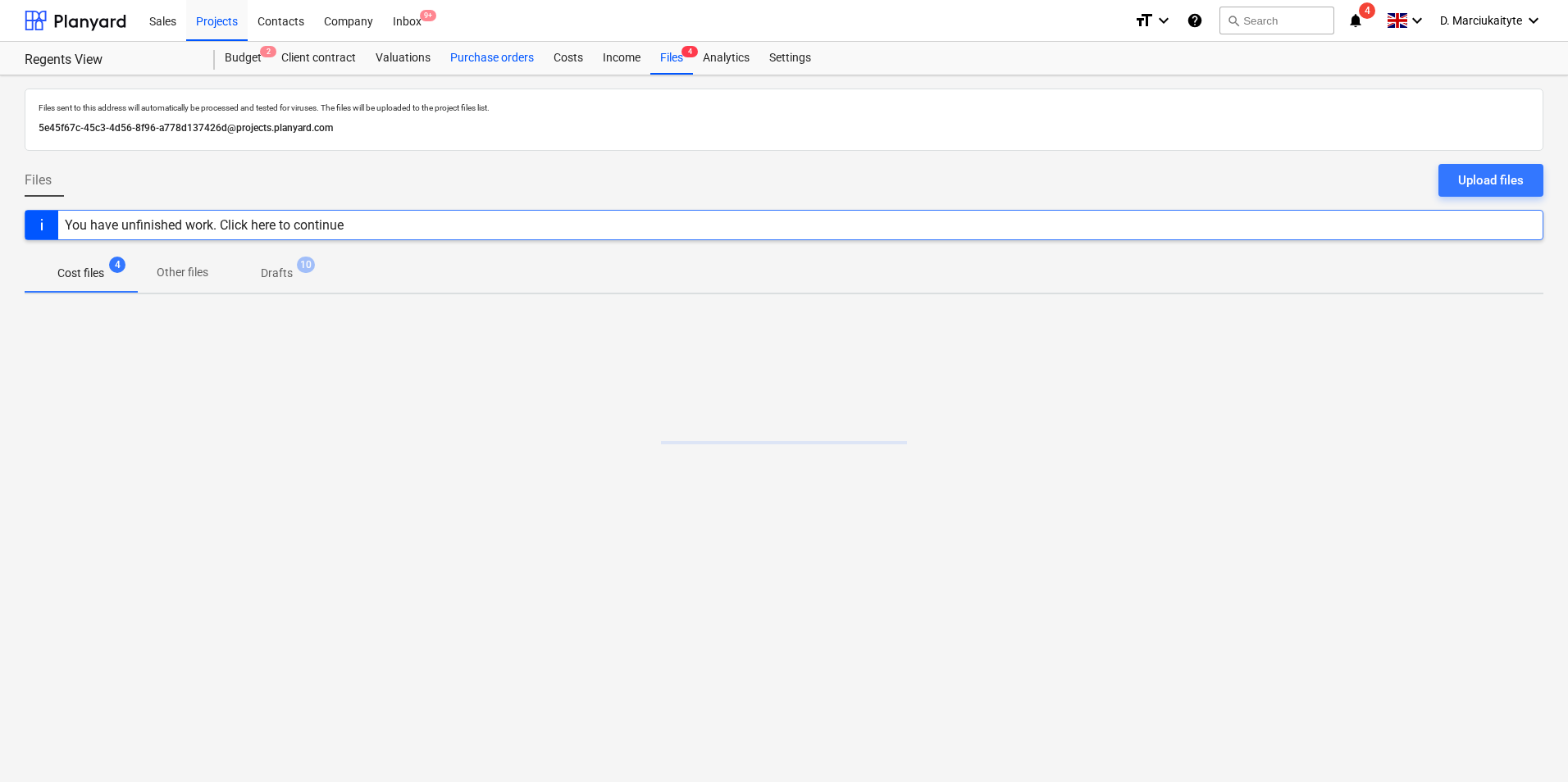 click on "Purchase orders" at bounding box center (492, 58) 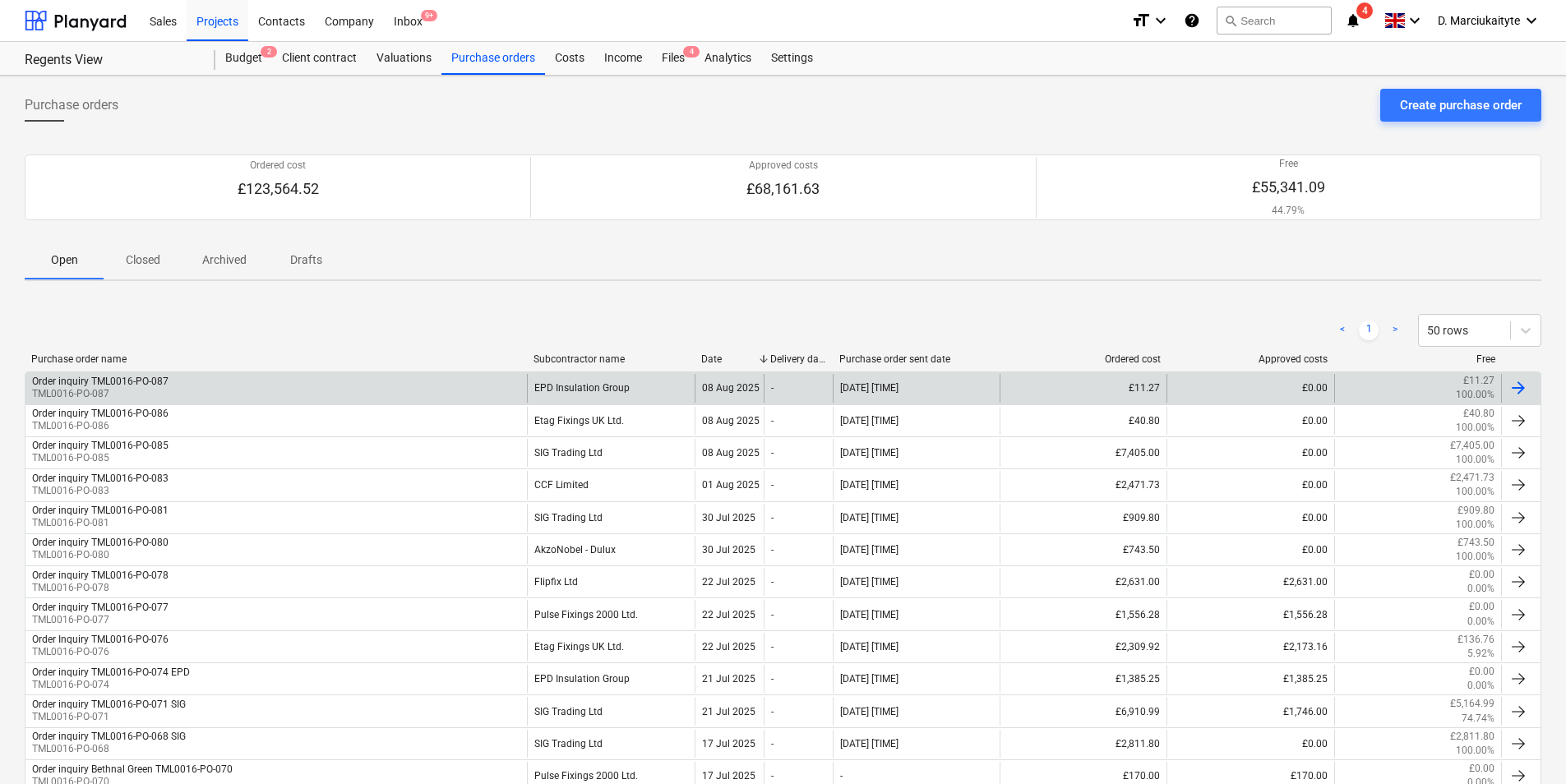 click on "Order inquiry TML0016-PO-087 TML0016-PO-087" at bounding box center (276, 388) 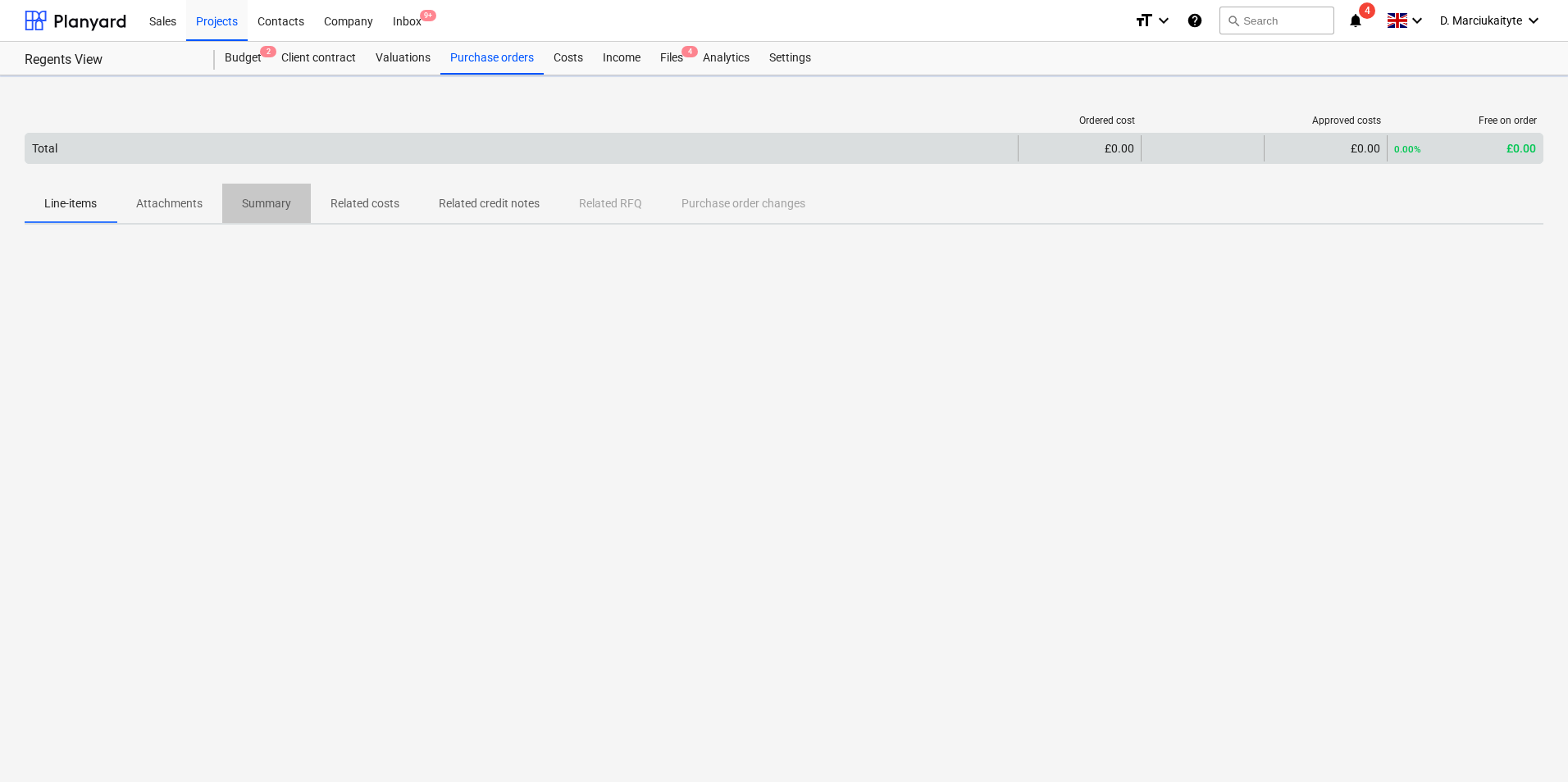drag, startPoint x: 276, startPoint y: 221, endPoint x: 280, endPoint y: 211, distance: 10.77033 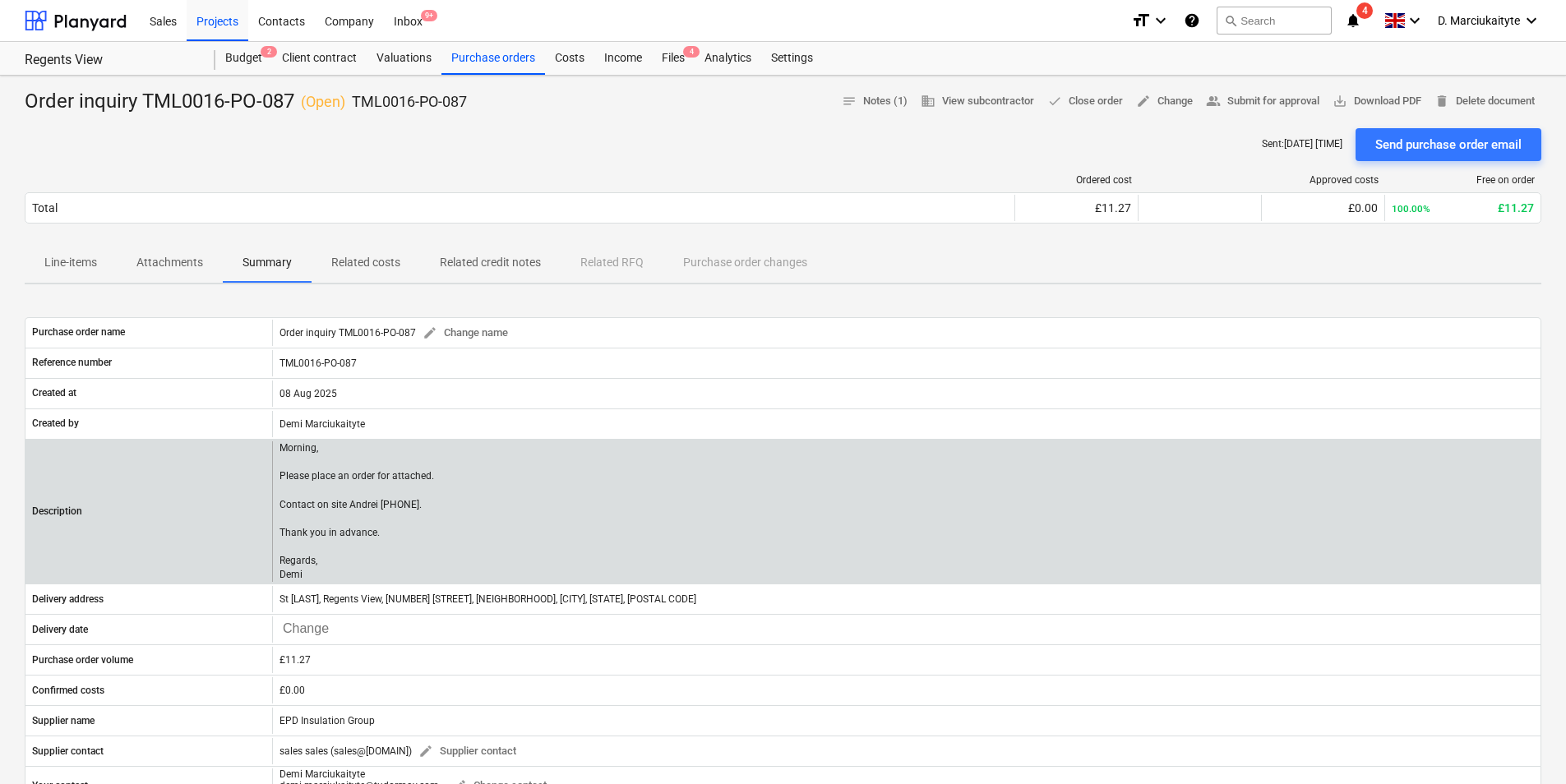 drag, startPoint x: 318, startPoint y: 577, endPoint x: 286, endPoint y: 487, distance: 95.51963 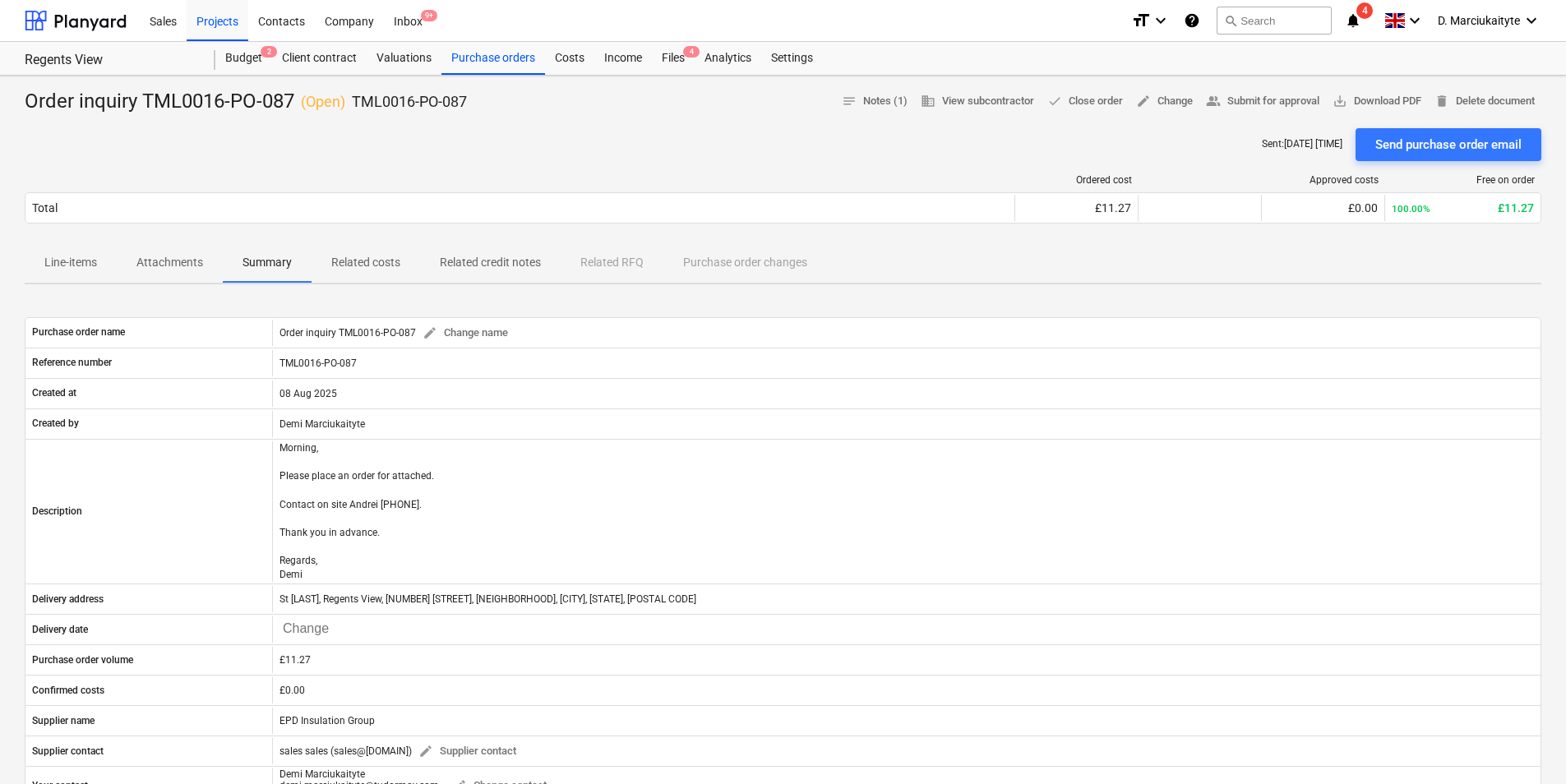 copy on "Contact on site Andrei 07481 051 051.
Thank you in advance.
Regards,
Demi" 